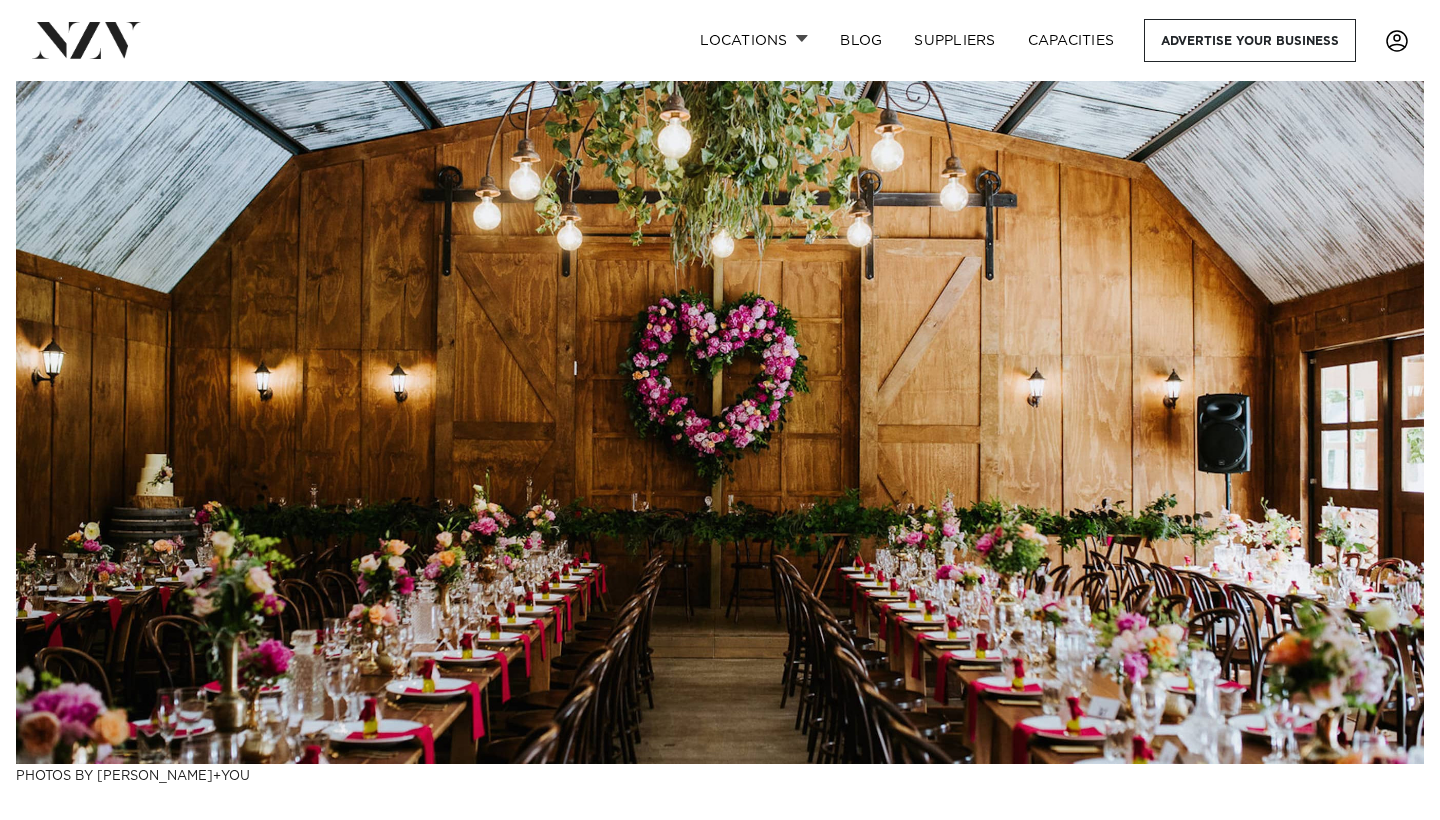 scroll, scrollTop: 0, scrollLeft: 0, axis: both 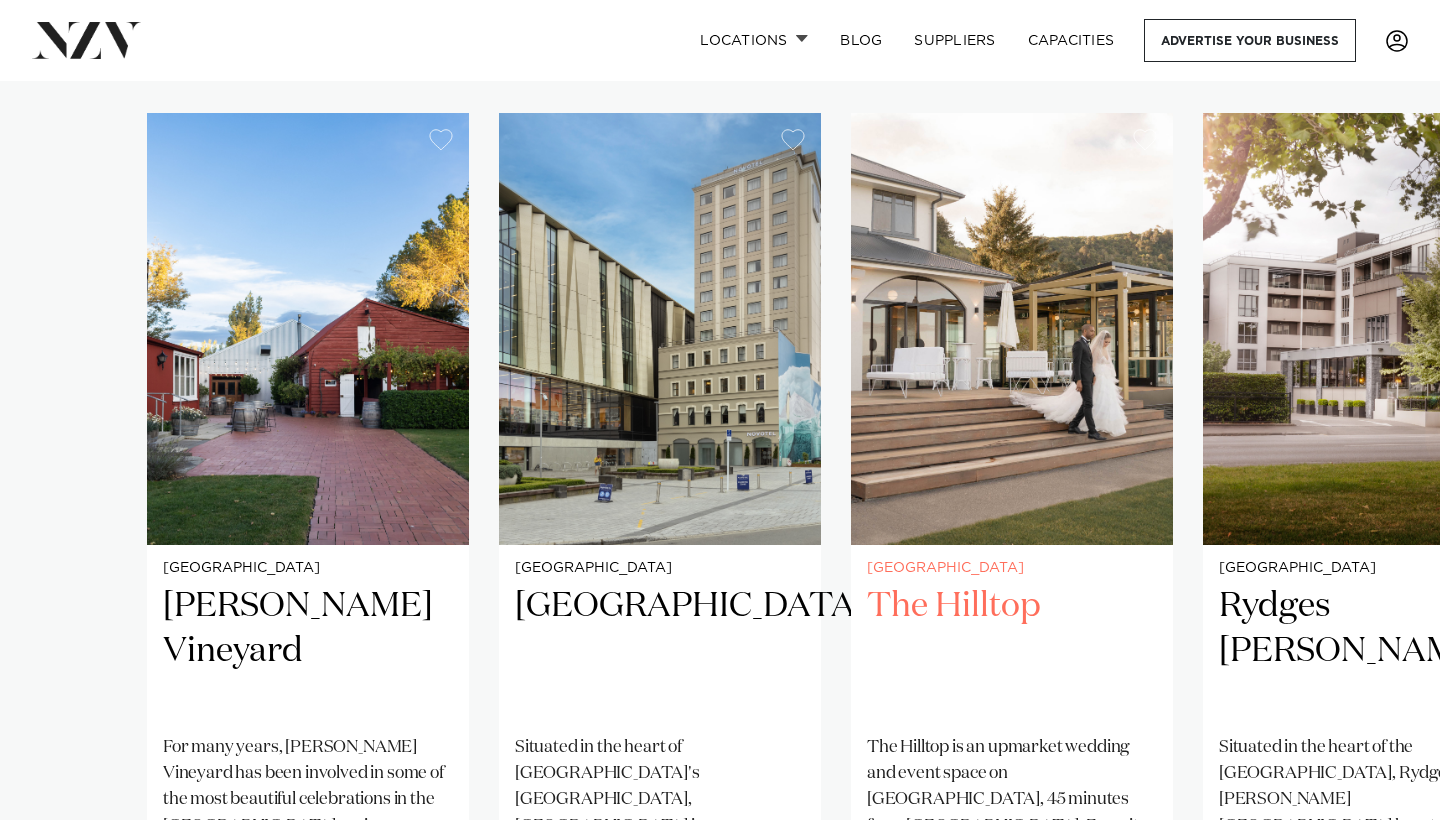 click at bounding box center (1012, 329) 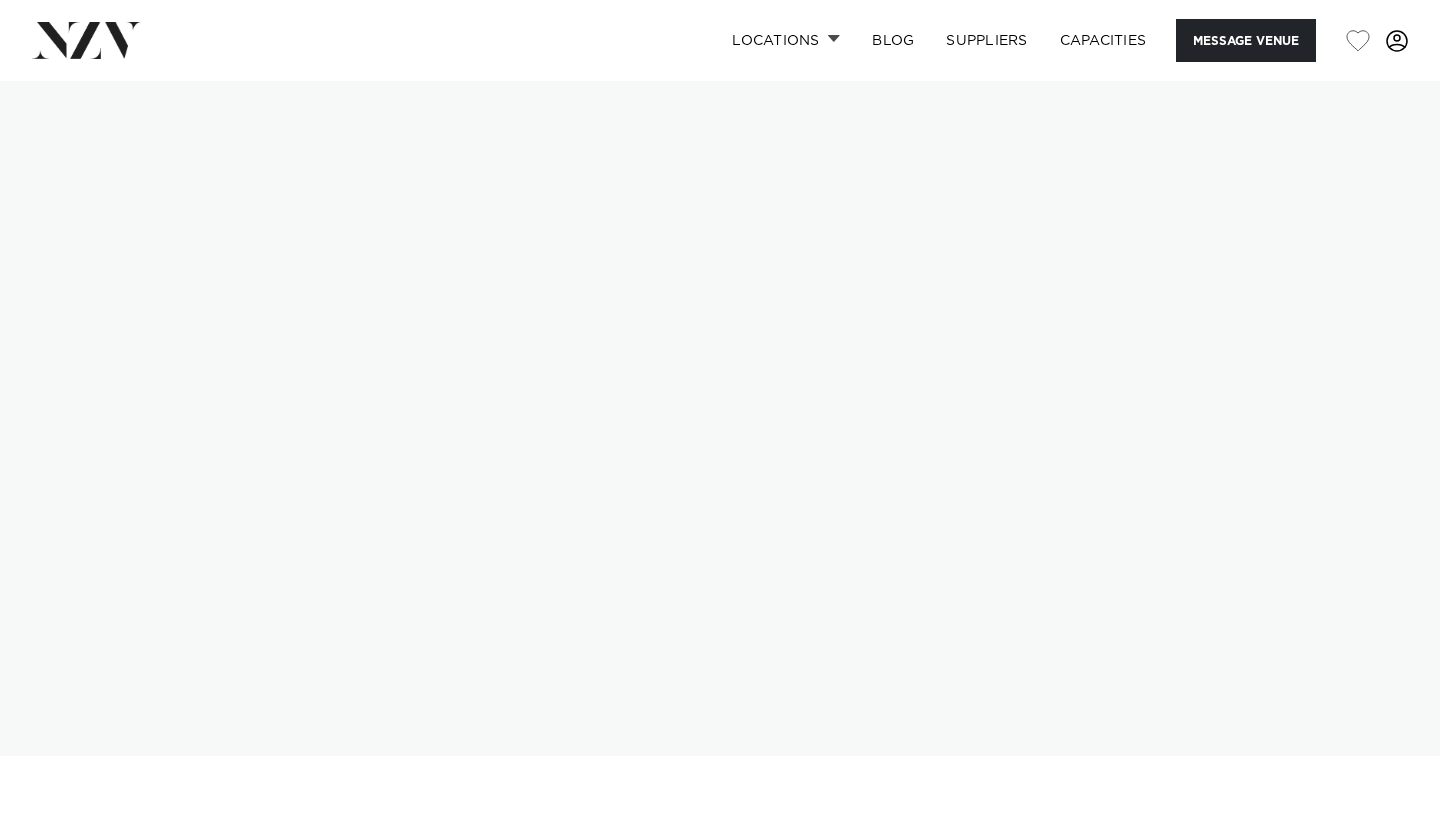 scroll, scrollTop: 0, scrollLeft: 0, axis: both 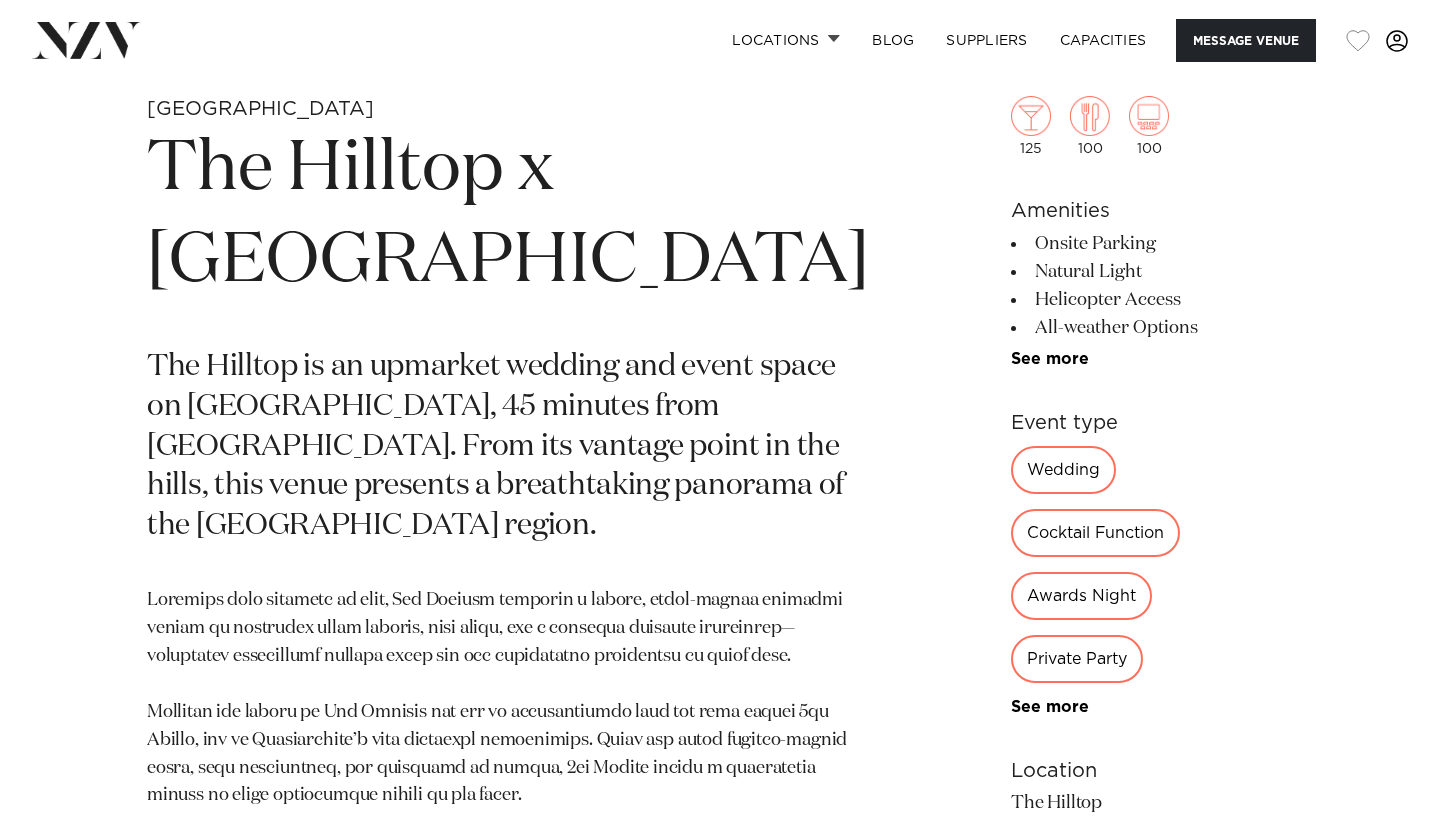 click at bounding box center (1358, 41) 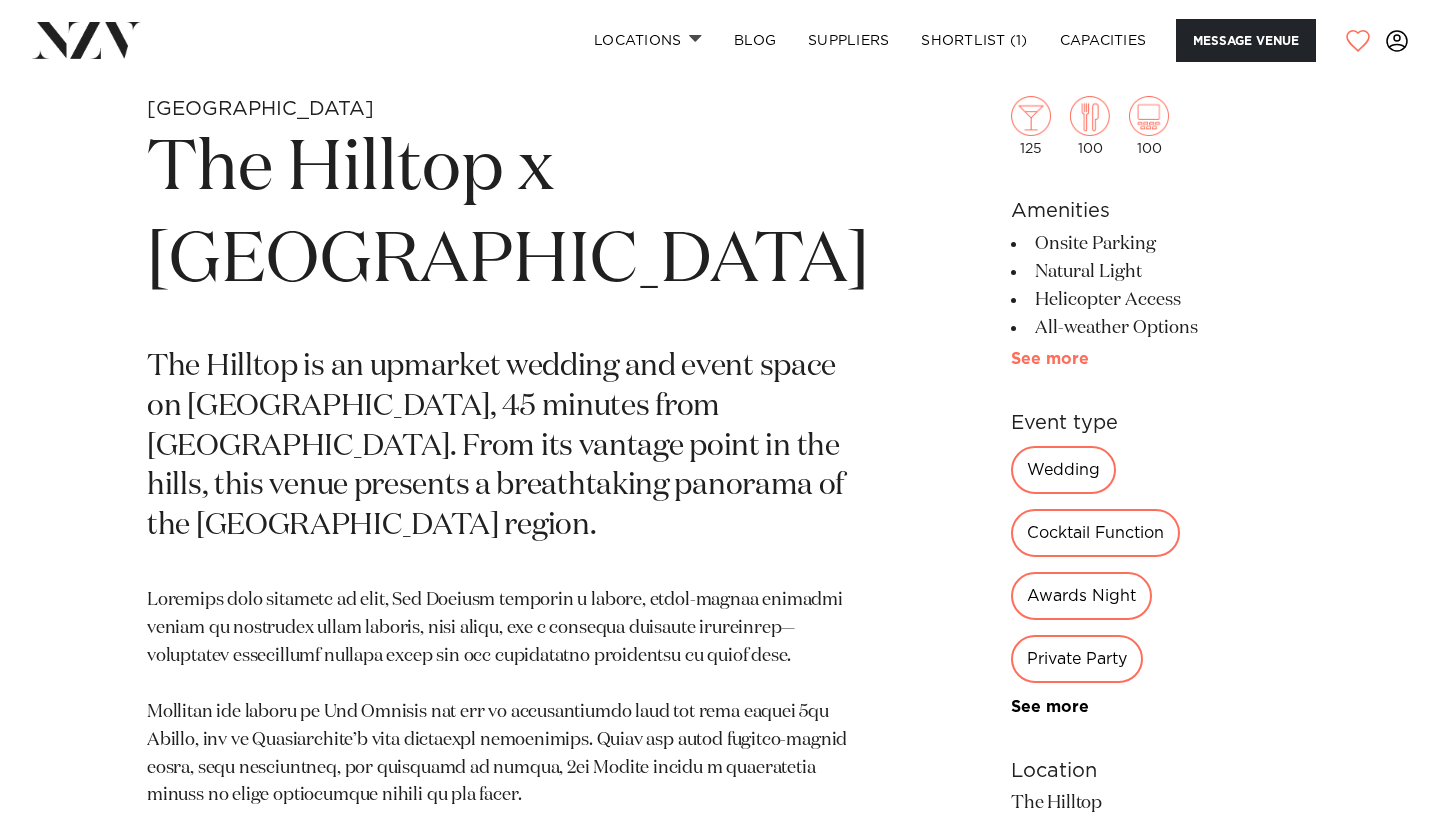 click on "See more" at bounding box center [1089, 359] 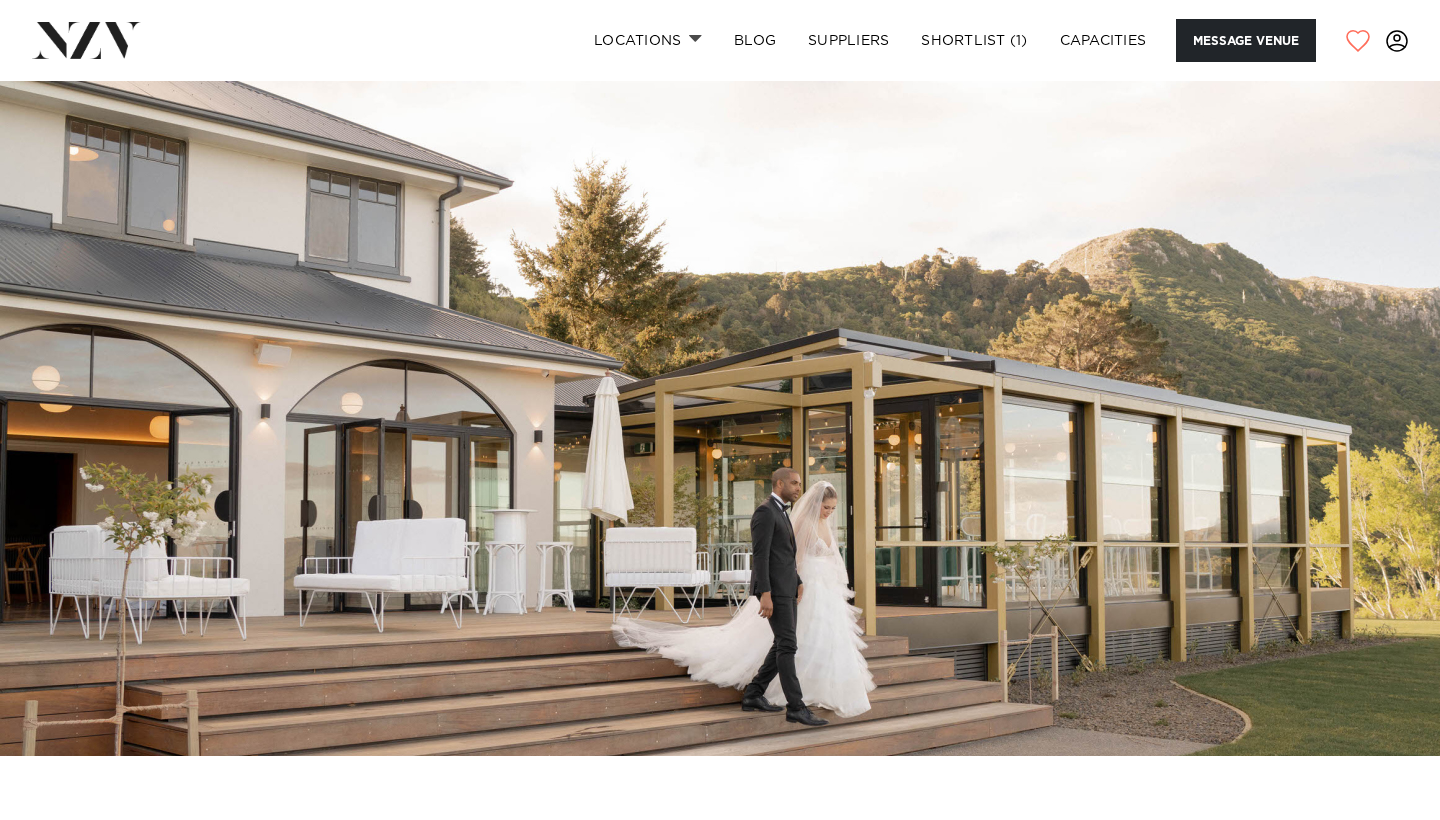 scroll, scrollTop: 0, scrollLeft: 0, axis: both 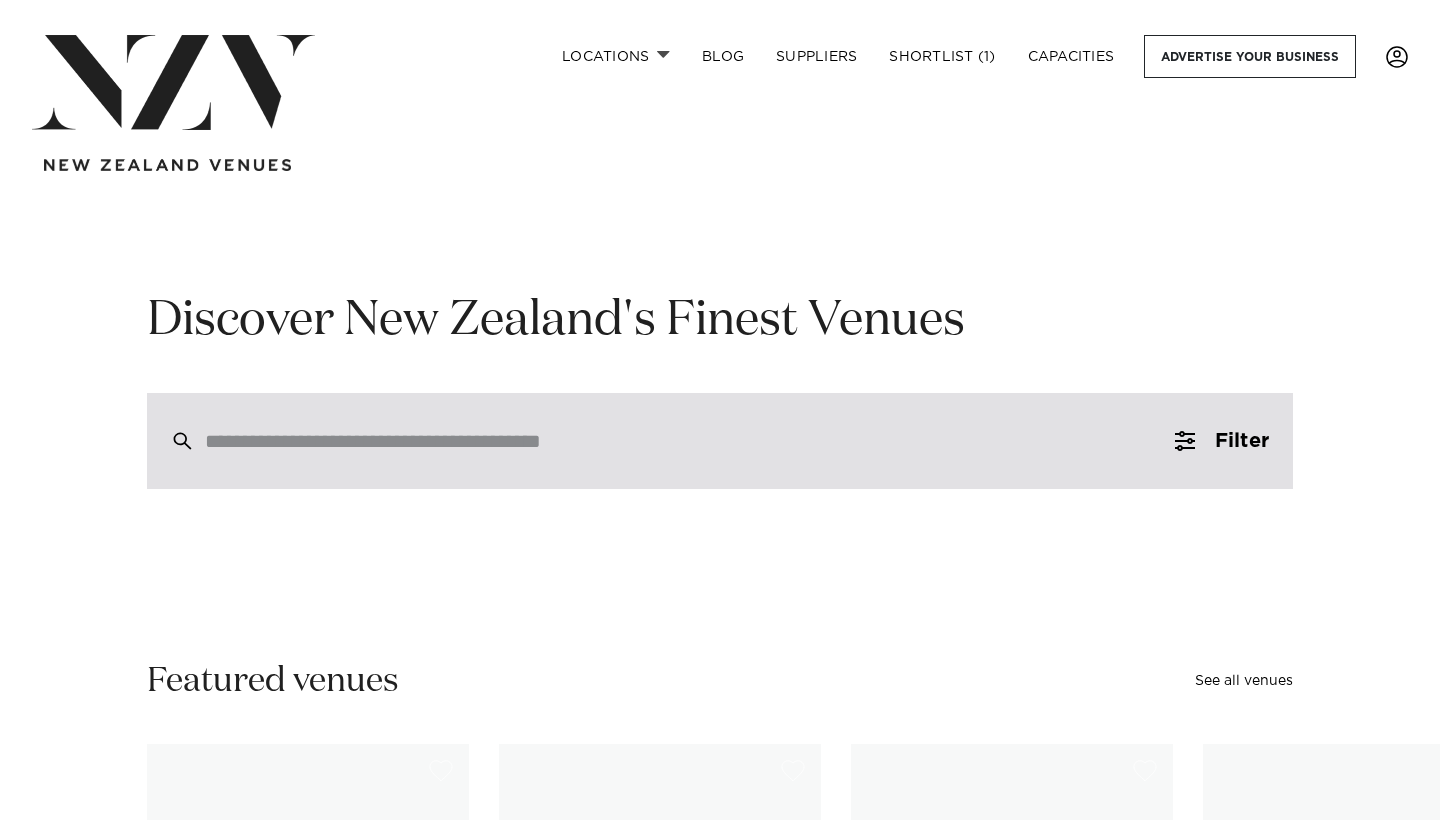 click at bounding box center (677, 441) 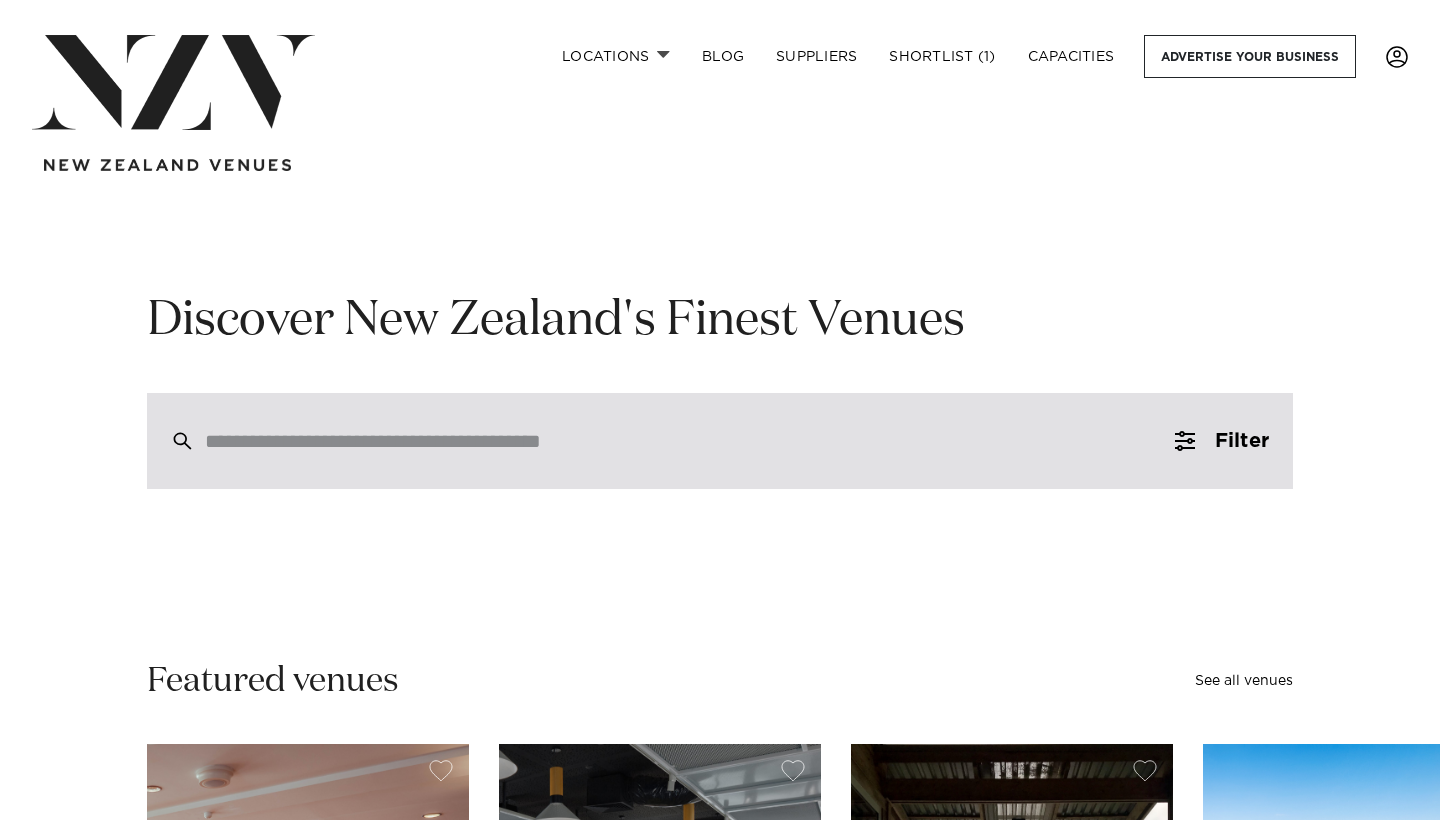 scroll, scrollTop: 0, scrollLeft: 0, axis: both 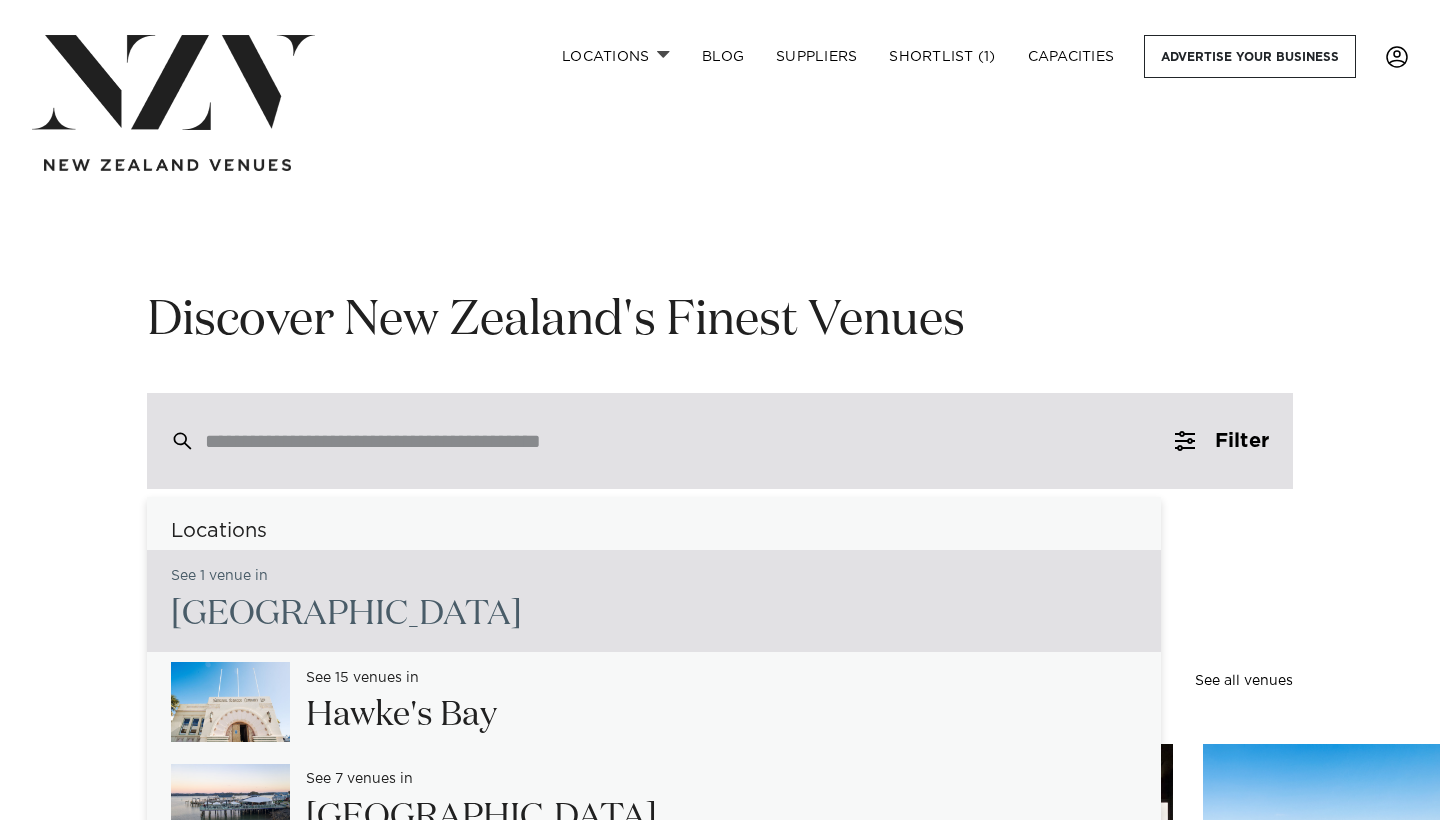 type on "*" 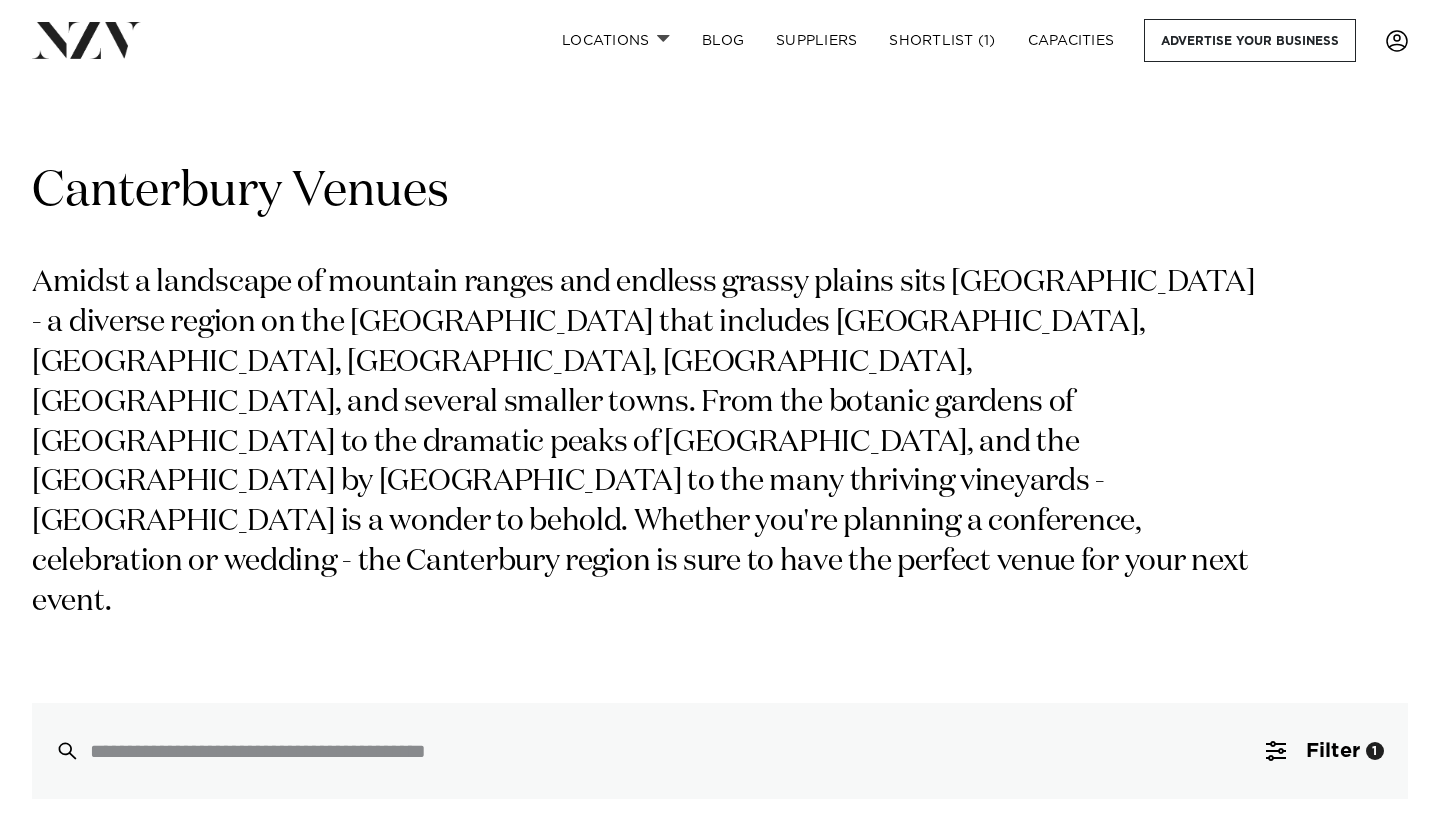 scroll, scrollTop: 0, scrollLeft: 0, axis: both 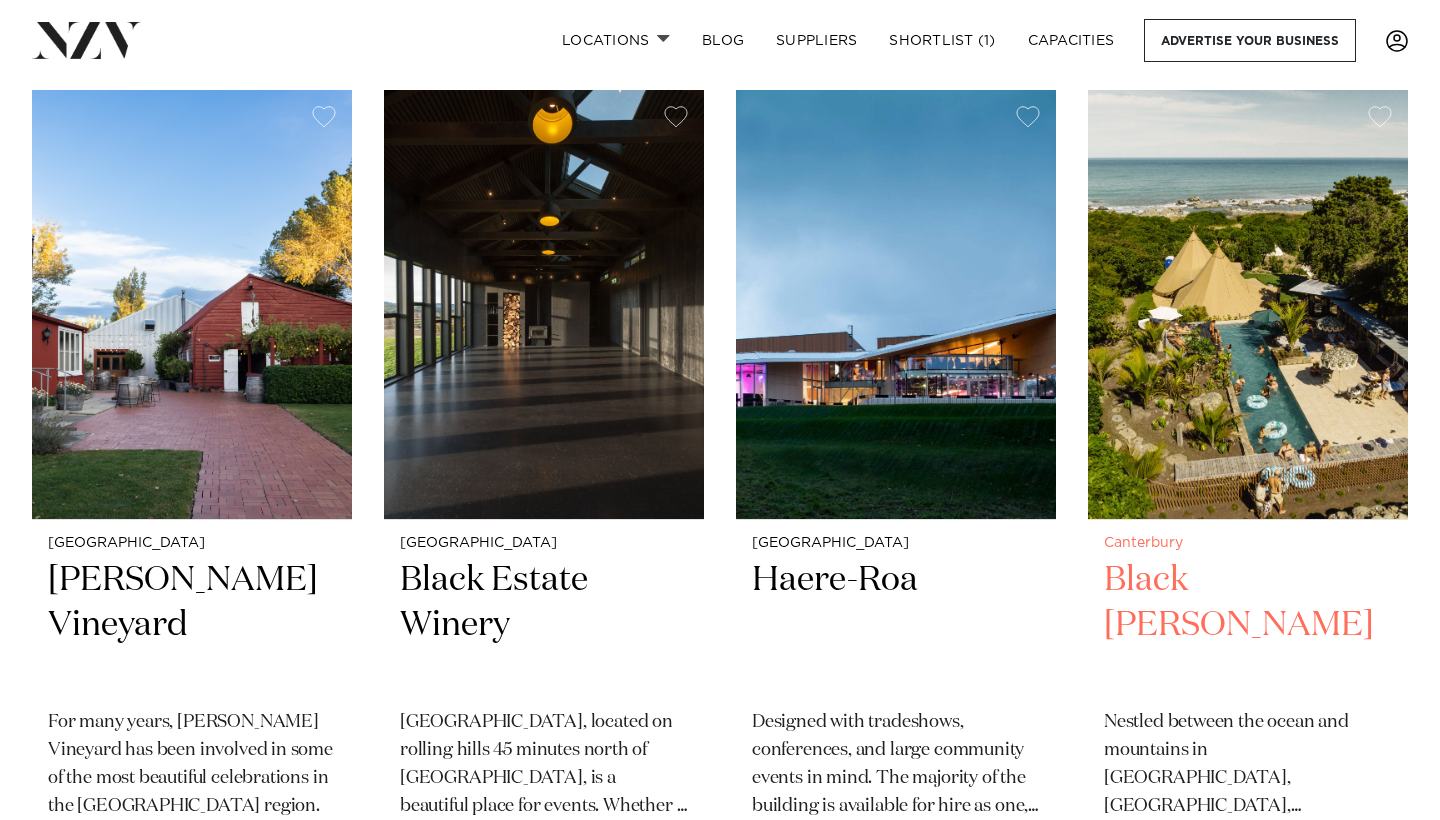 click at bounding box center (1248, 304) 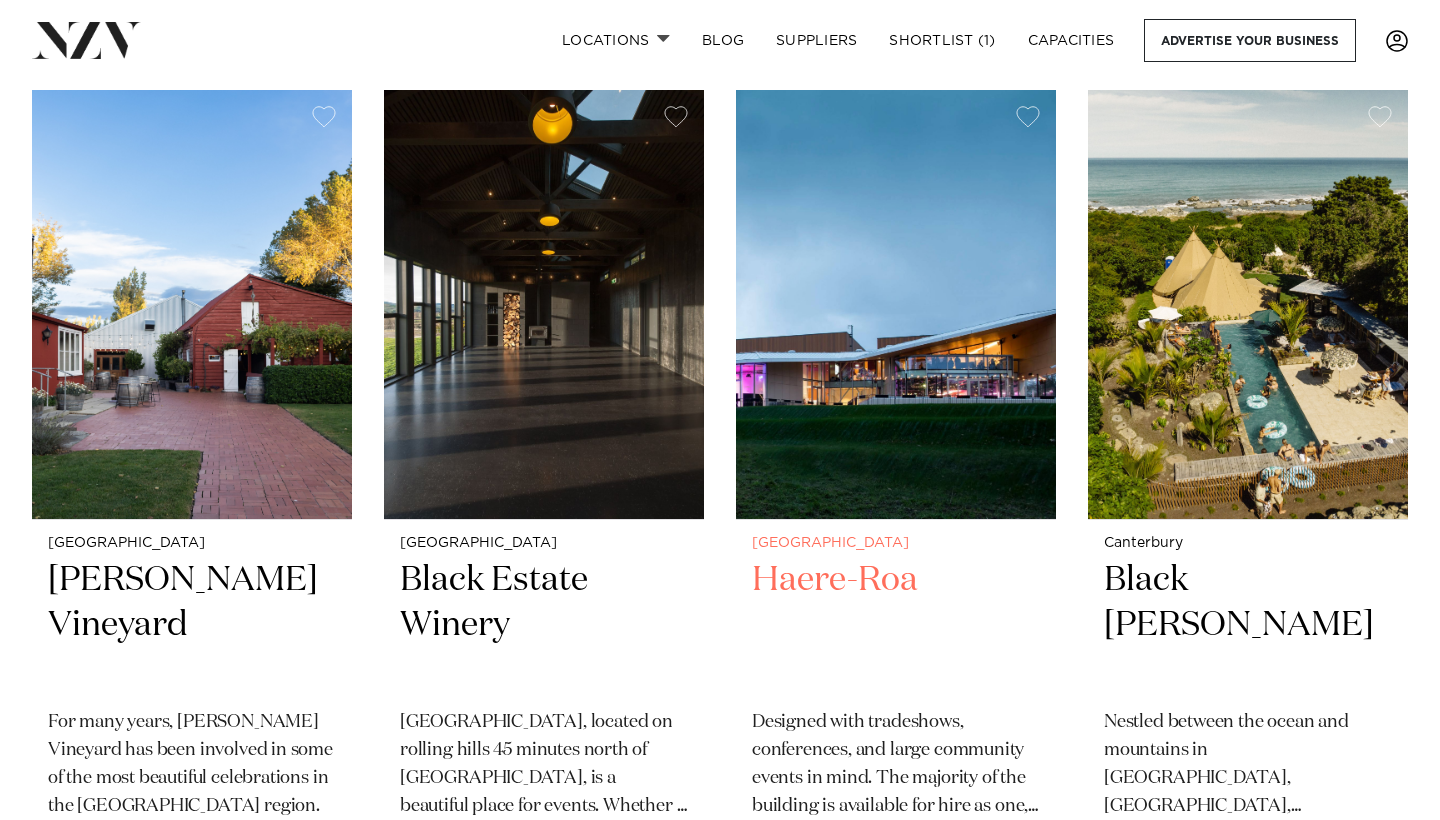 click at bounding box center (896, 304) 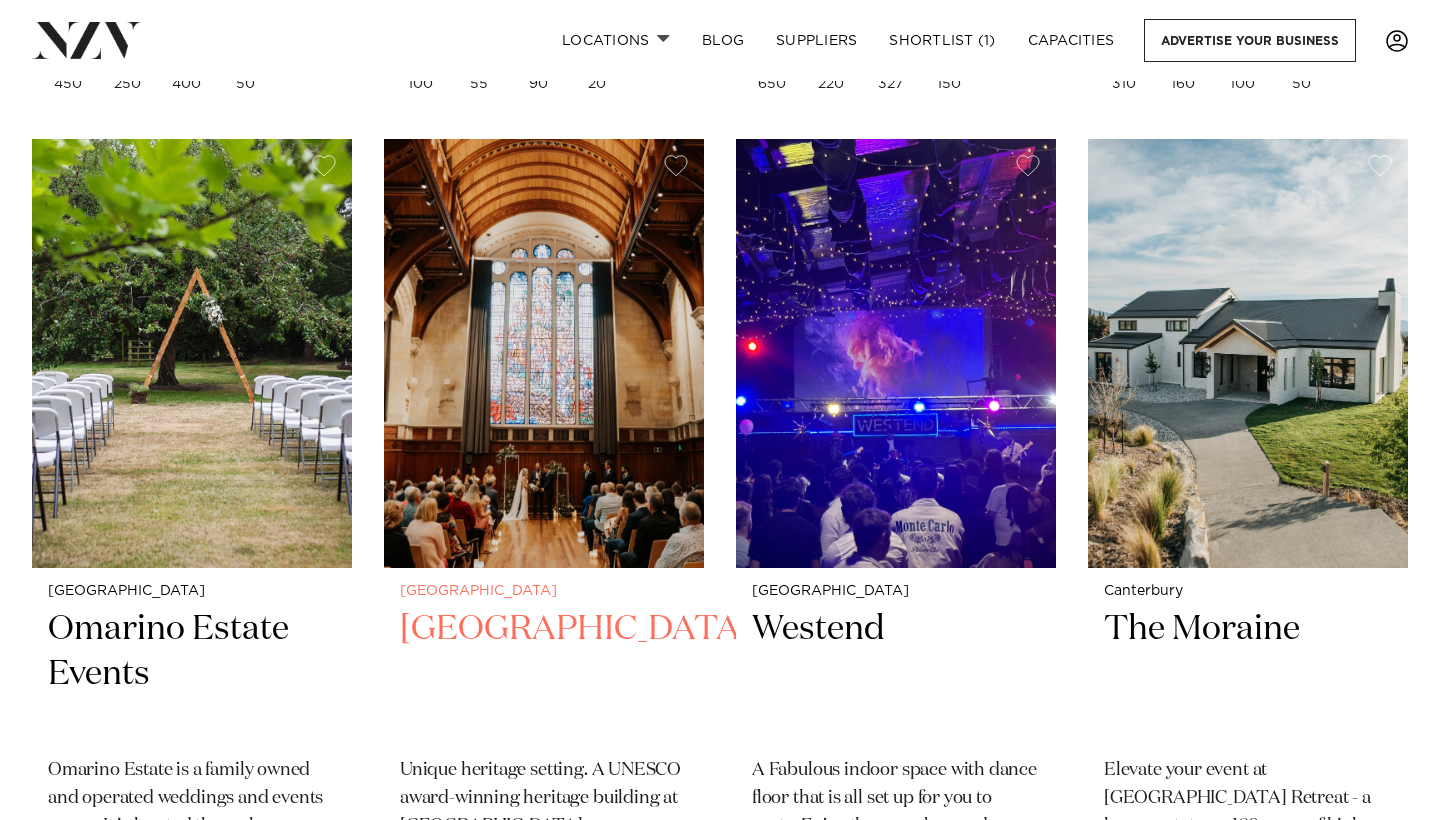 scroll, scrollTop: 1710, scrollLeft: 0, axis: vertical 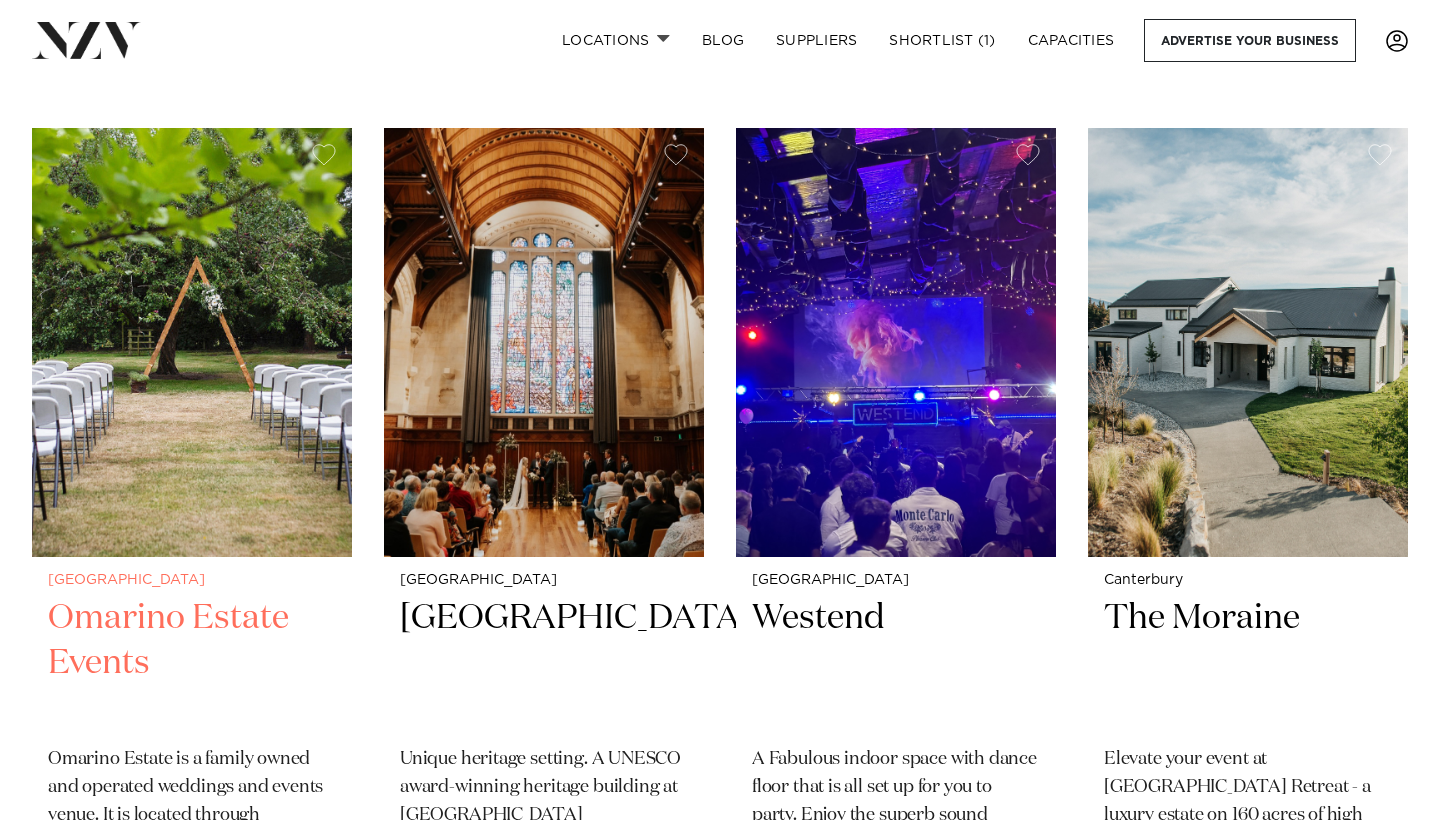 click at bounding box center (192, 342) 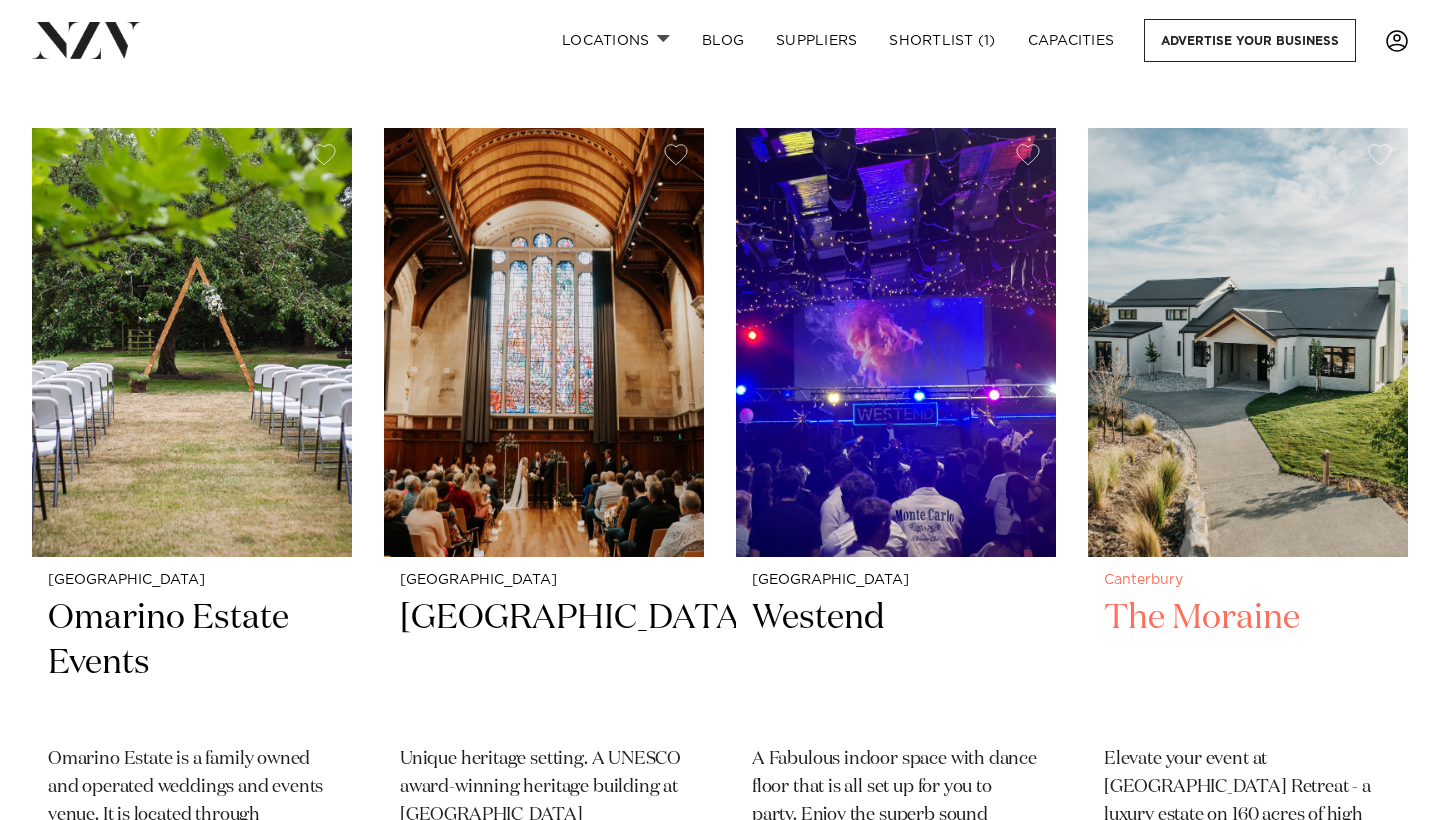 click at bounding box center [1248, 342] 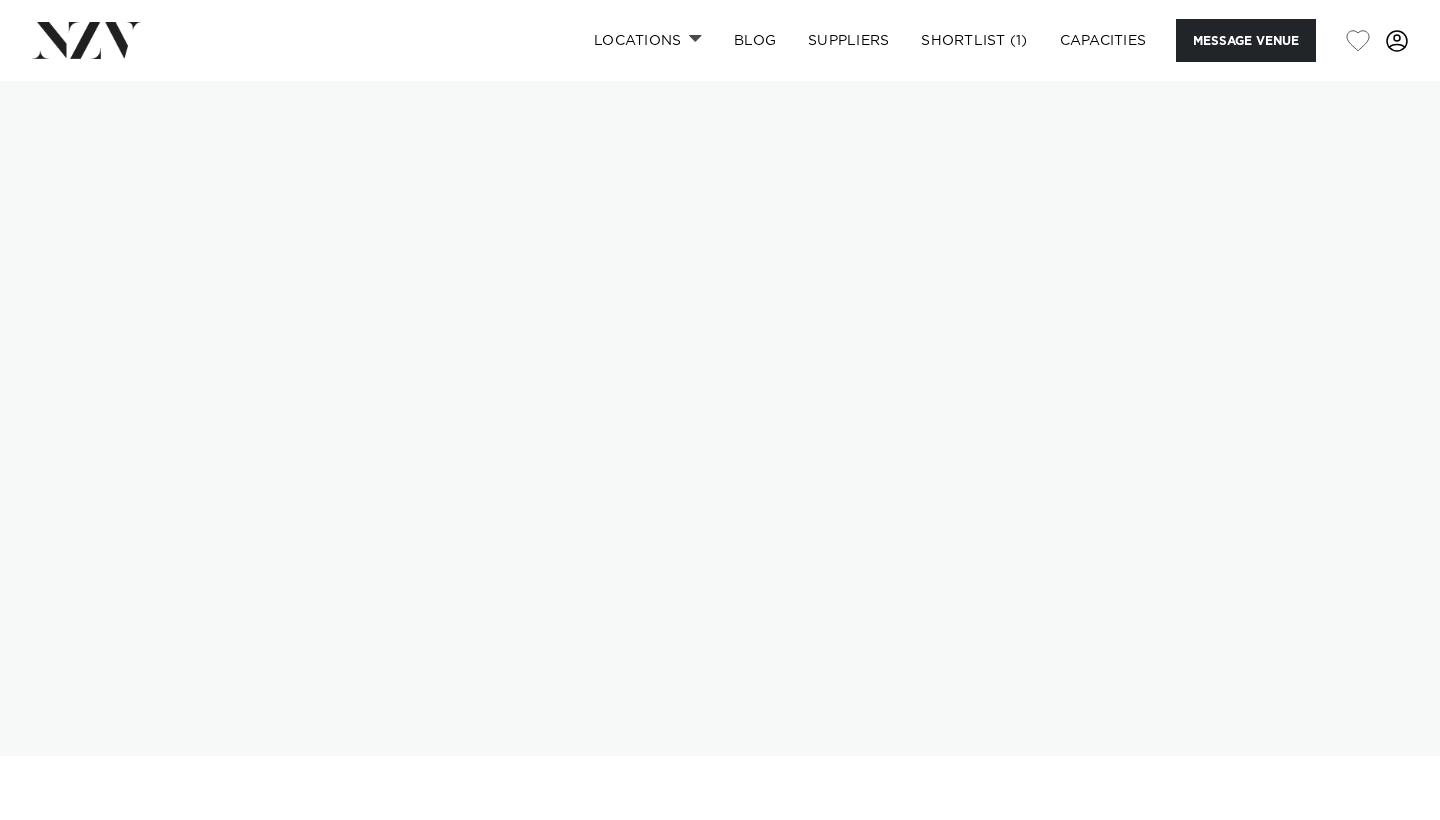 scroll, scrollTop: 0, scrollLeft: 0, axis: both 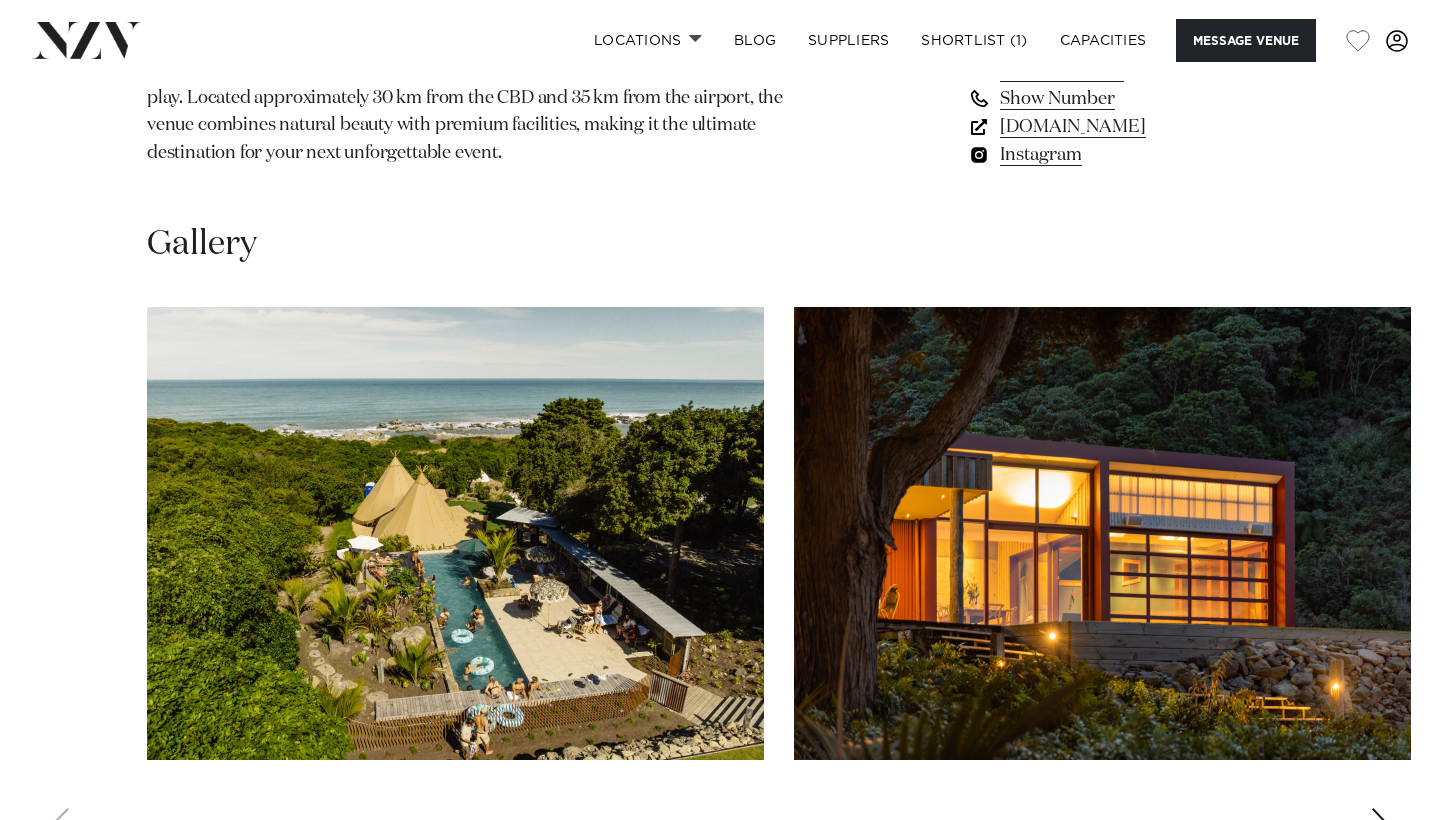 click at bounding box center (1380, 824) 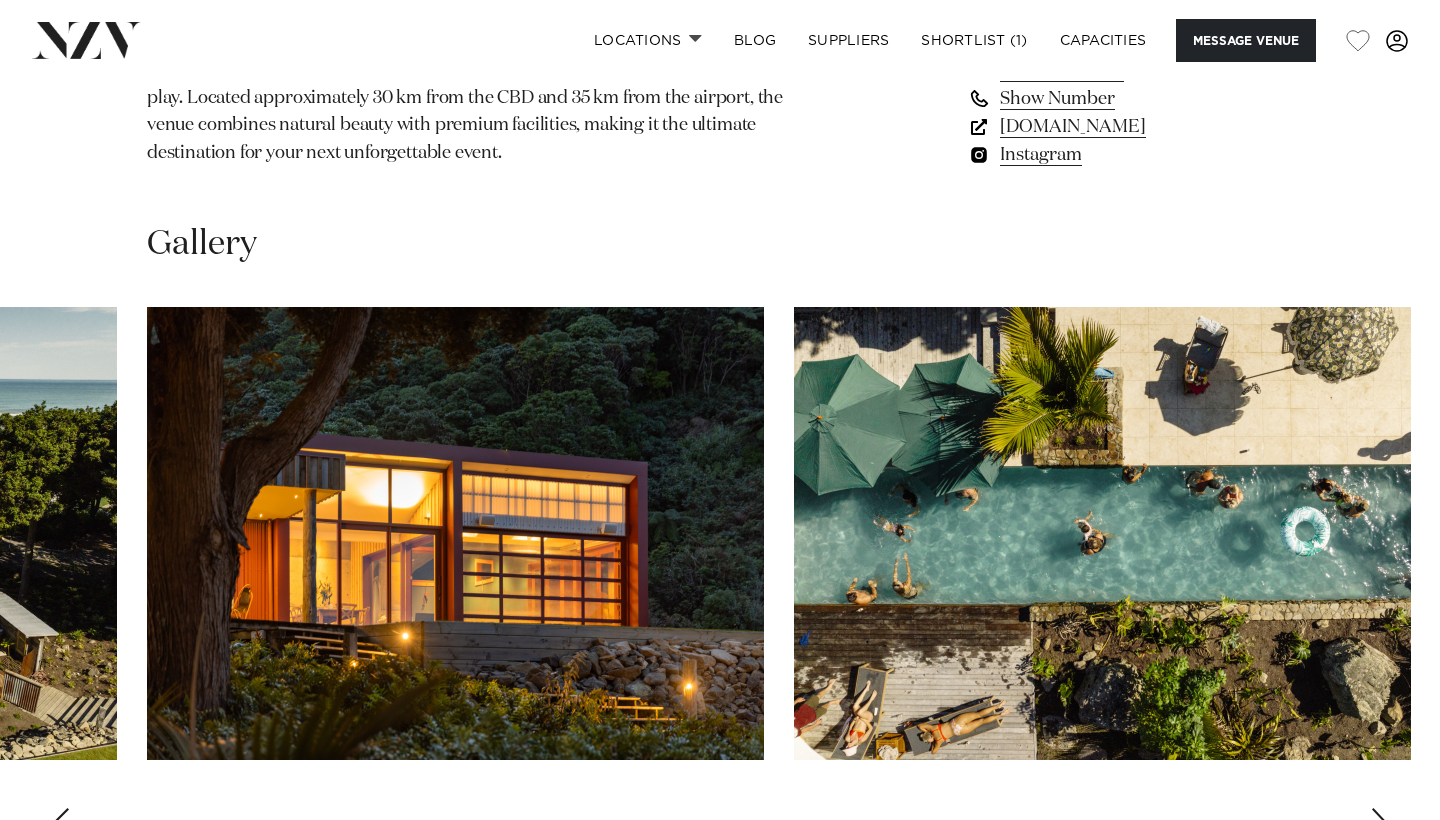 click at bounding box center [1380, 824] 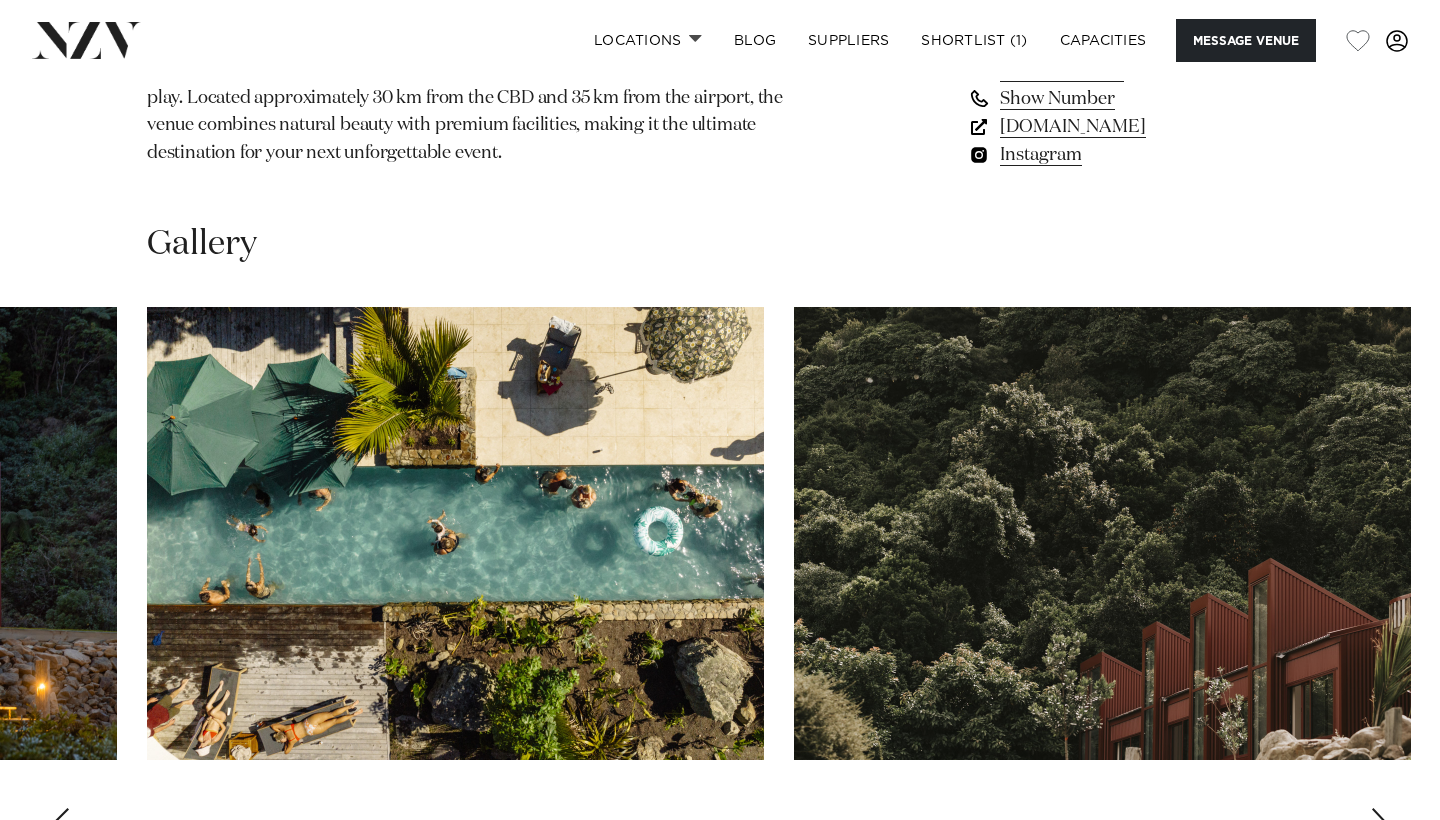 click at bounding box center (1380, 824) 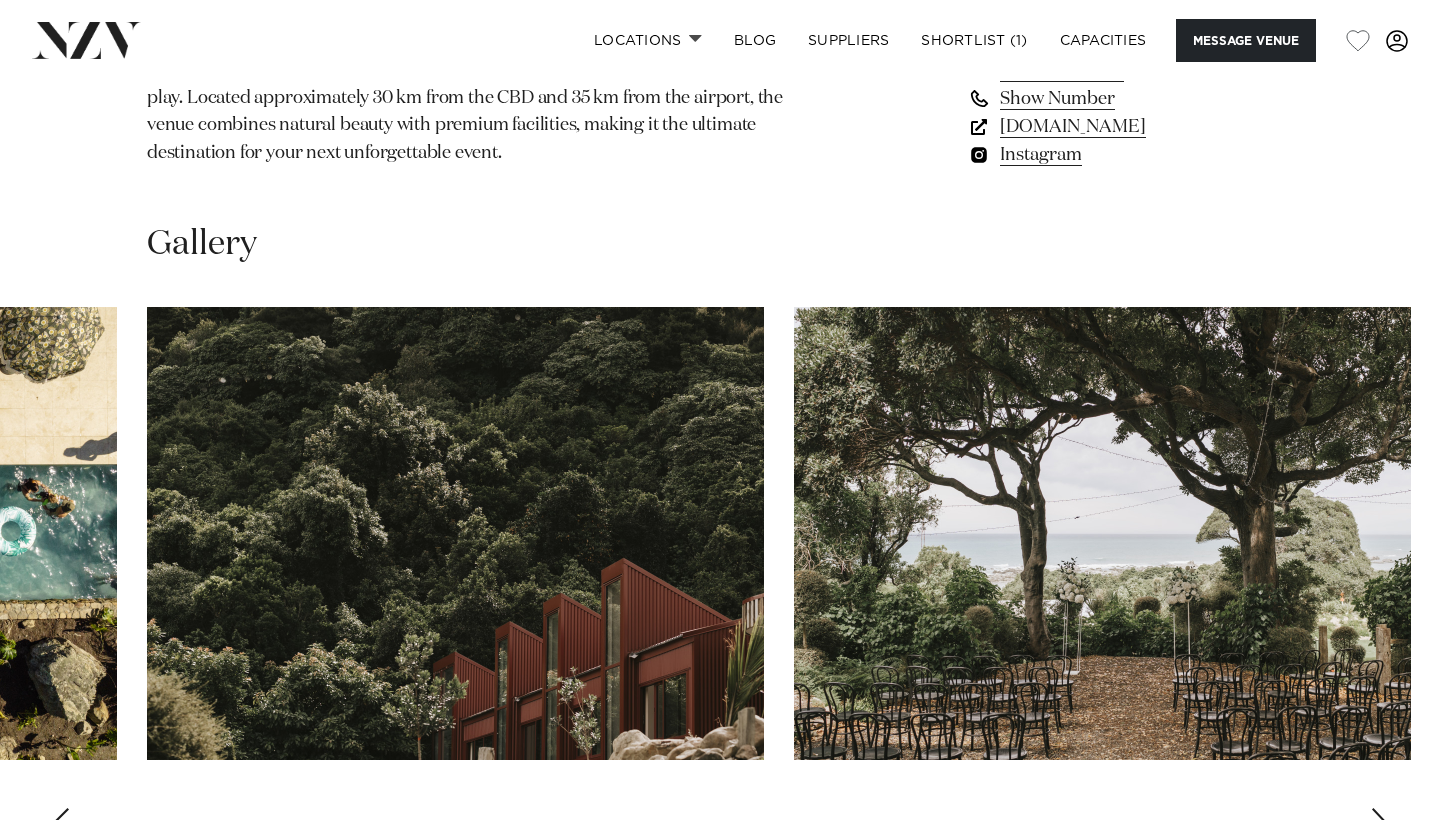 click at bounding box center (1380, 824) 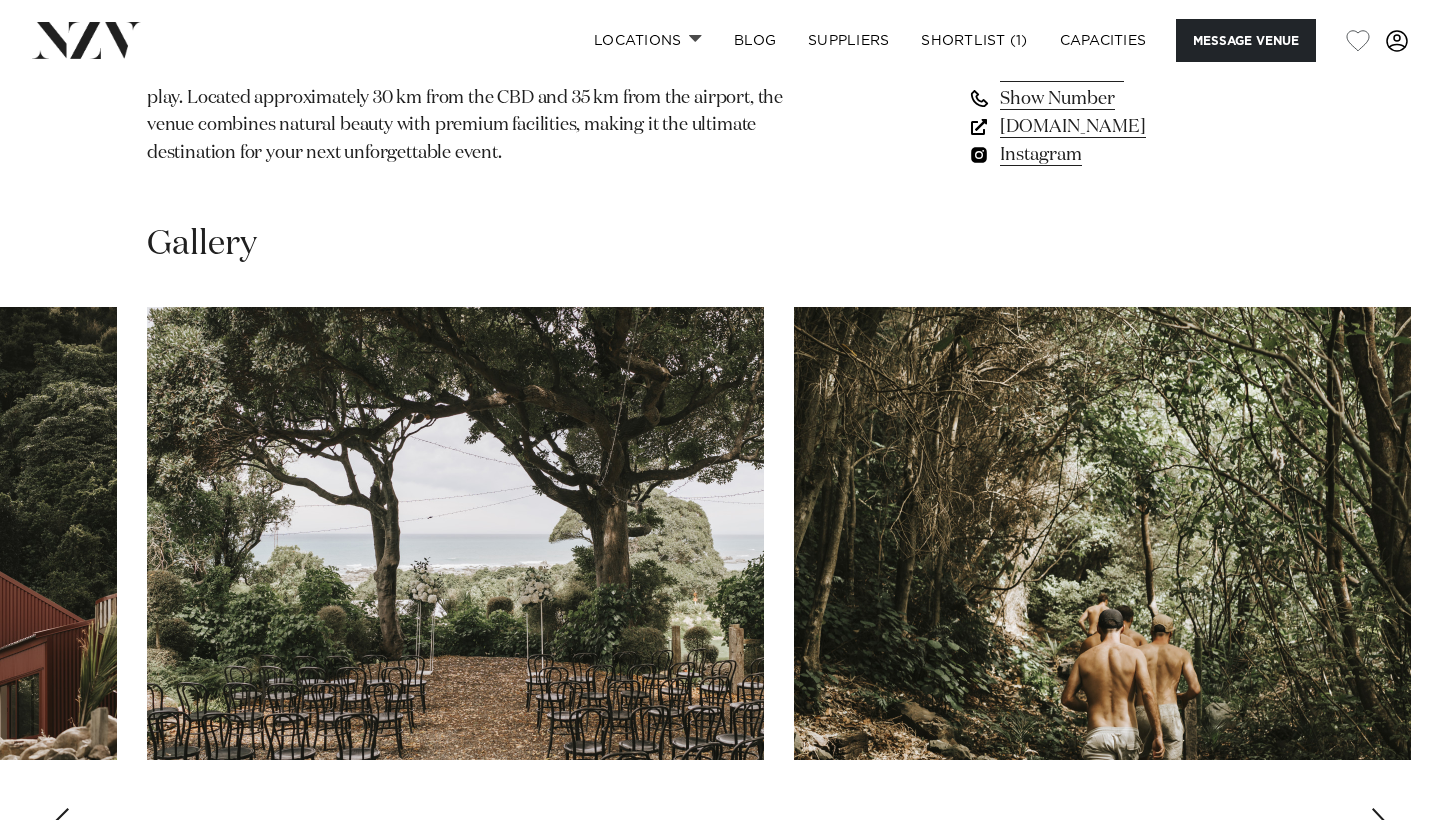 click at bounding box center [1380, 824] 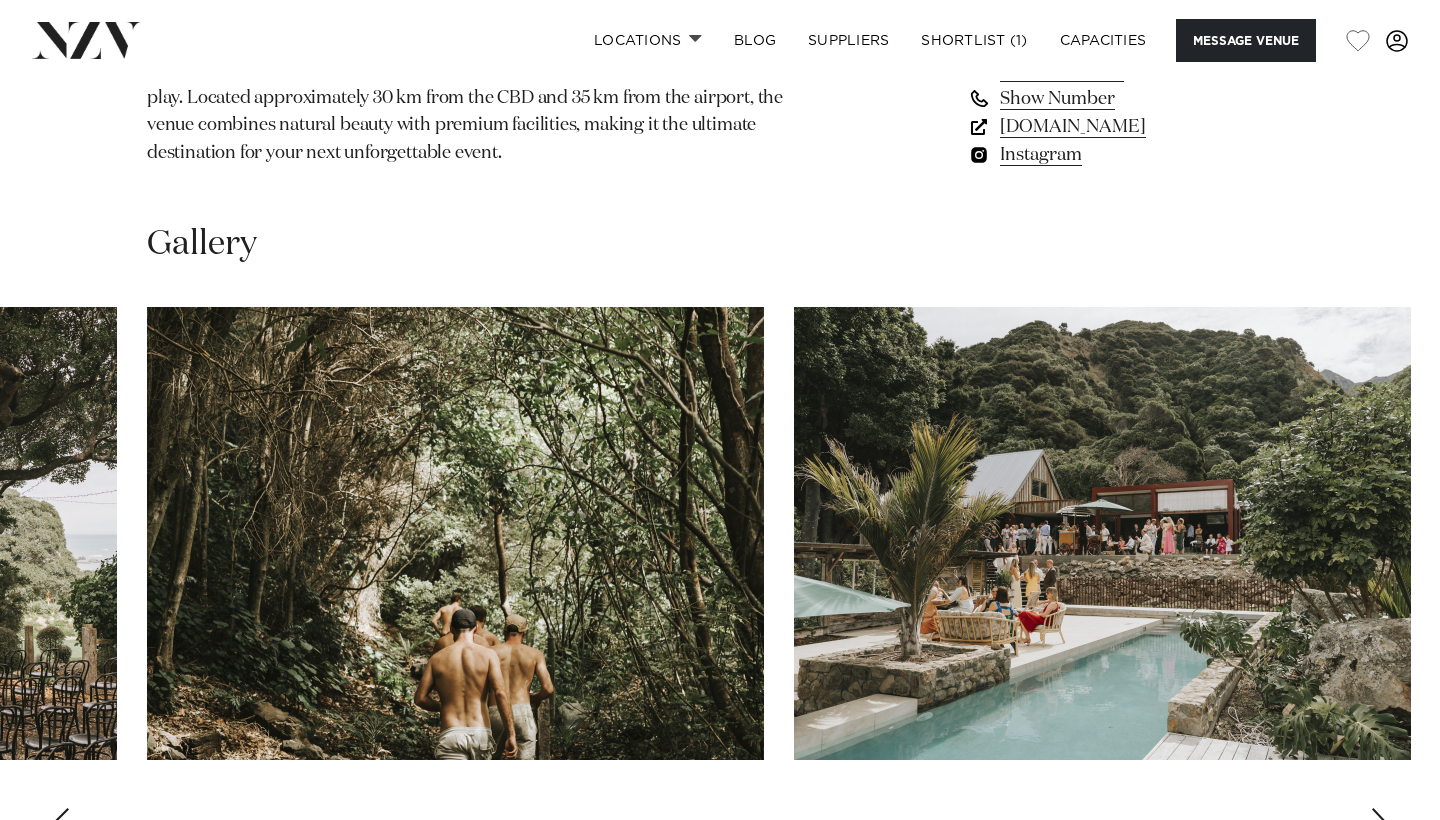 click at bounding box center (1380, 824) 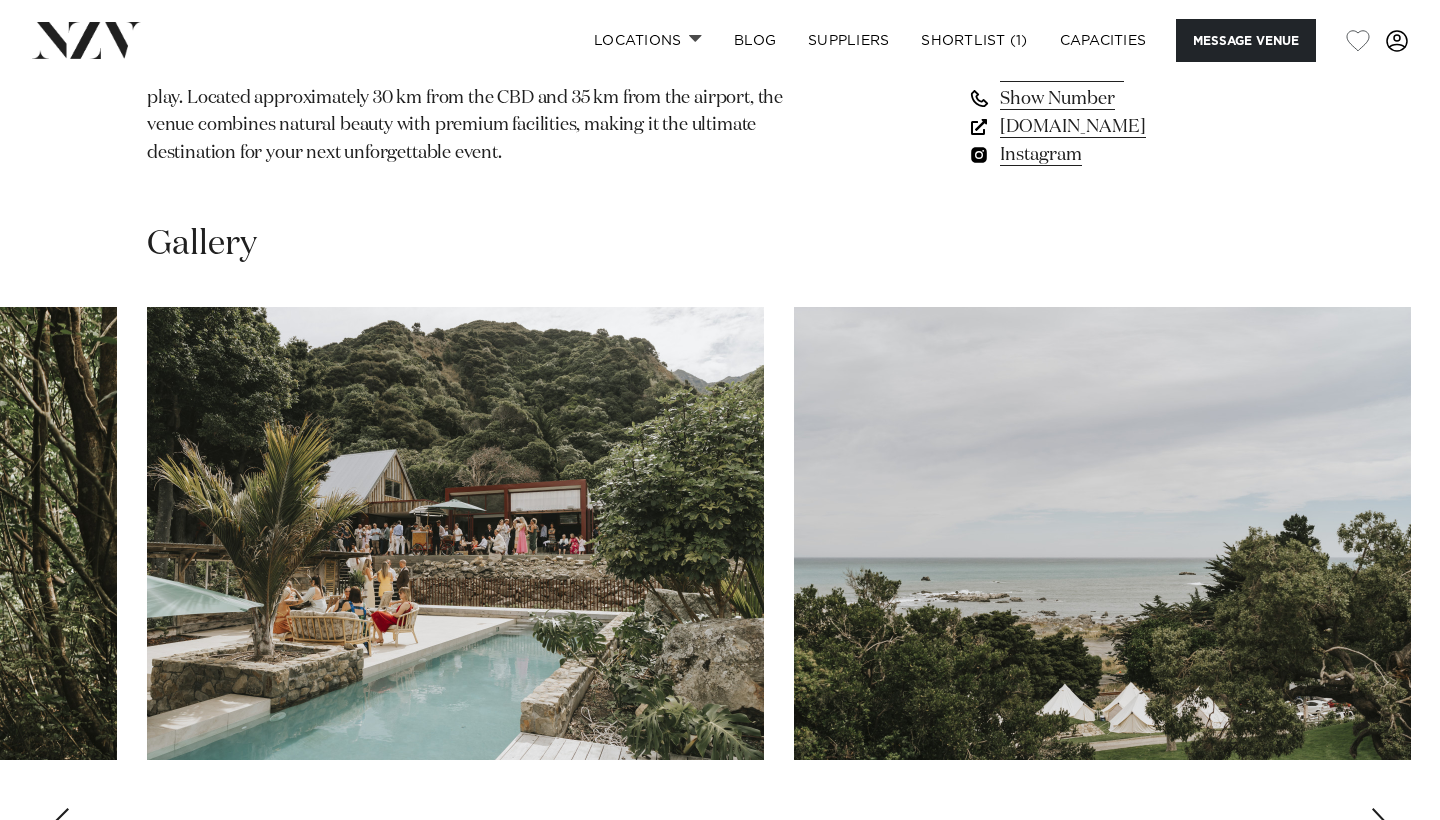 click at bounding box center [1380, 824] 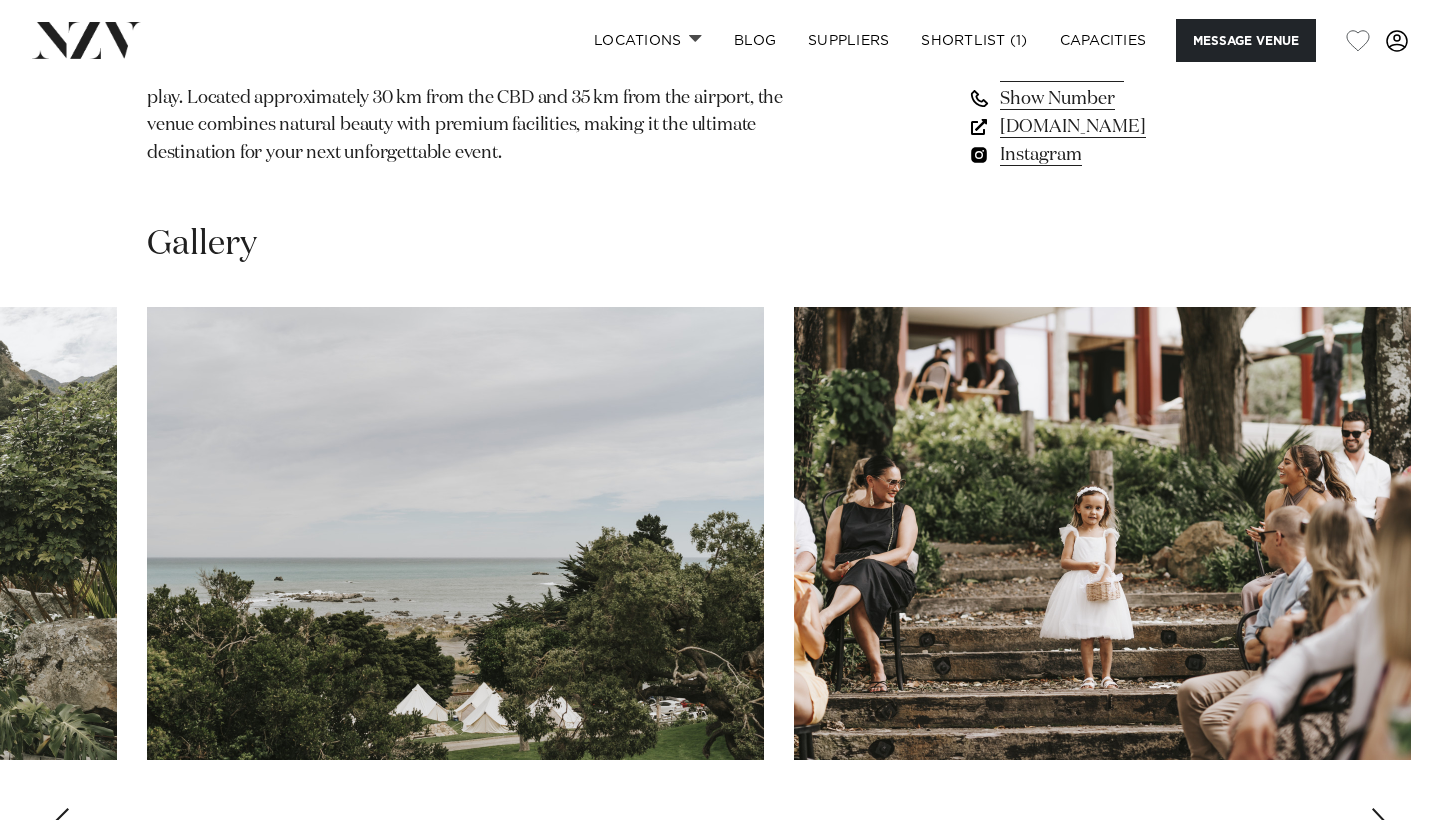 click at bounding box center (1380, 824) 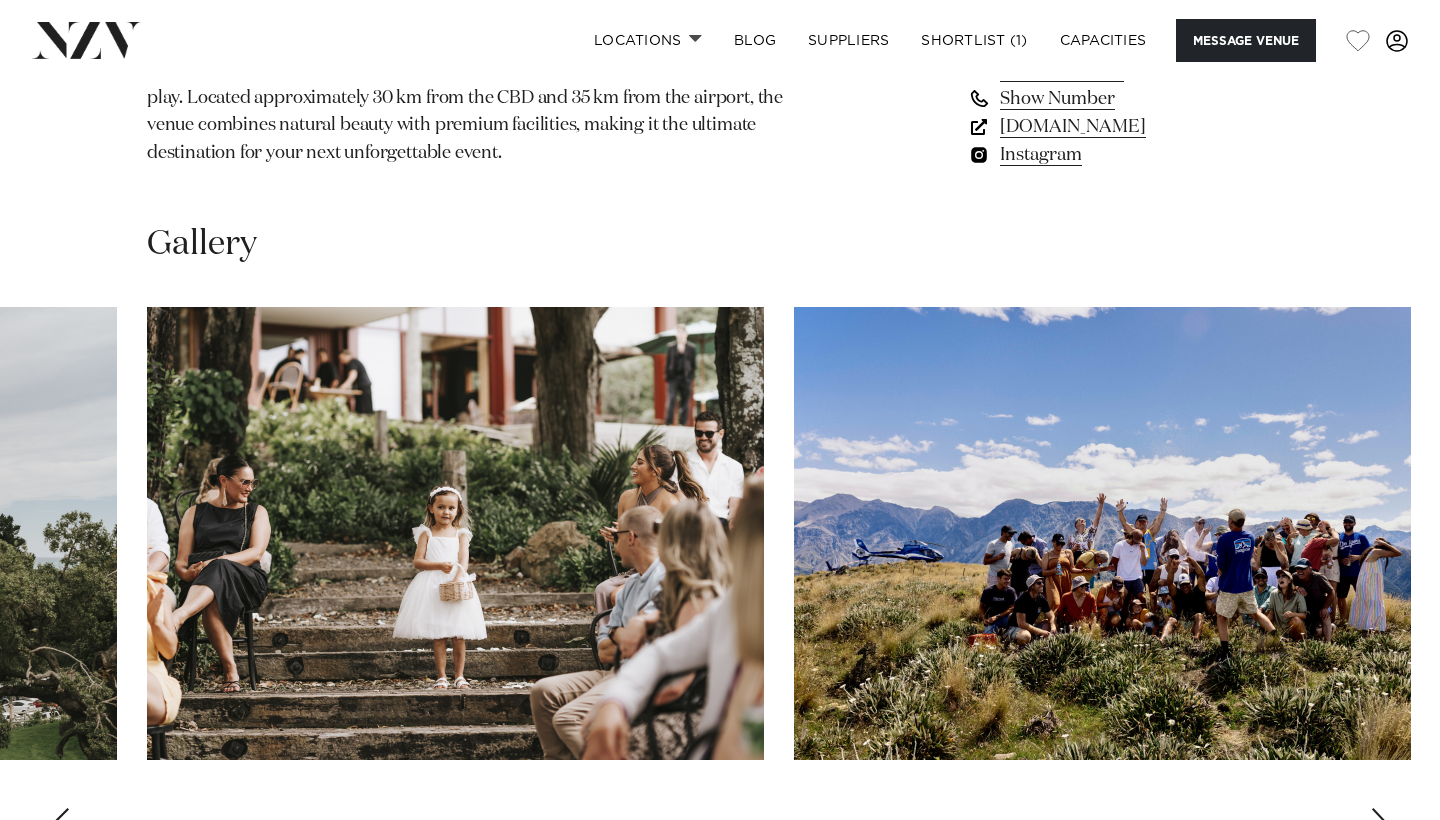 click at bounding box center (1380, 824) 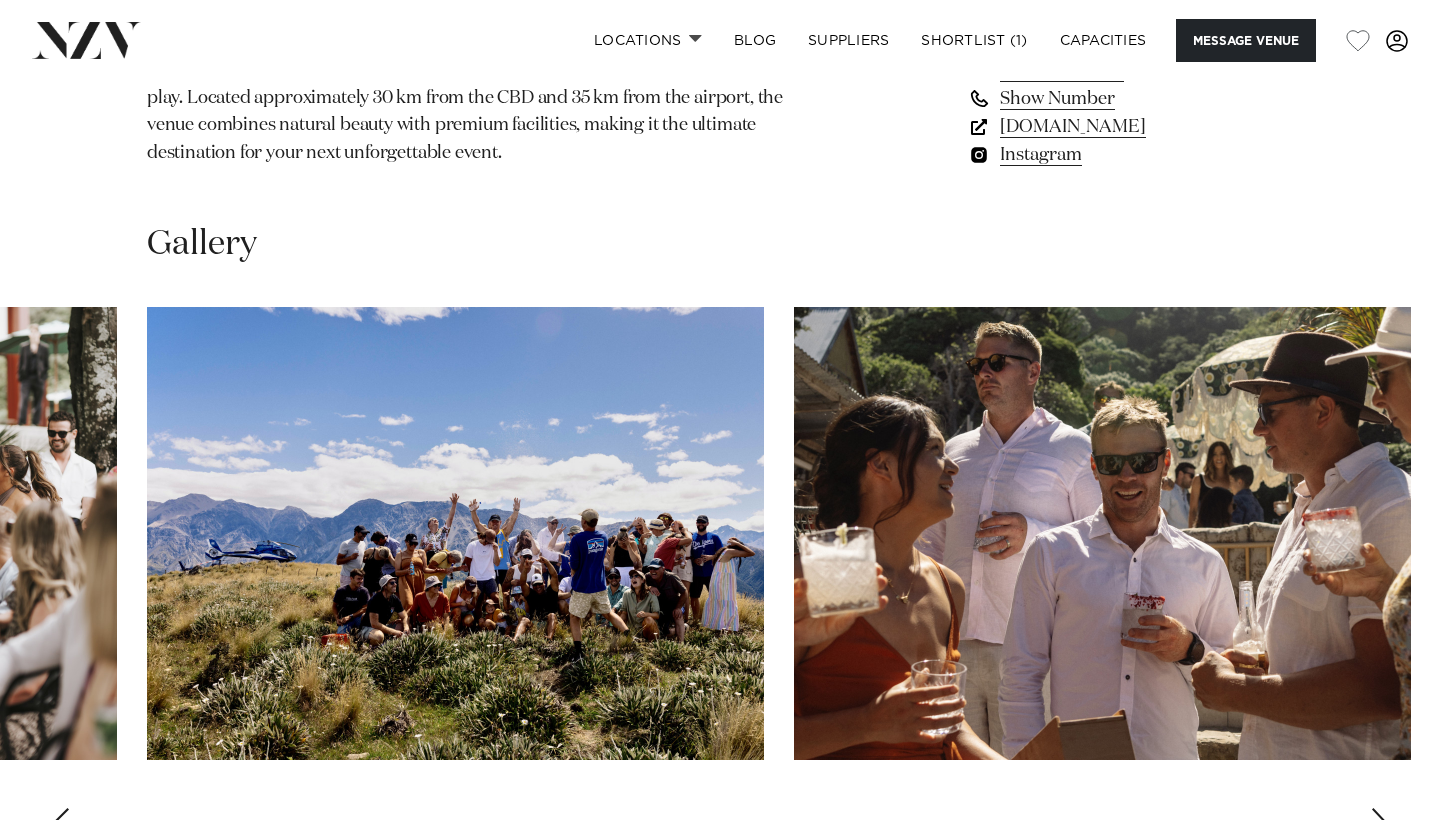 click at bounding box center (1380, 824) 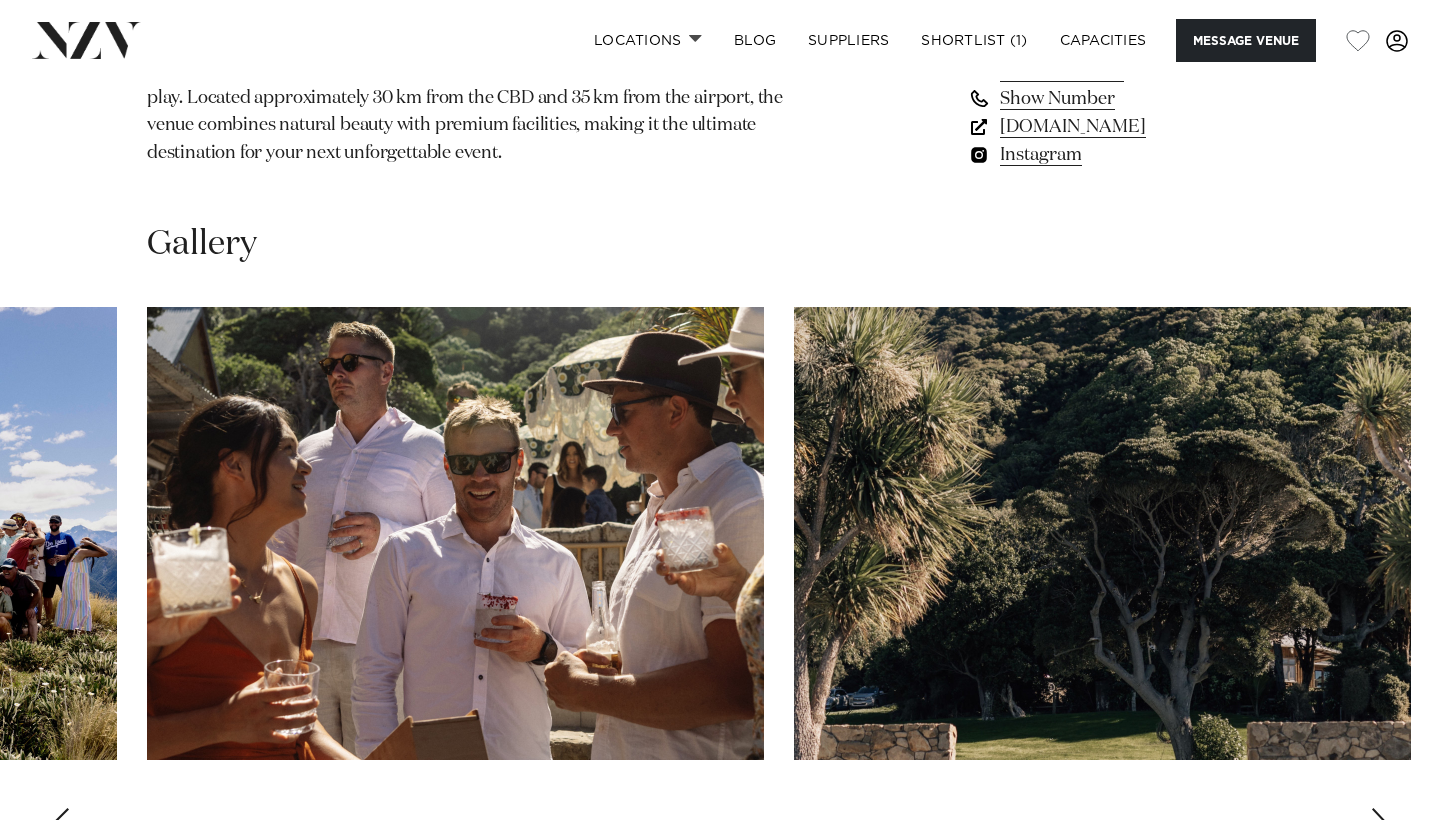 click at bounding box center (1380, 824) 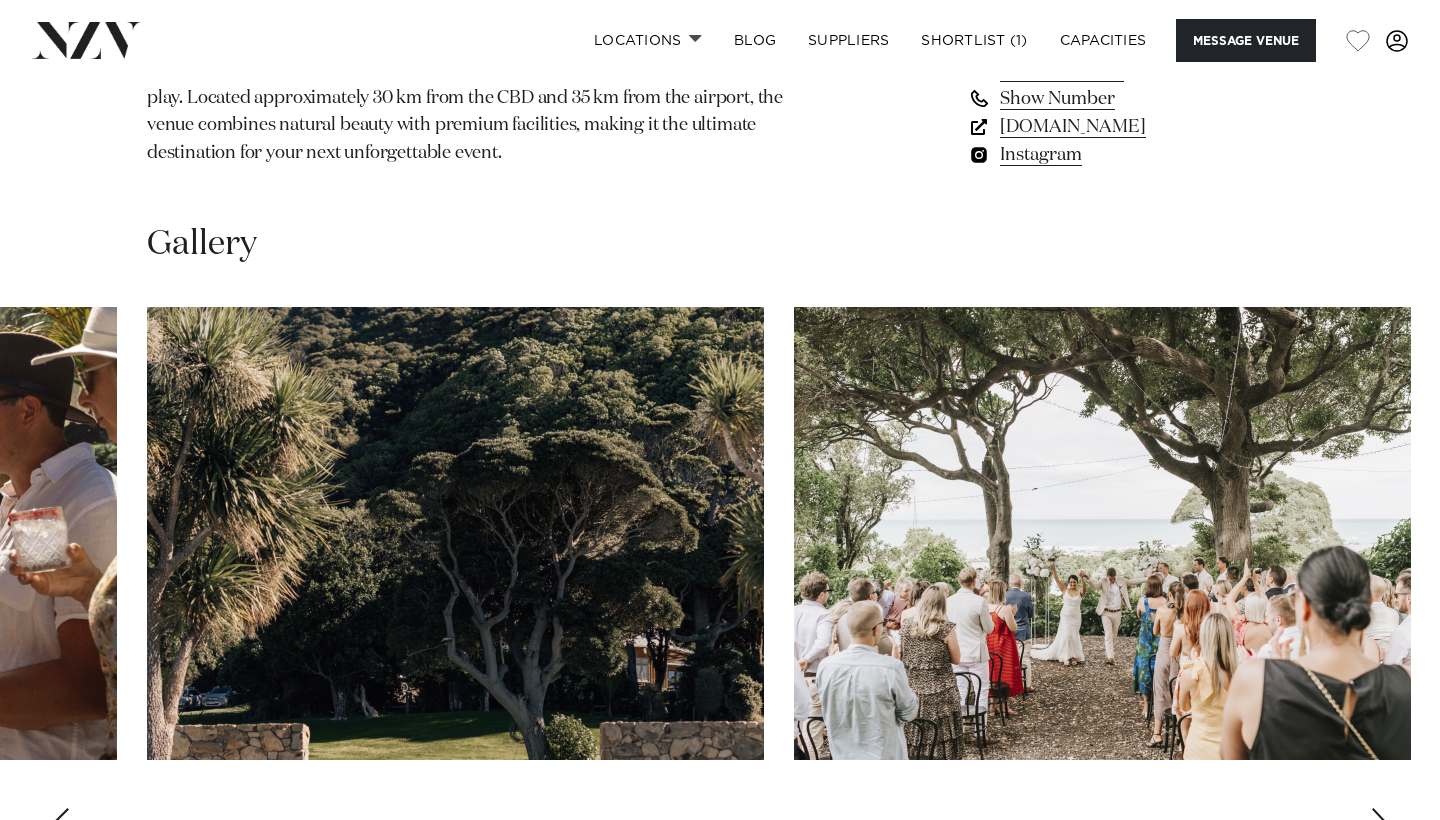click at bounding box center [1380, 824] 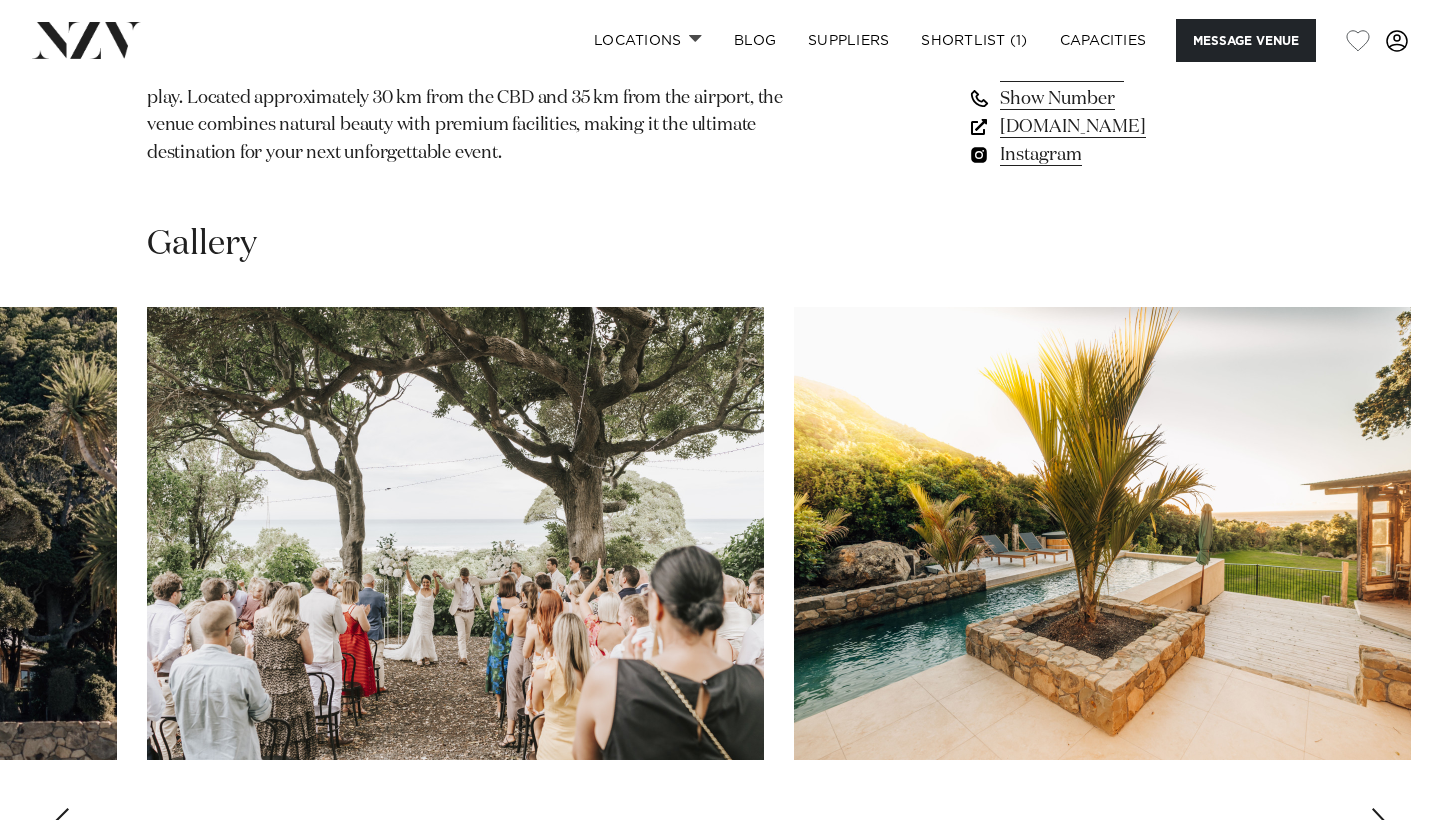 click at bounding box center [1380, 824] 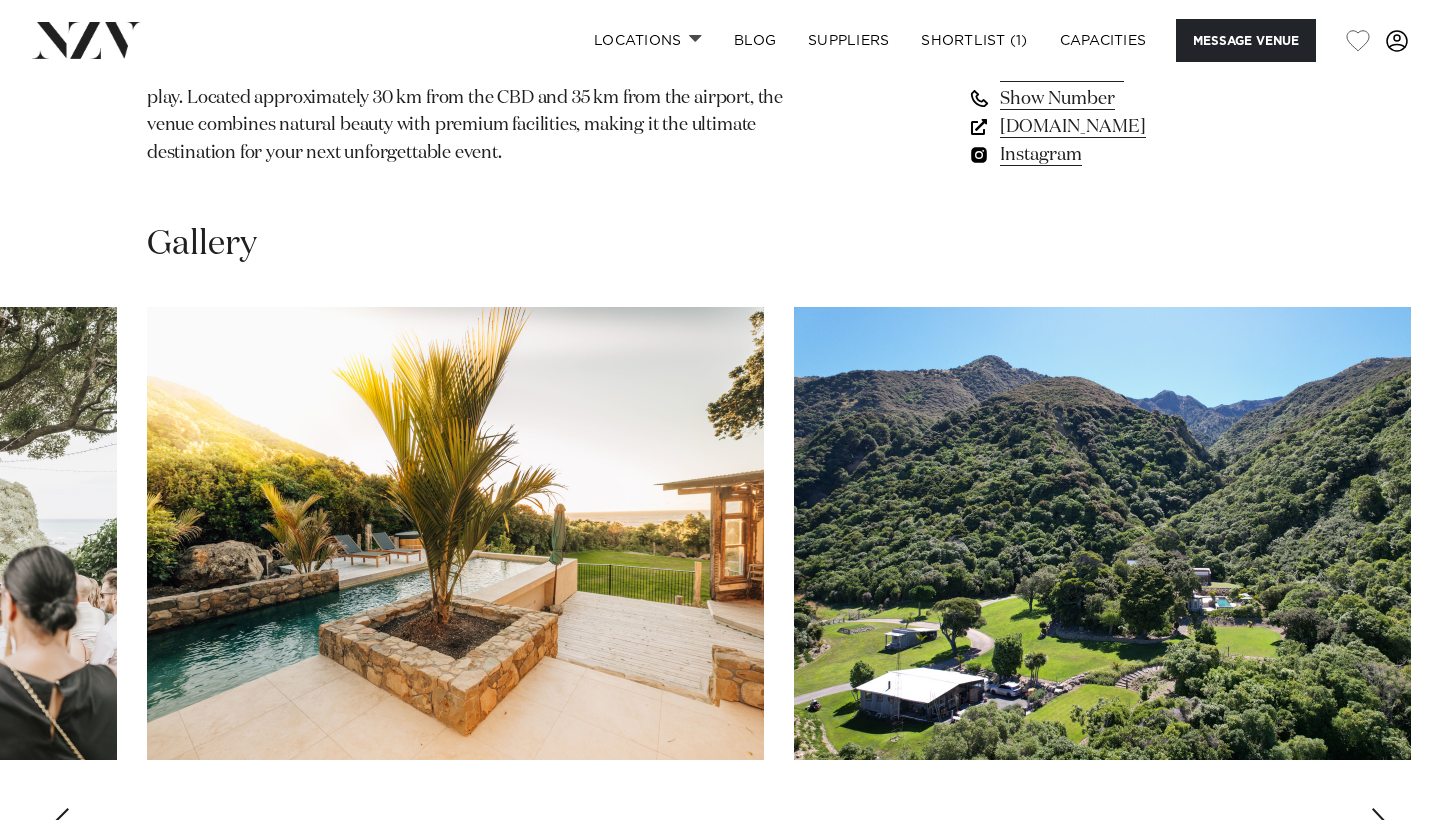 click at bounding box center (1380, 824) 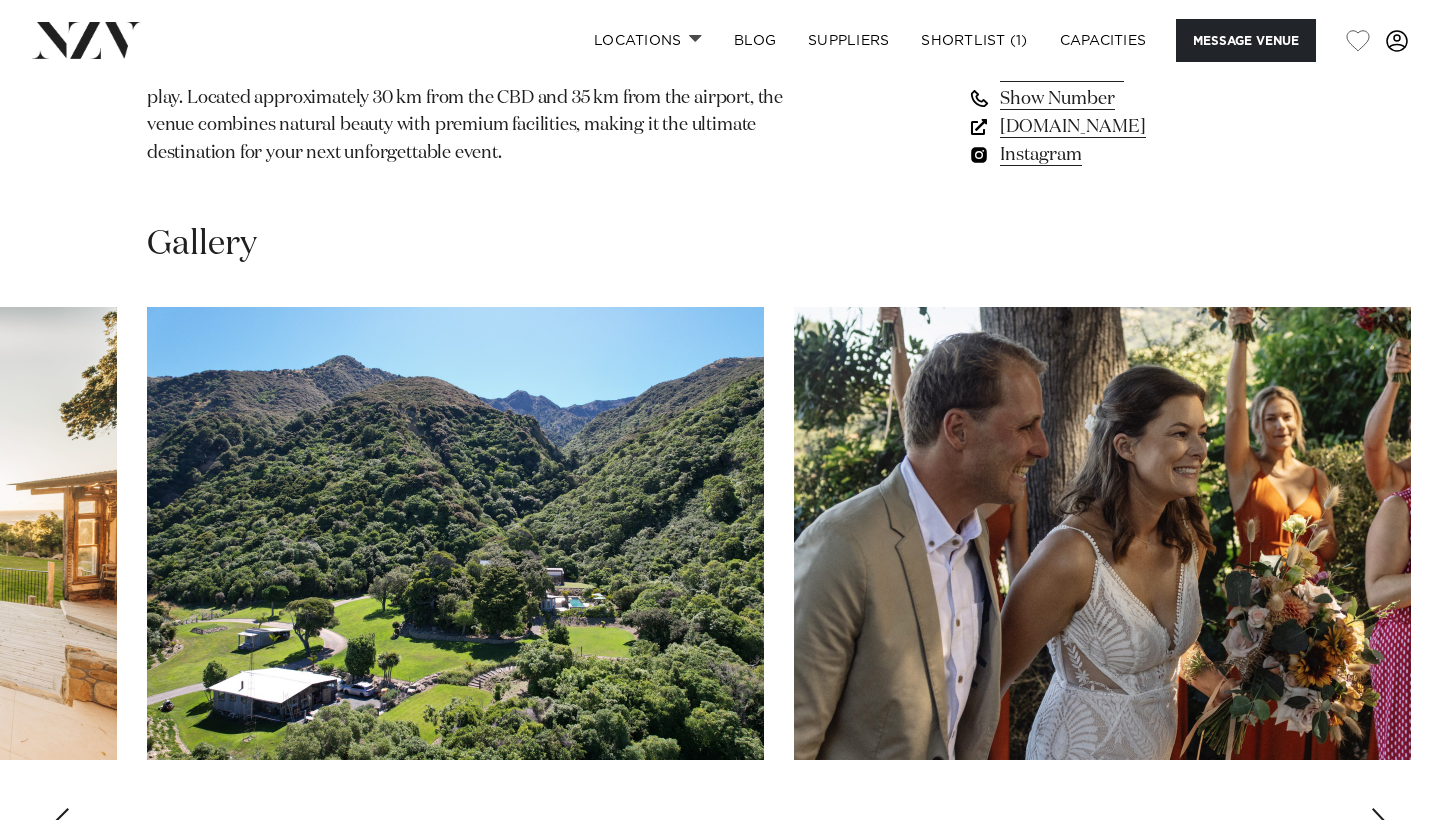 click at bounding box center (1380, 824) 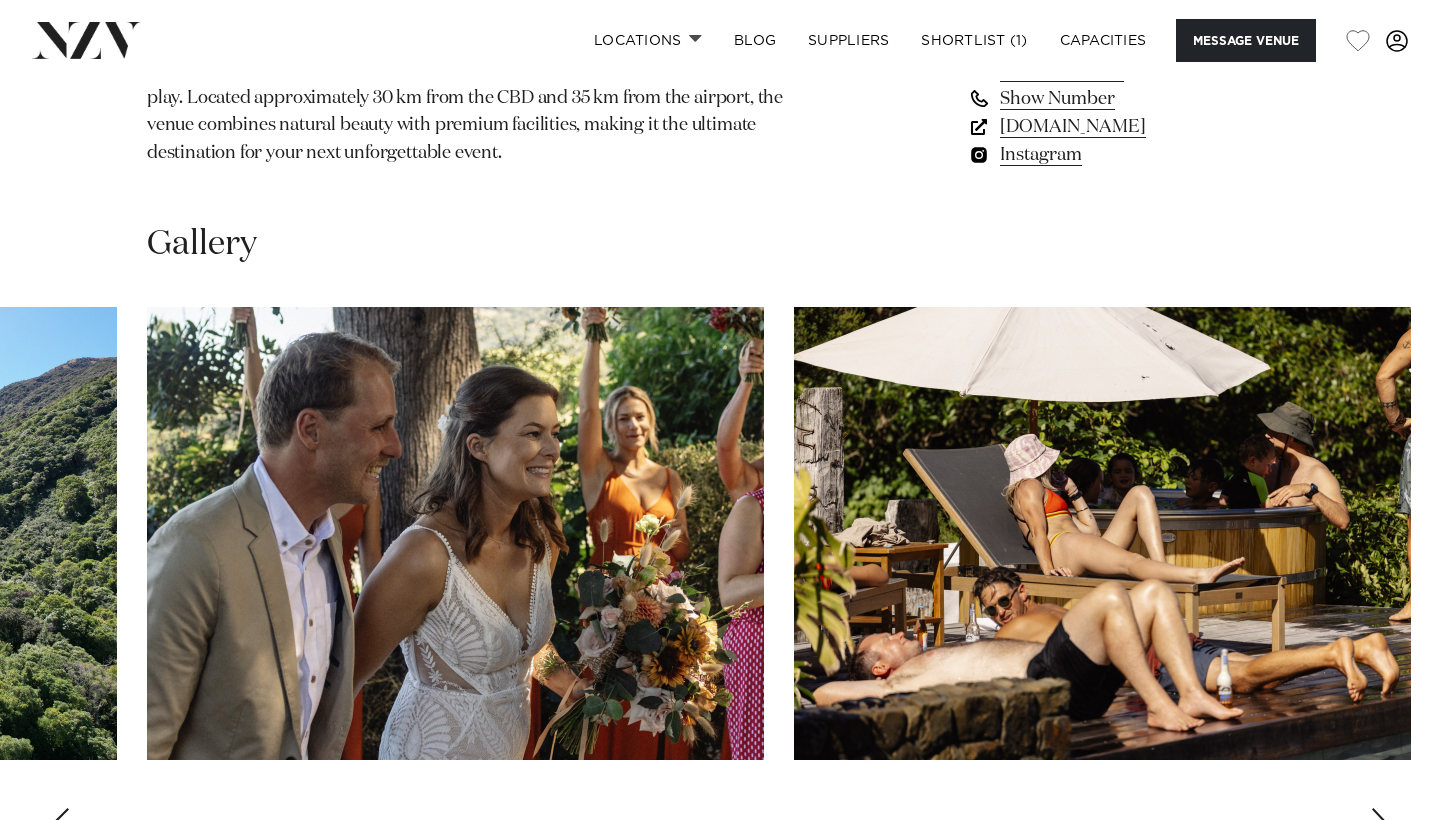 click at bounding box center [1380, 824] 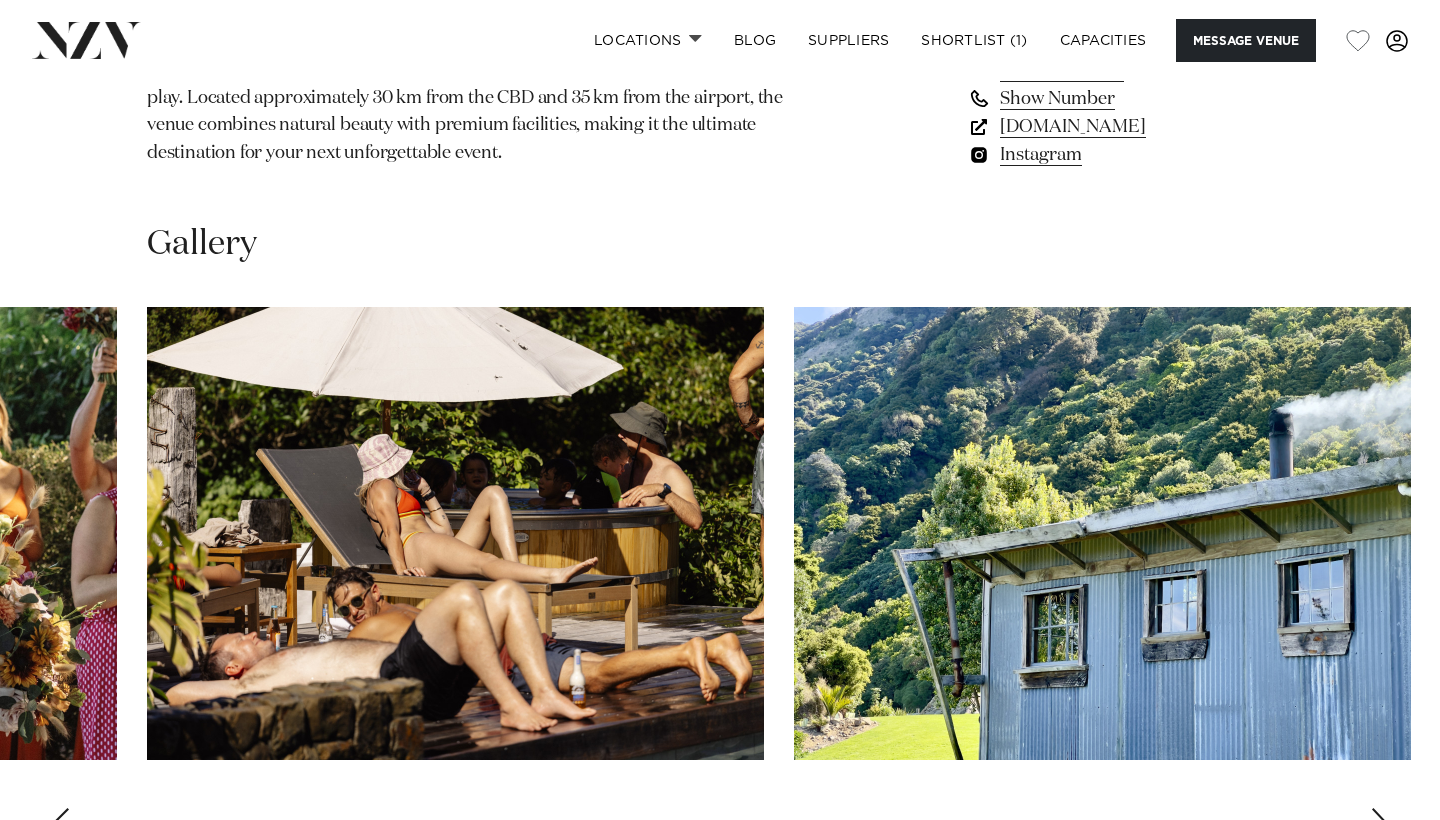 click at bounding box center [1380, 824] 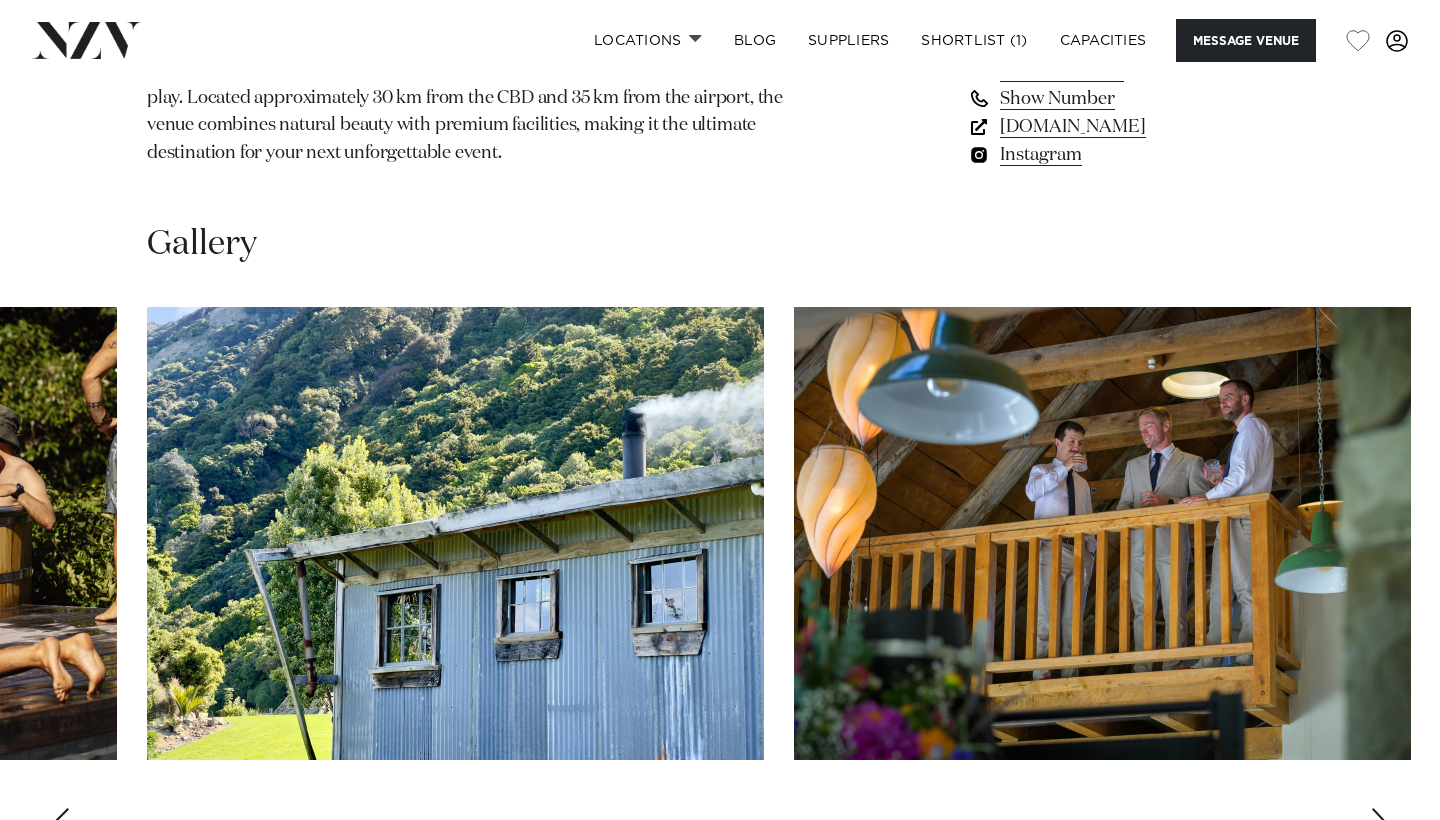 click at bounding box center (1380, 824) 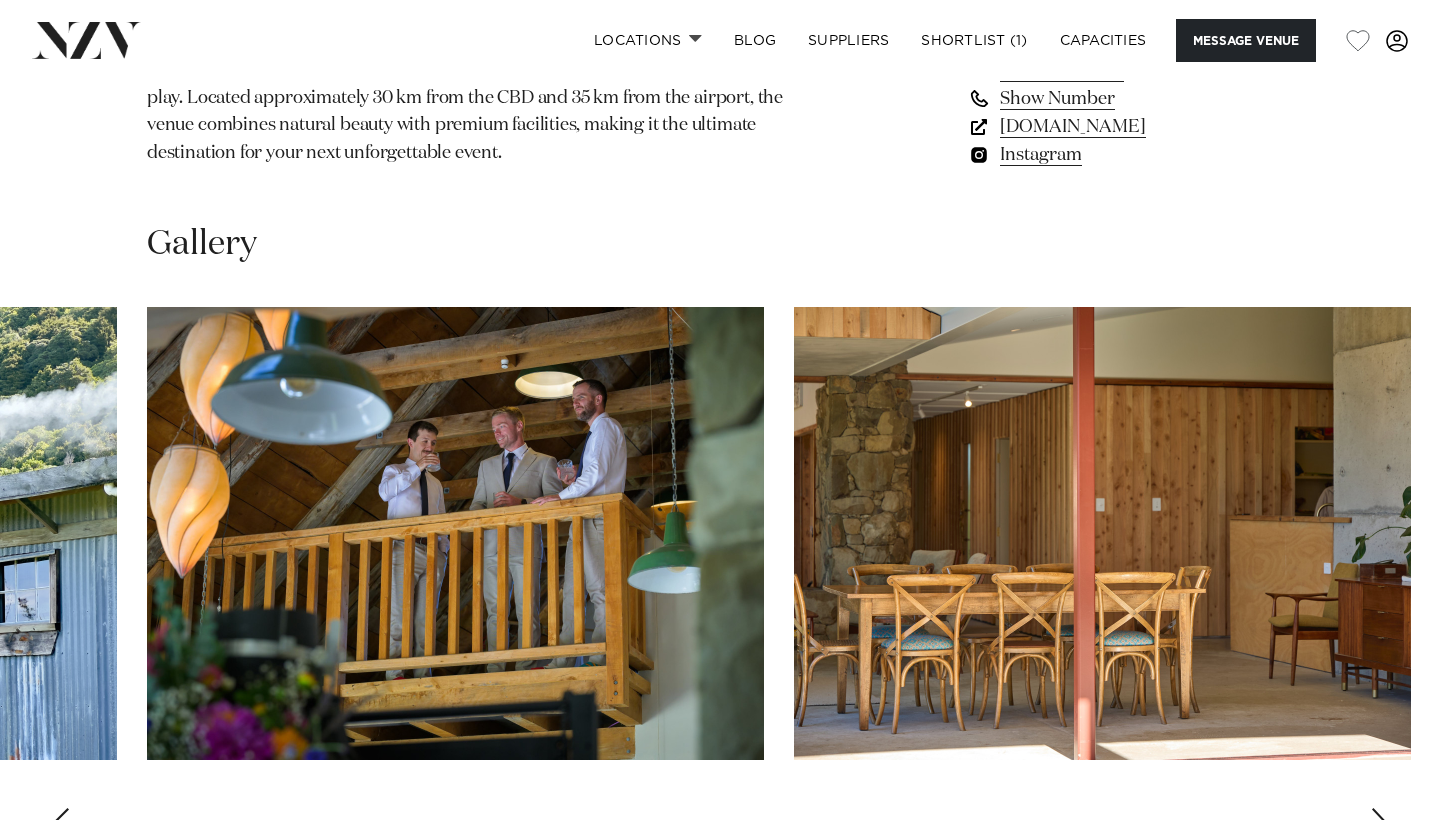 click at bounding box center [1380, 824] 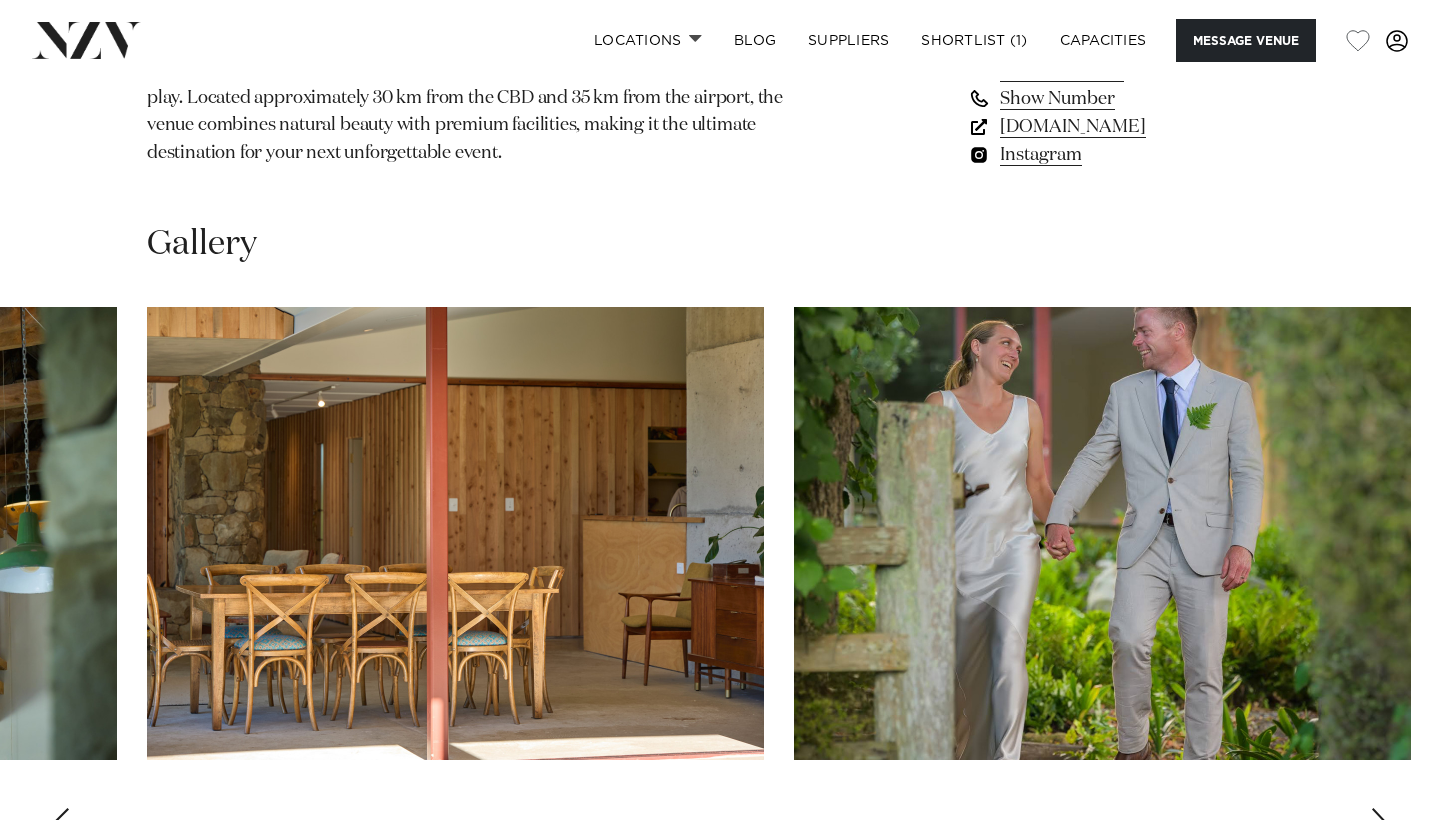 click at bounding box center (1380, 824) 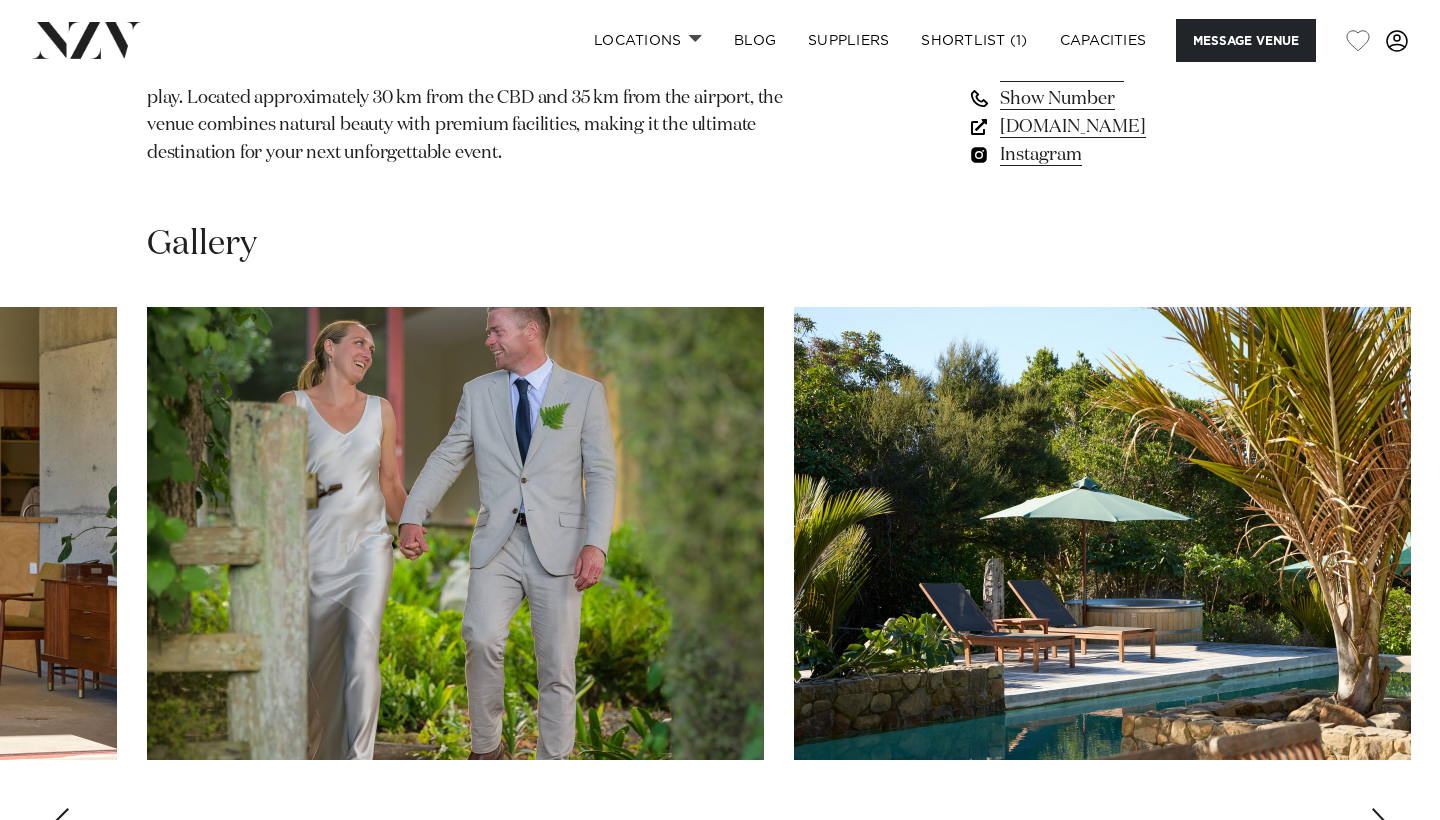 click at bounding box center [1380, 824] 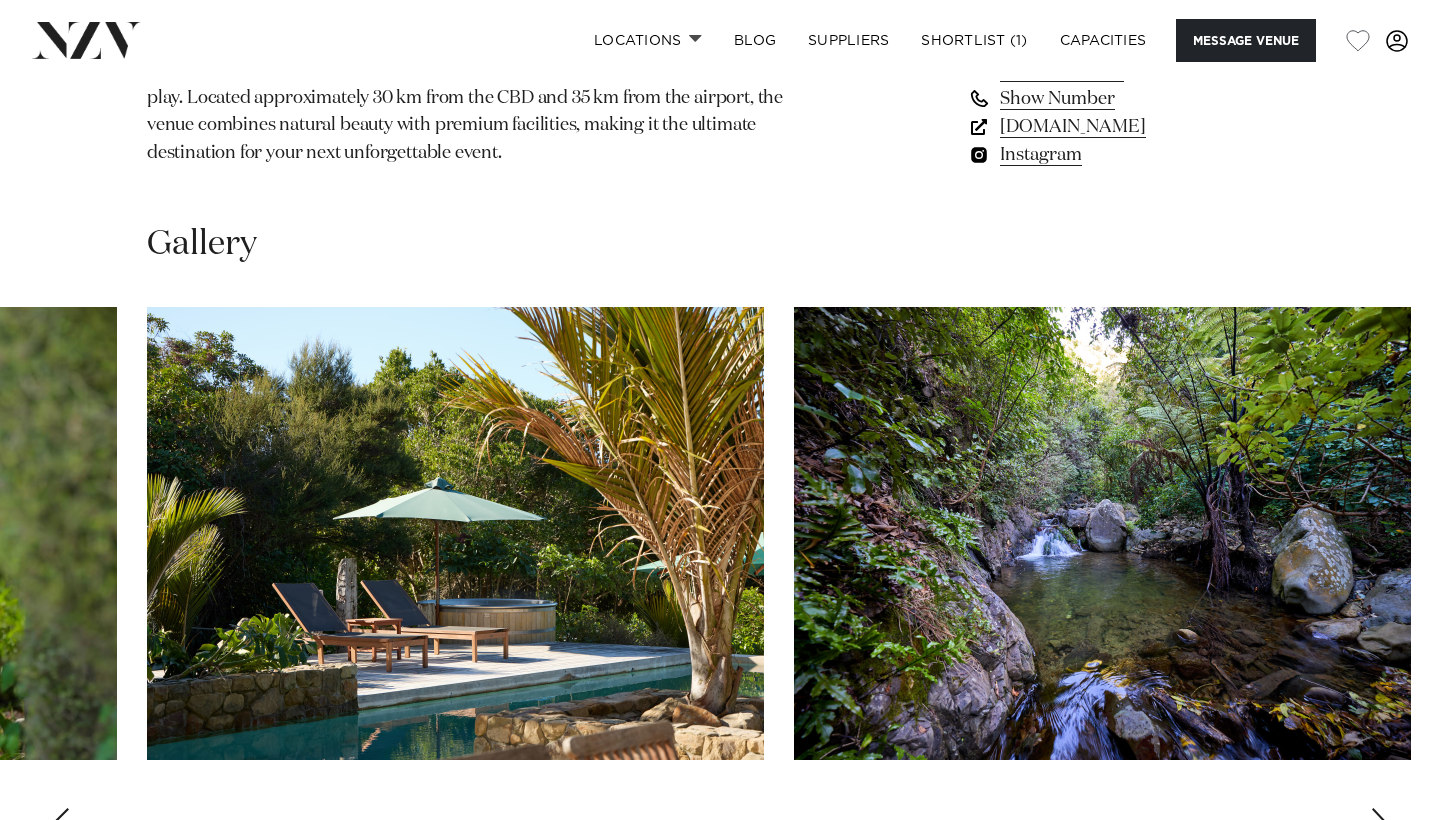 click at bounding box center [1380, 824] 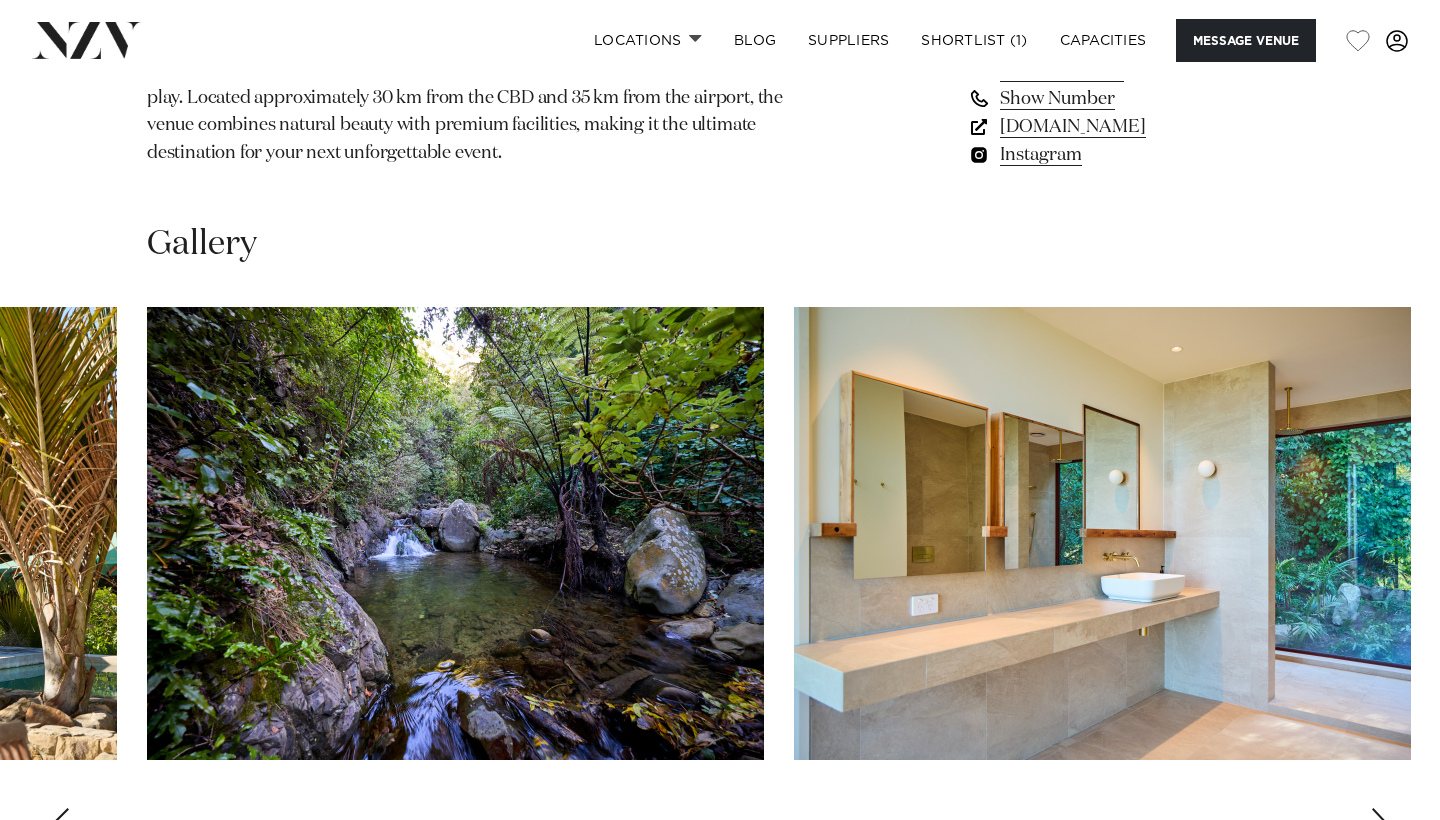 click at bounding box center (1380, 824) 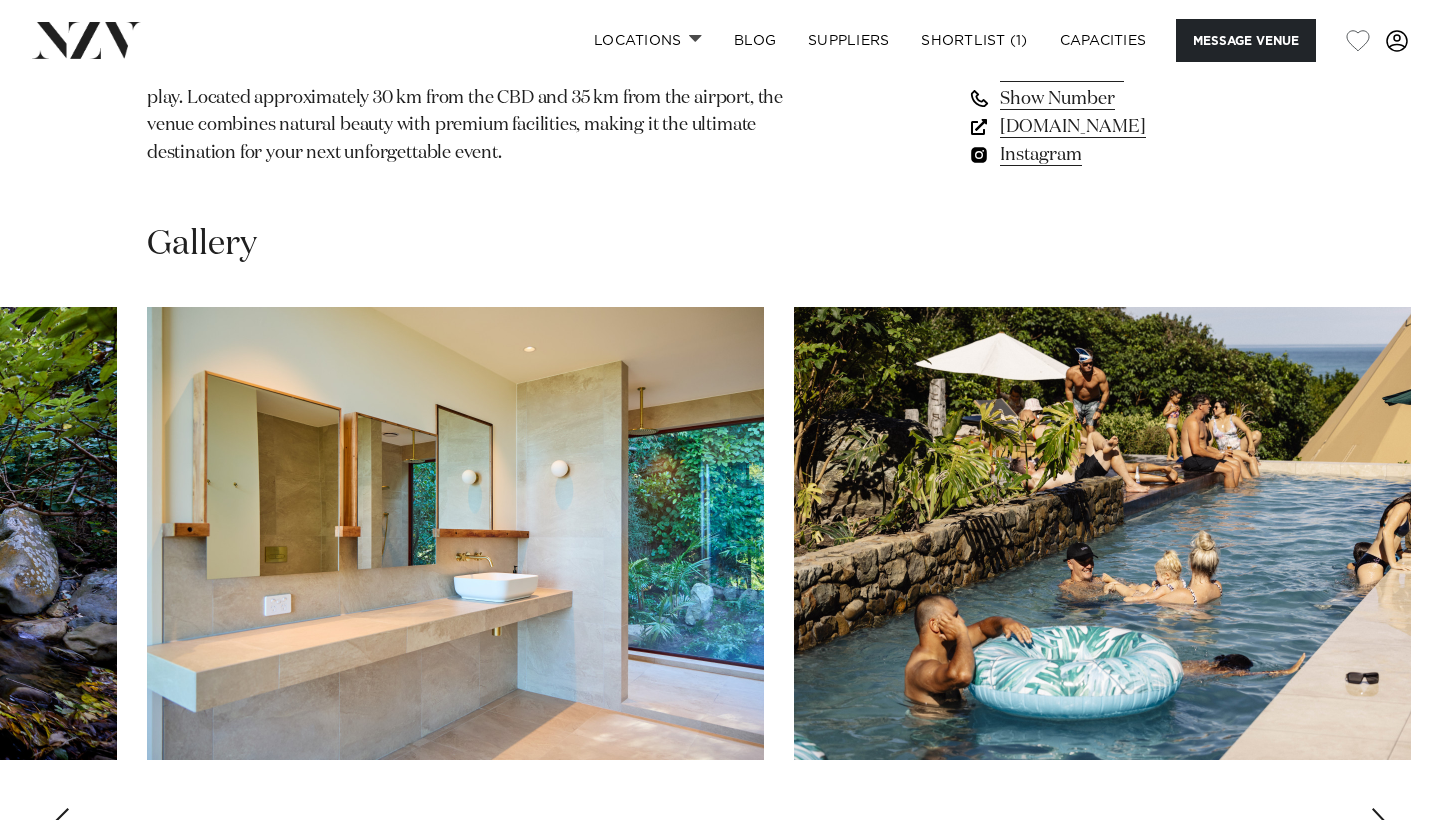 click at bounding box center [1380, 824] 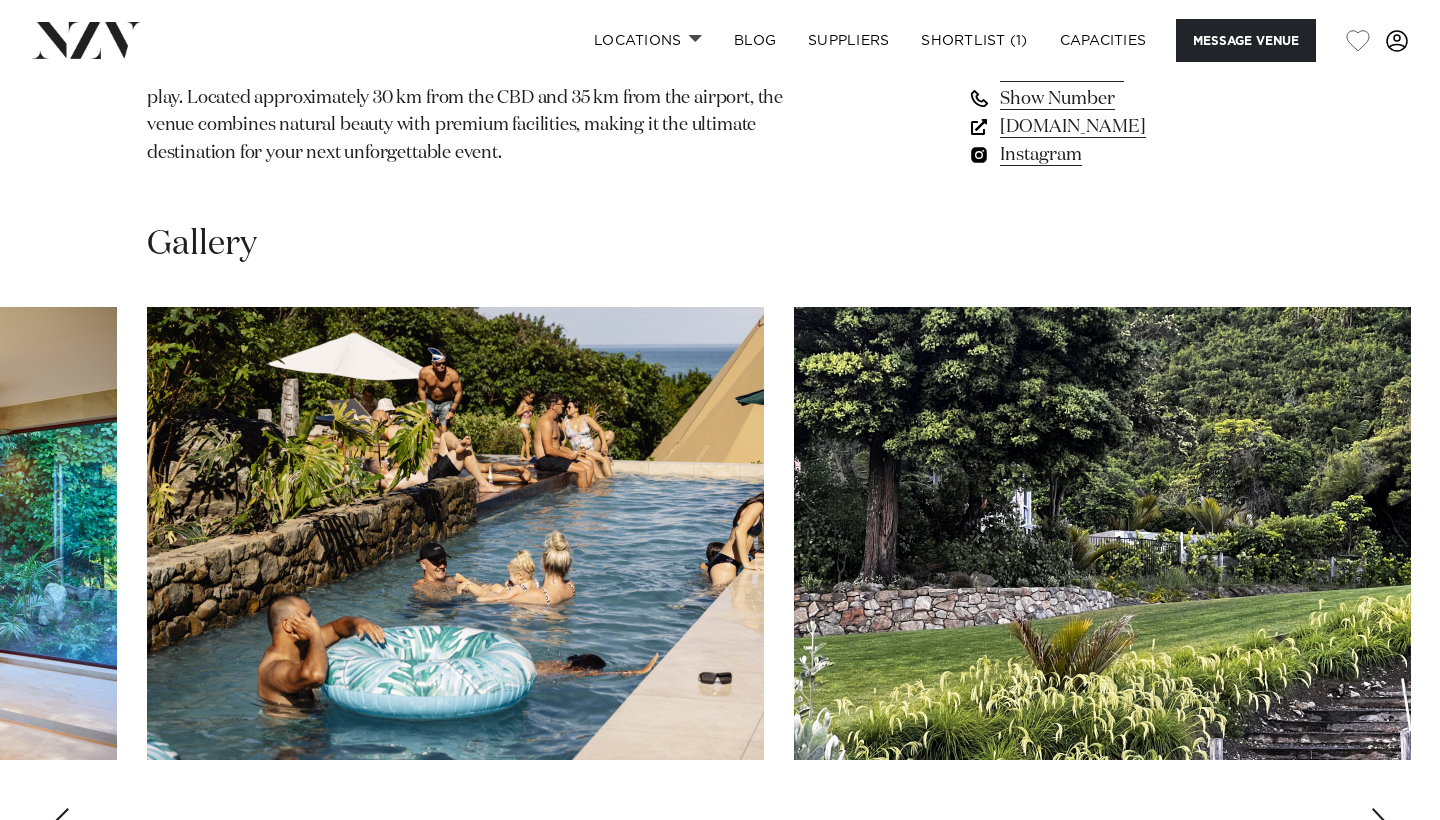click at bounding box center (1380, 824) 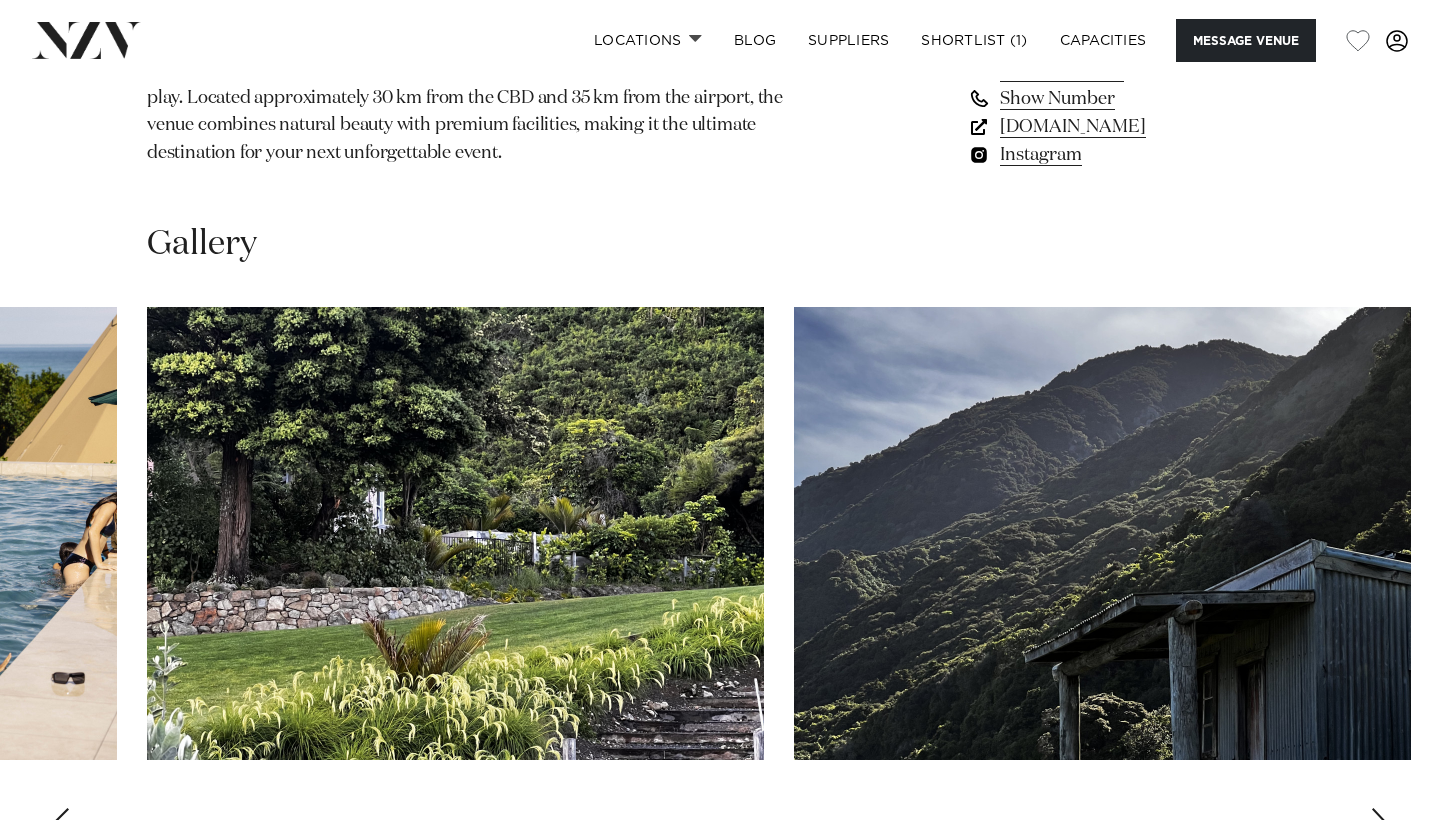 click at bounding box center (1380, 824) 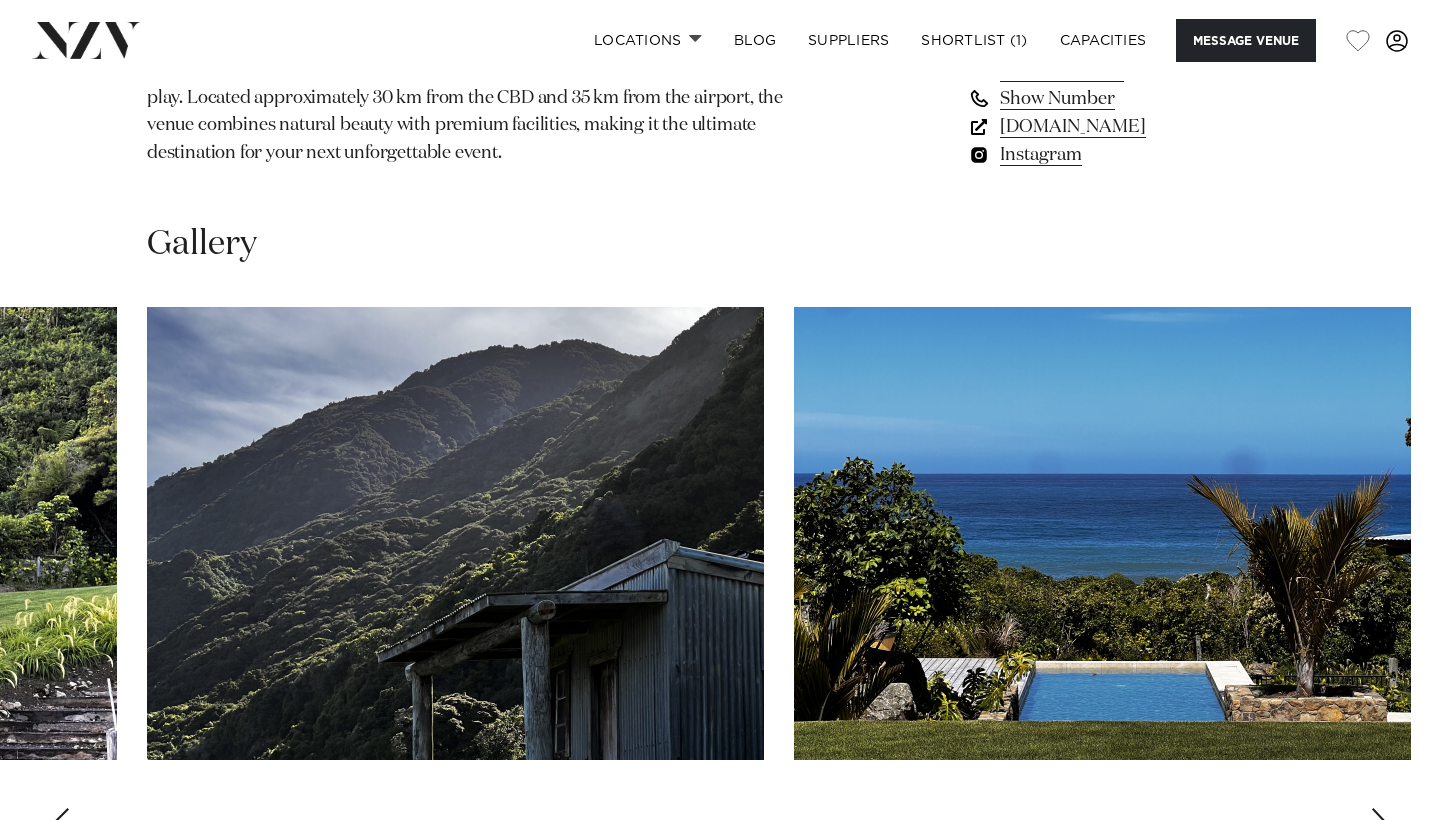 click at bounding box center [1380, 824] 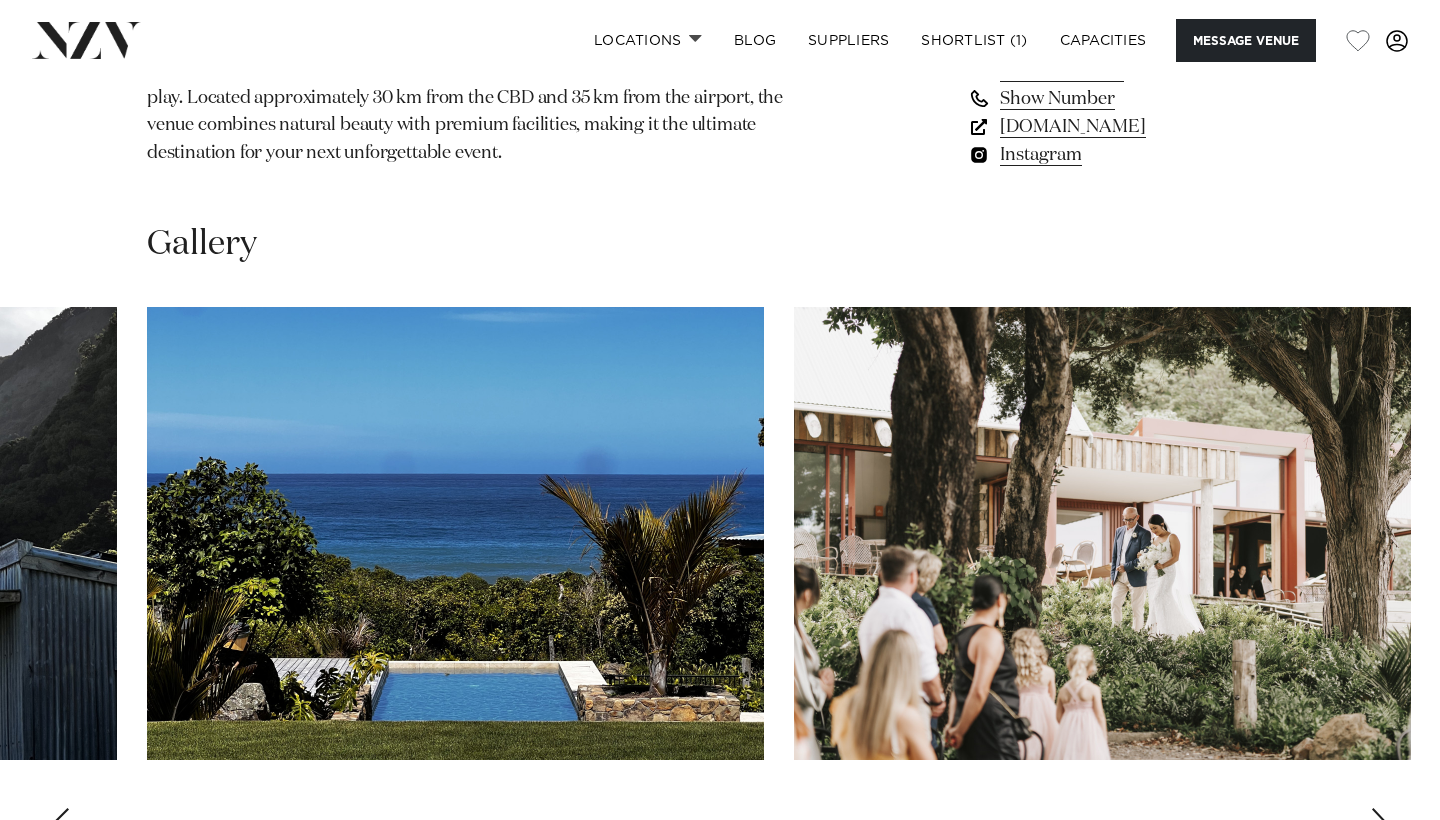 click at bounding box center [1380, 824] 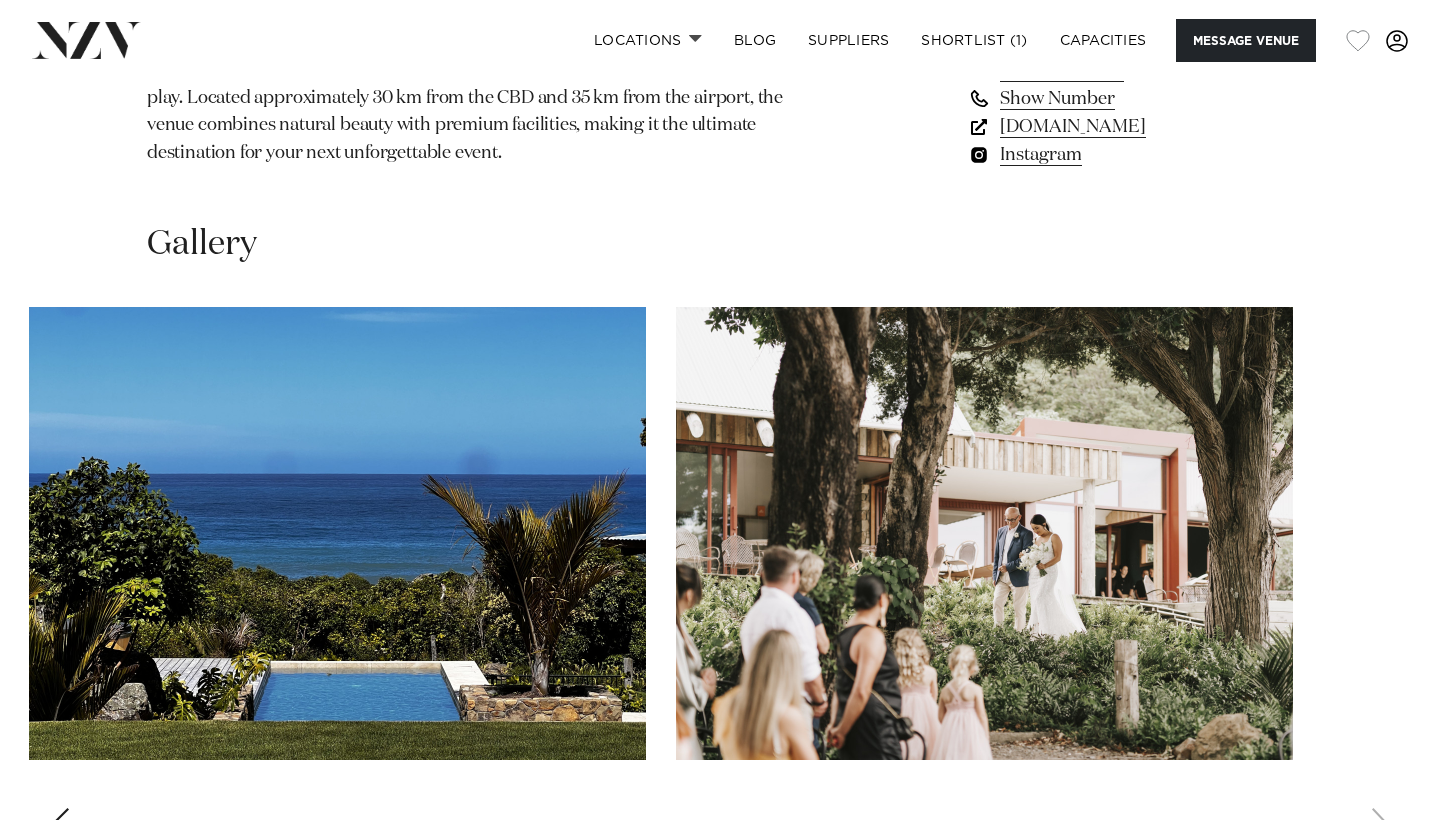 click at bounding box center [1358, 41] 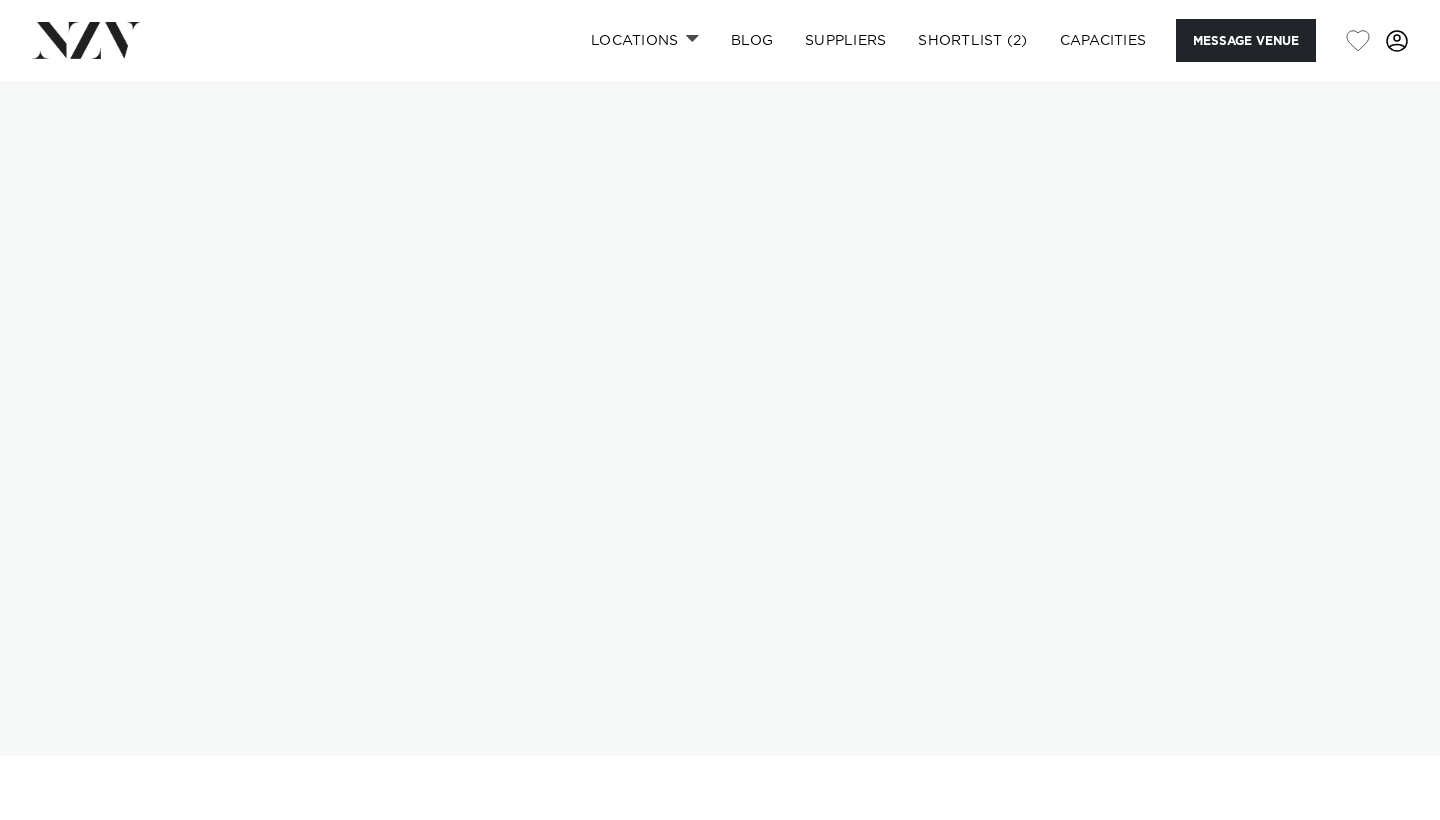 scroll, scrollTop: 0, scrollLeft: 0, axis: both 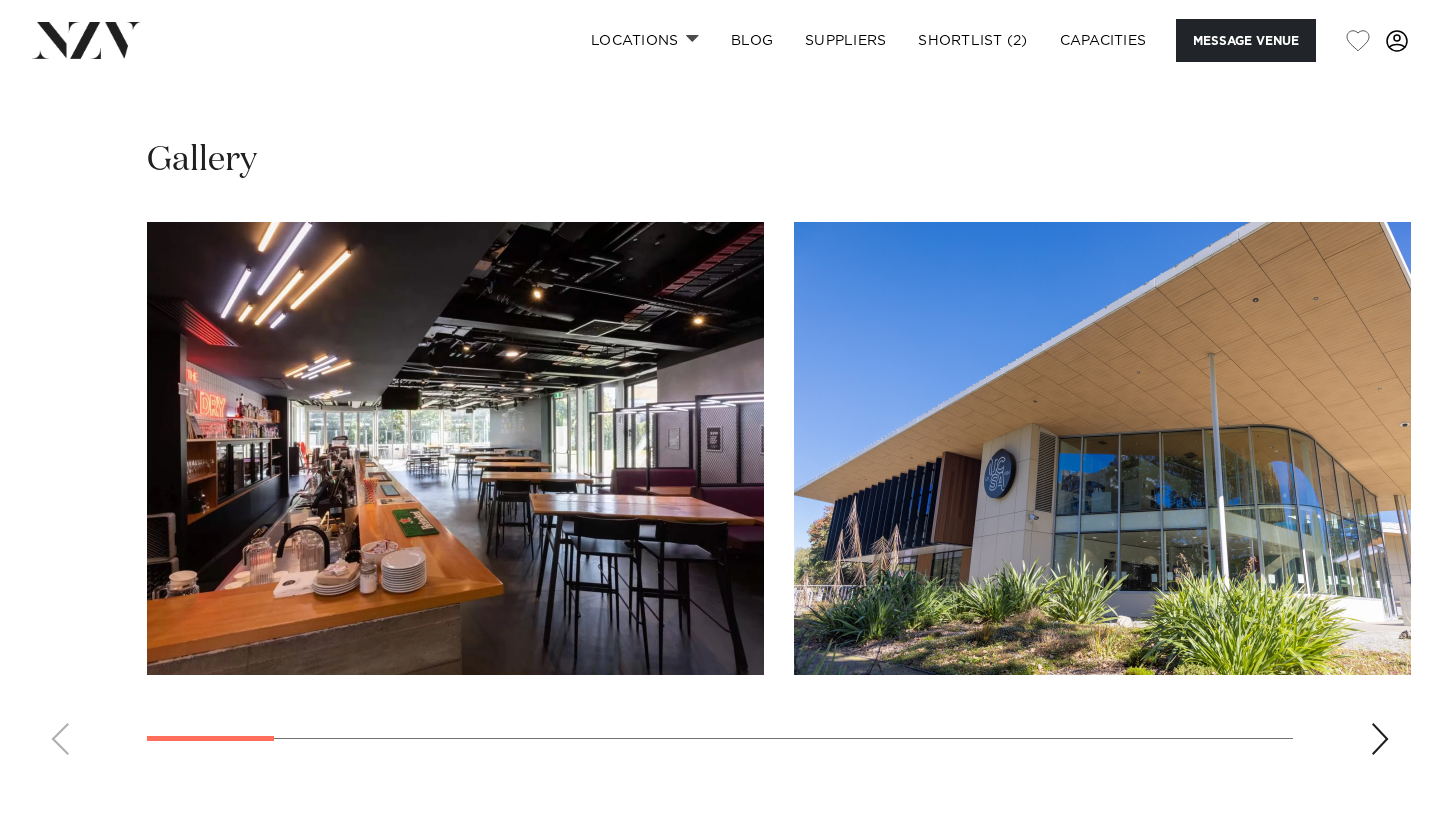 click at bounding box center [1380, 739] 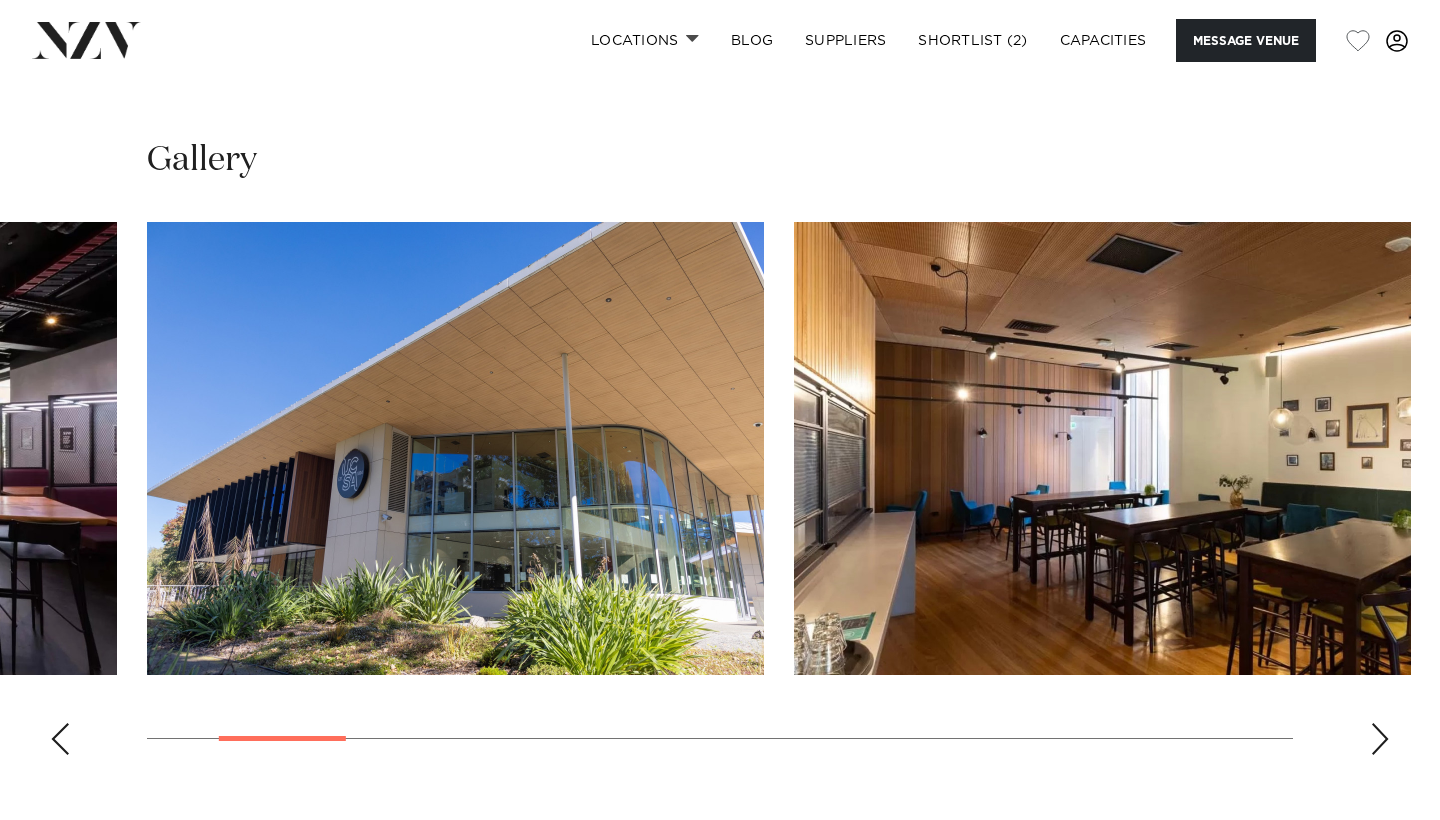 click at bounding box center (1380, 739) 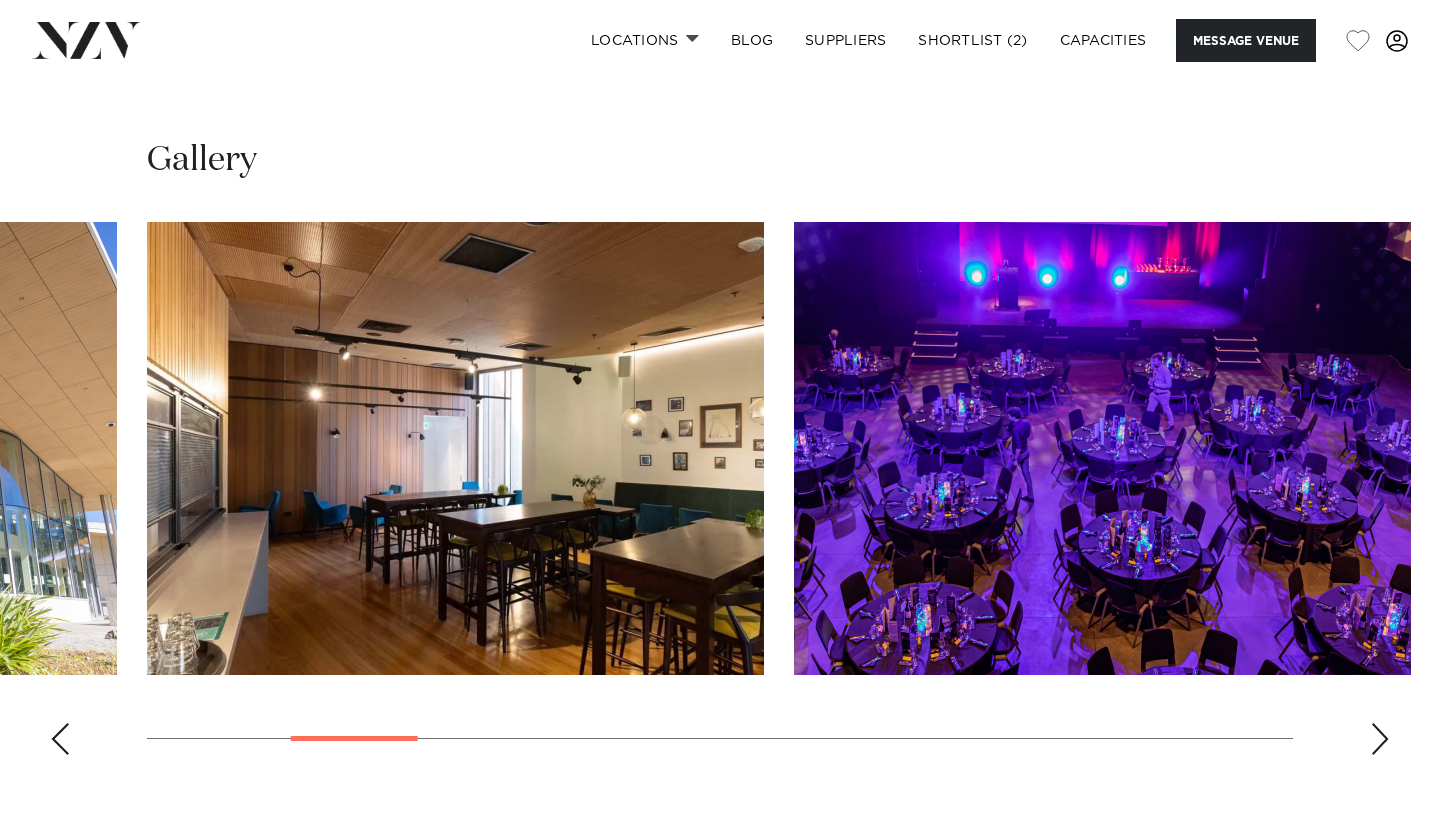 click at bounding box center [1380, 739] 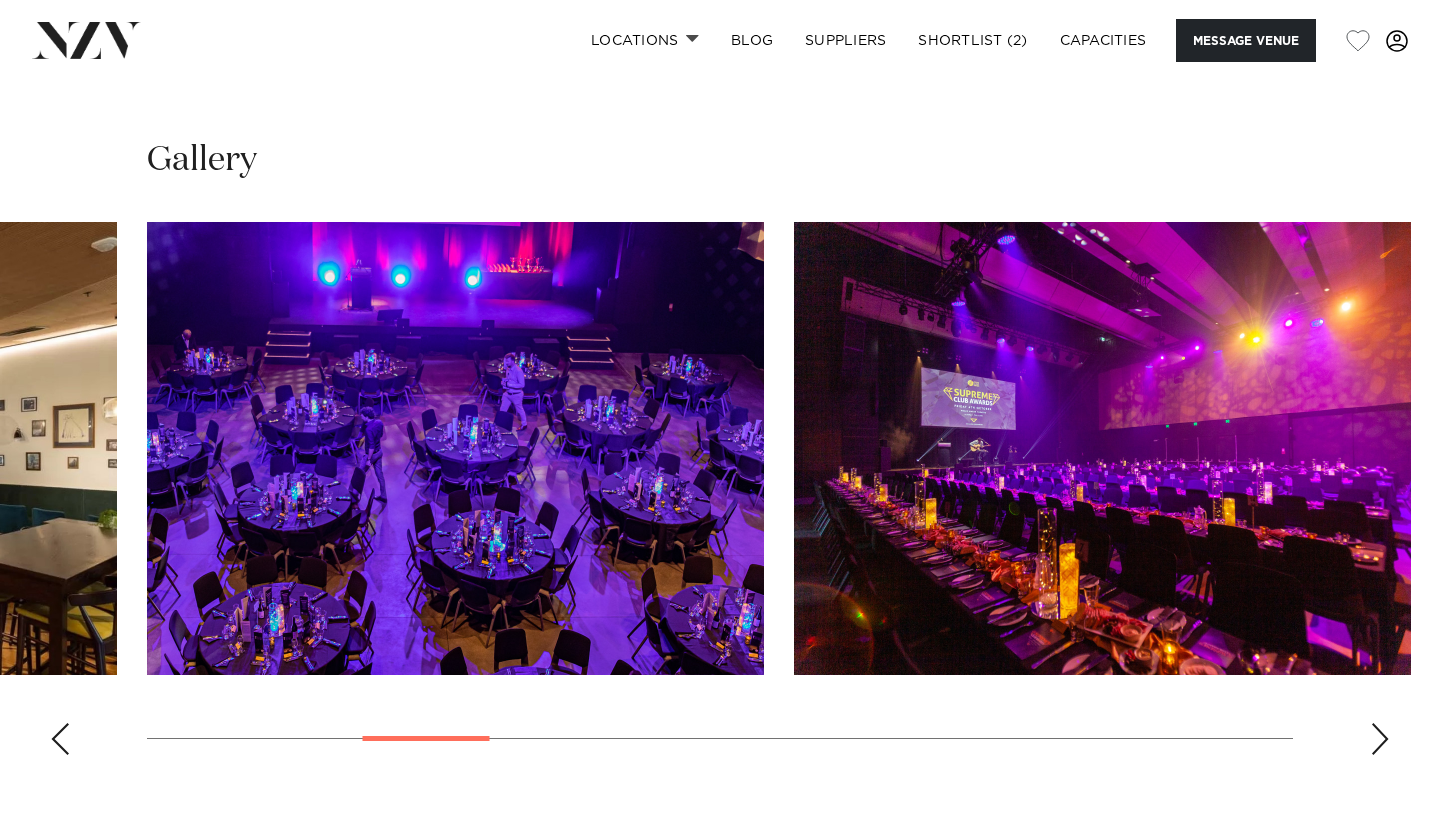 click at bounding box center [1380, 739] 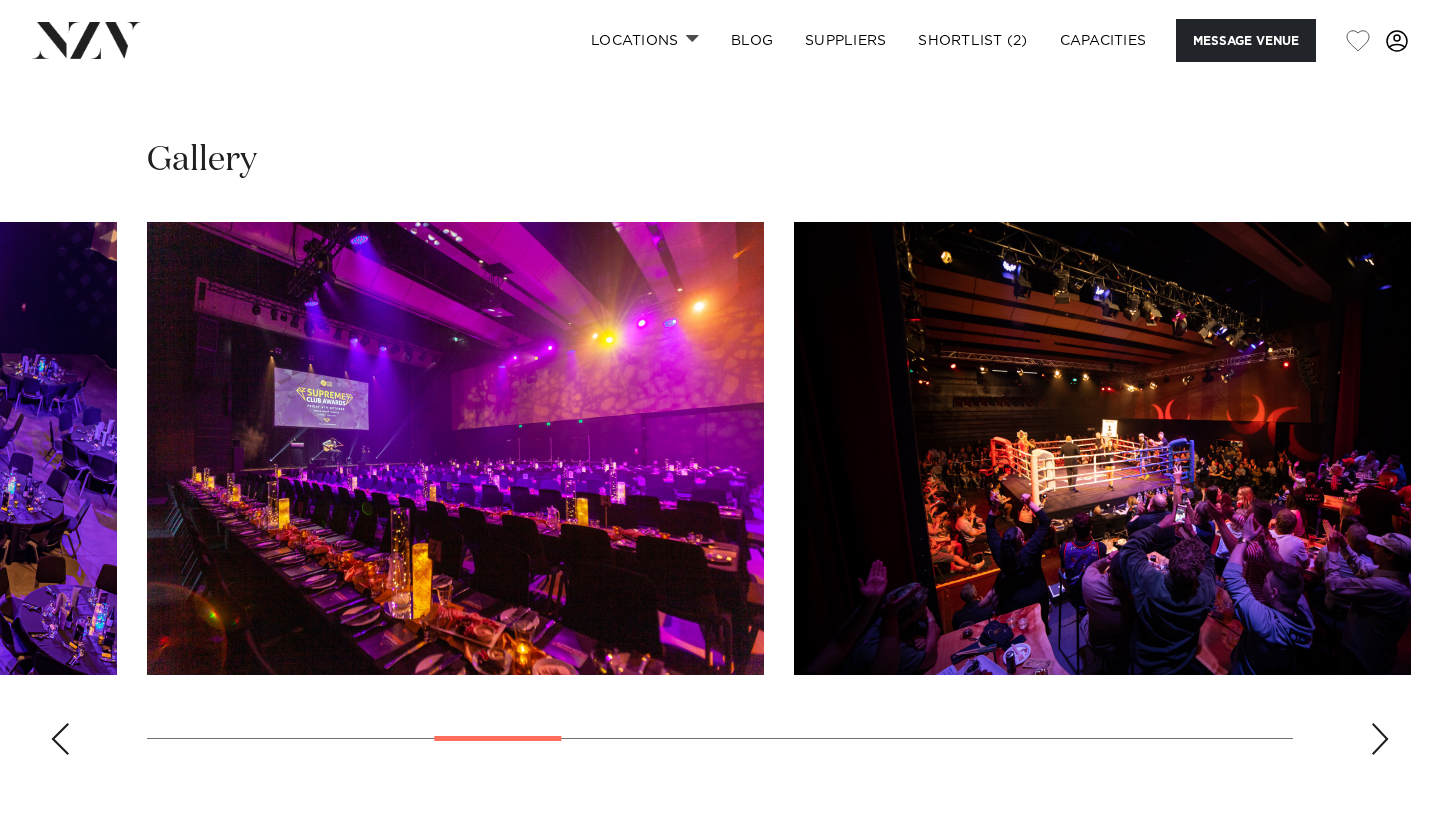 click at bounding box center [1380, 739] 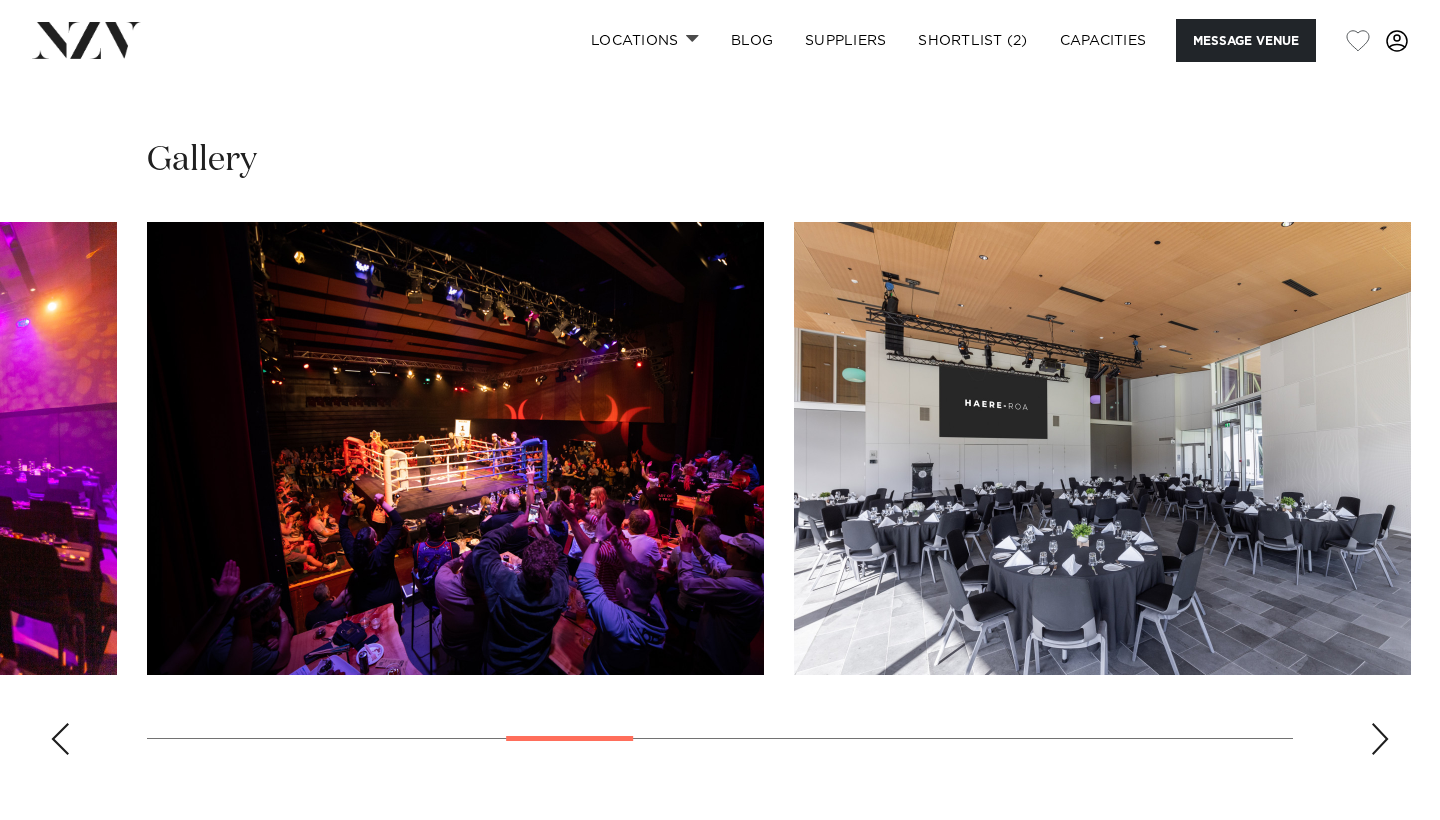 click at bounding box center [1380, 739] 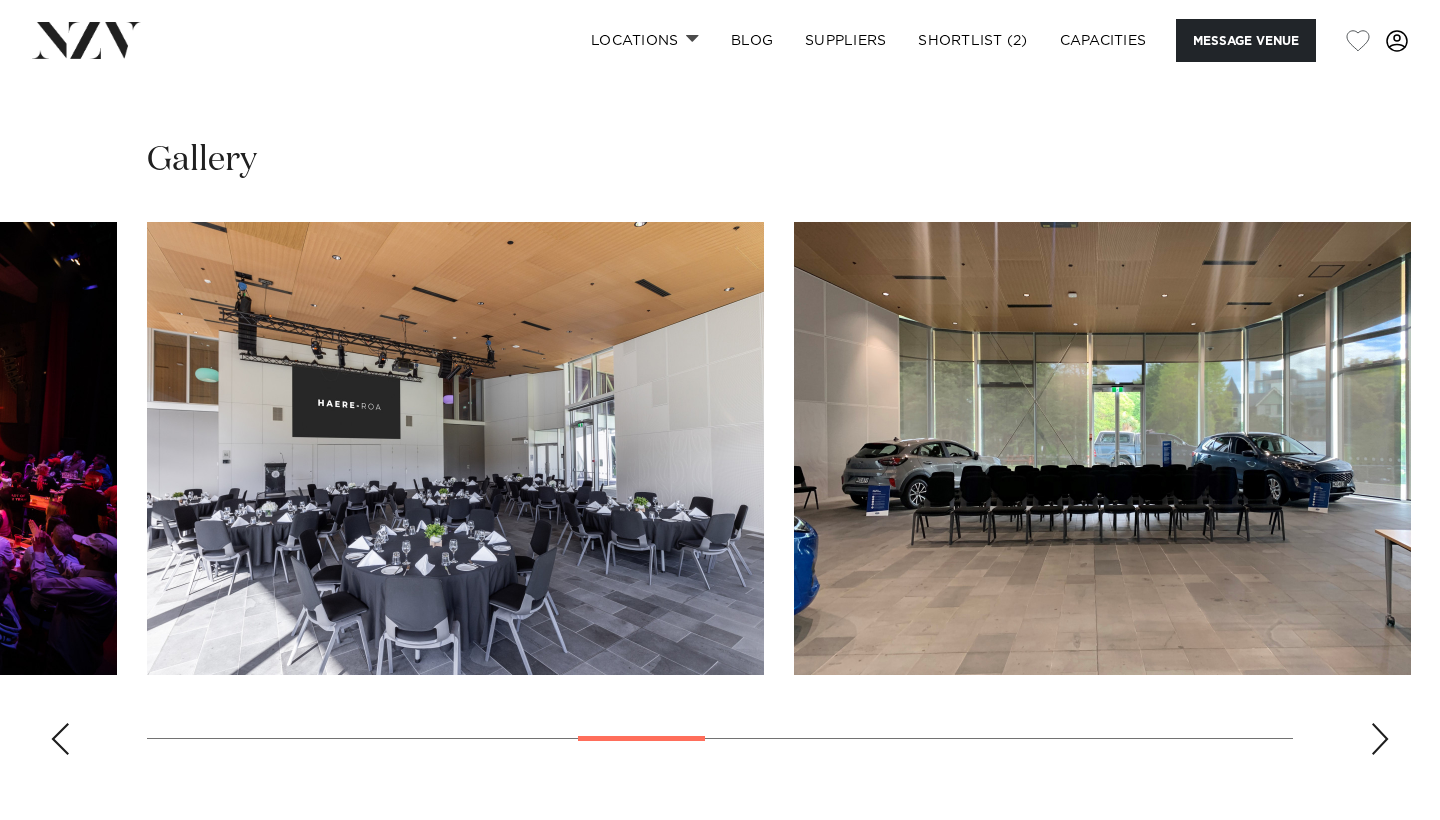 click at bounding box center [1380, 739] 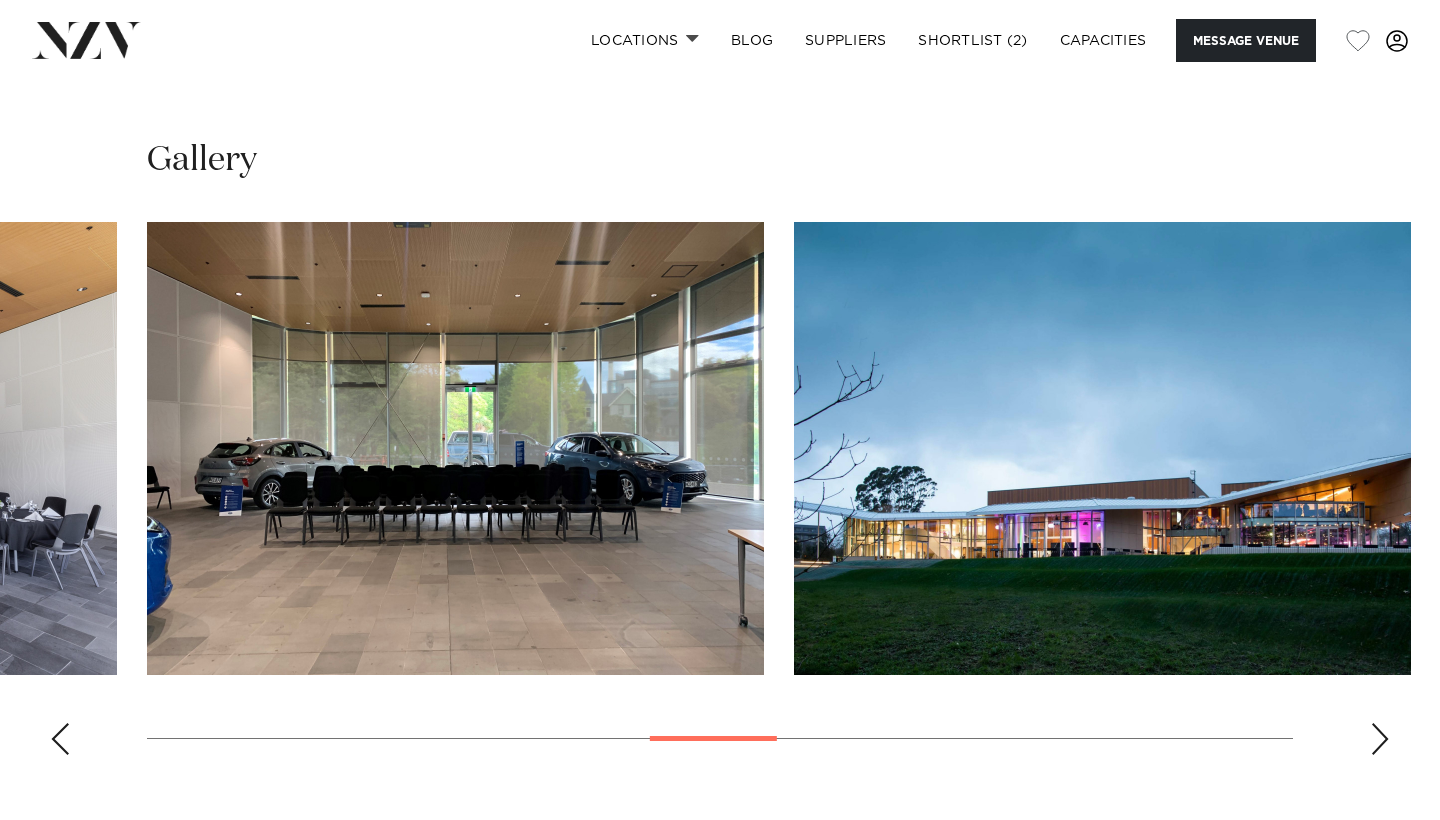 click at bounding box center [1380, 739] 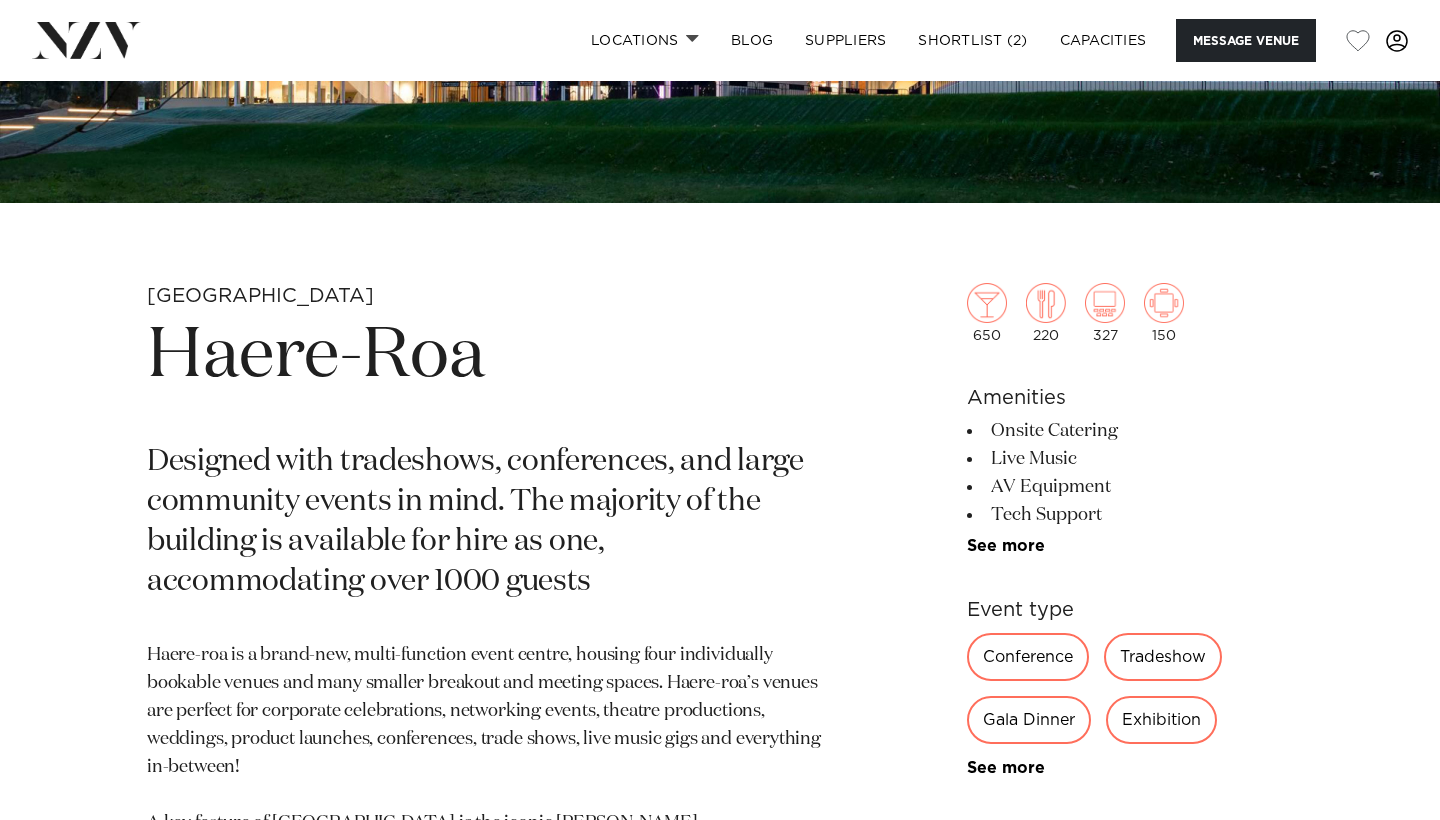 scroll, scrollTop: 106, scrollLeft: 0, axis: vertical 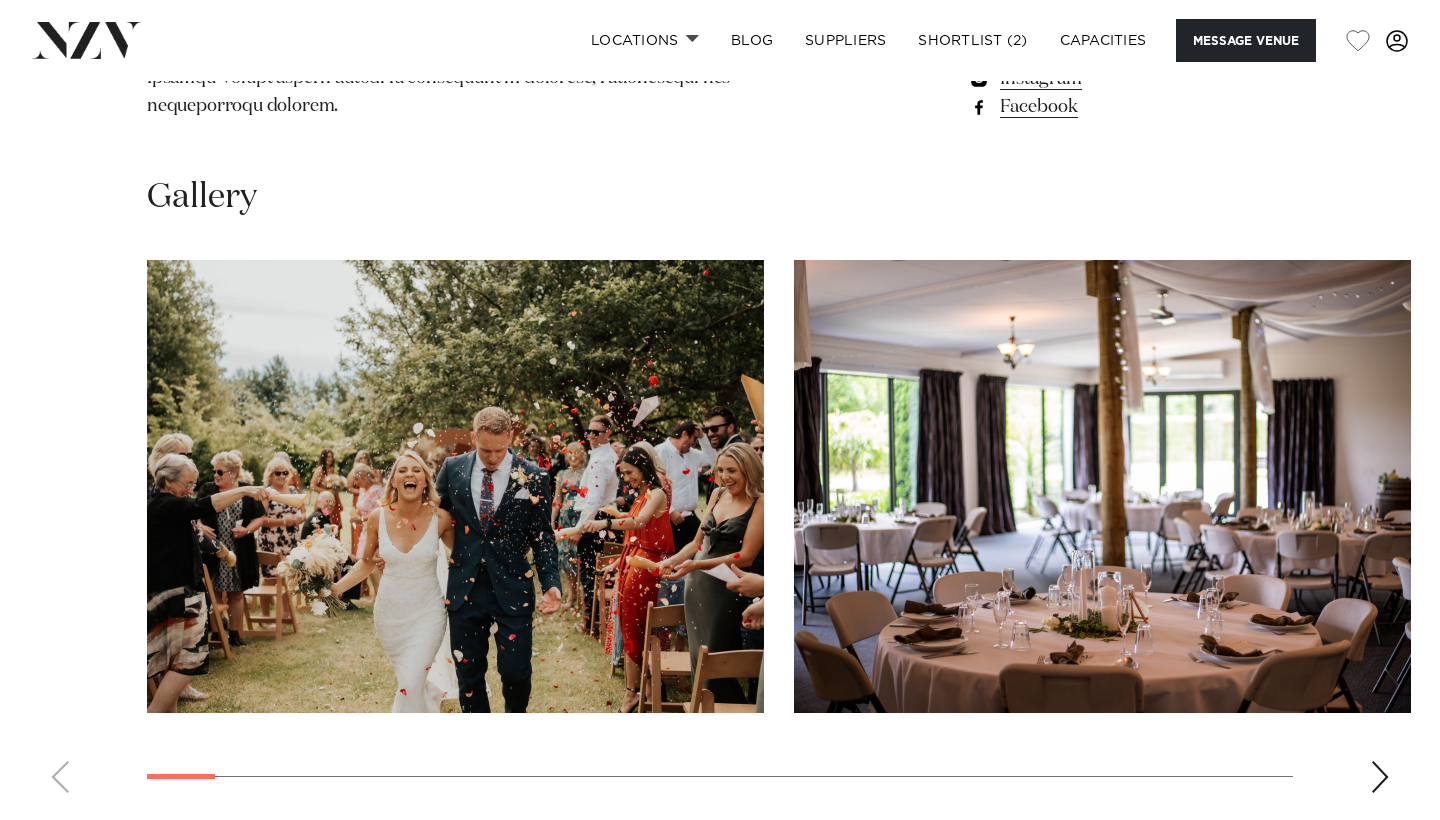 click at bounding box center (1380, 777) 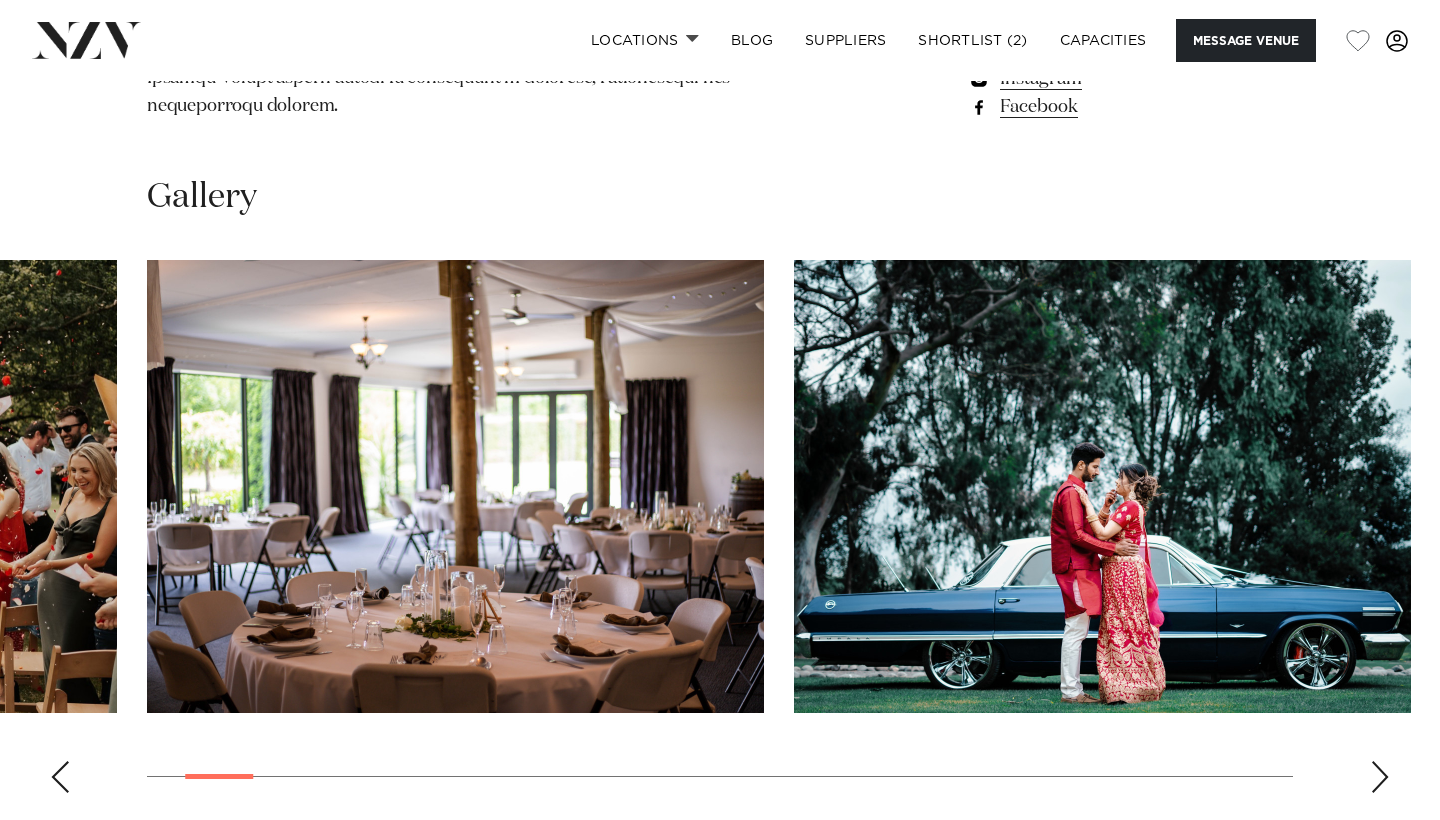 click at bounding box center [1380, 777] 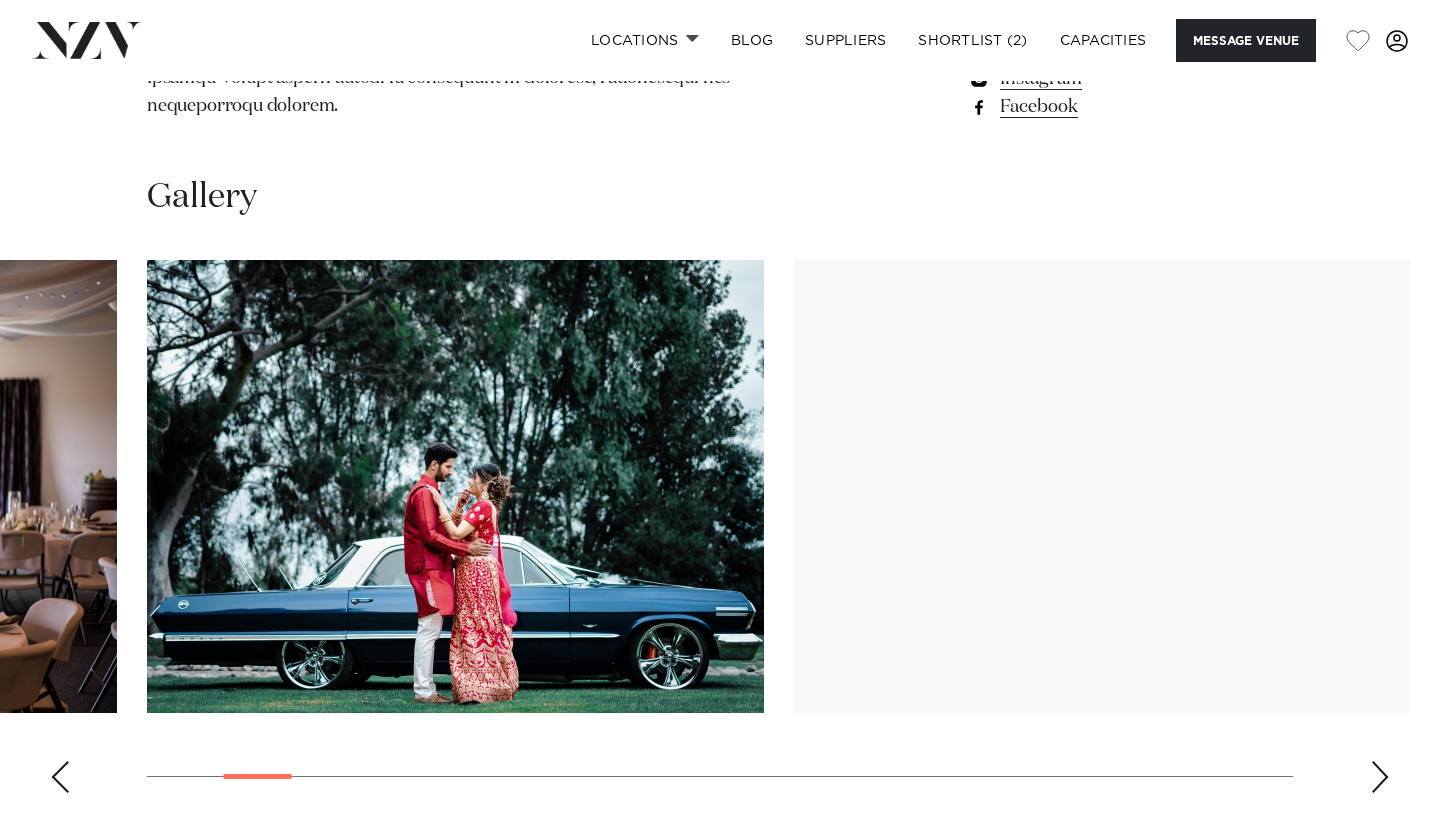 click at bounding box center (1380, 777) 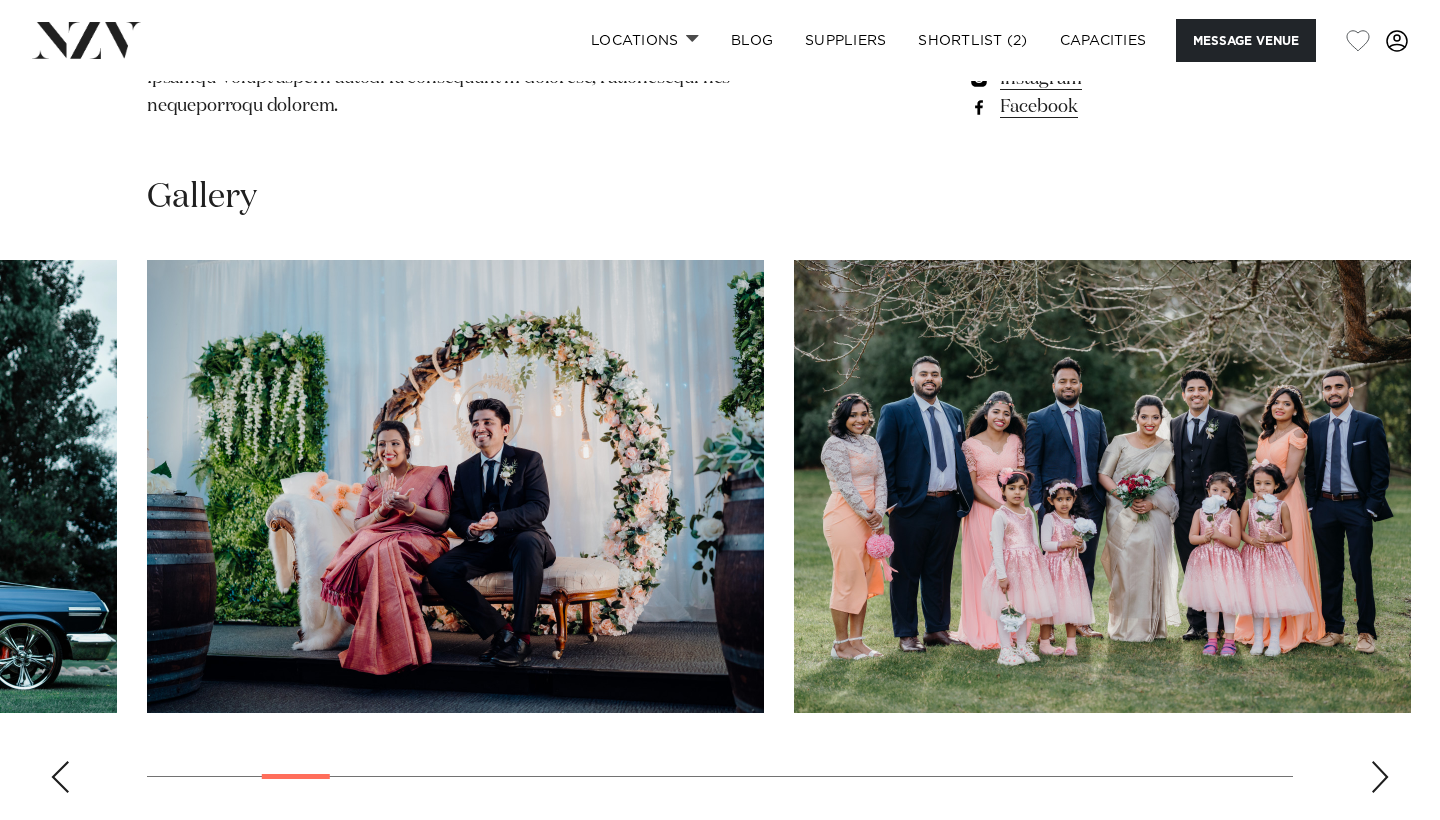 click at bounding box center (1380, 777) 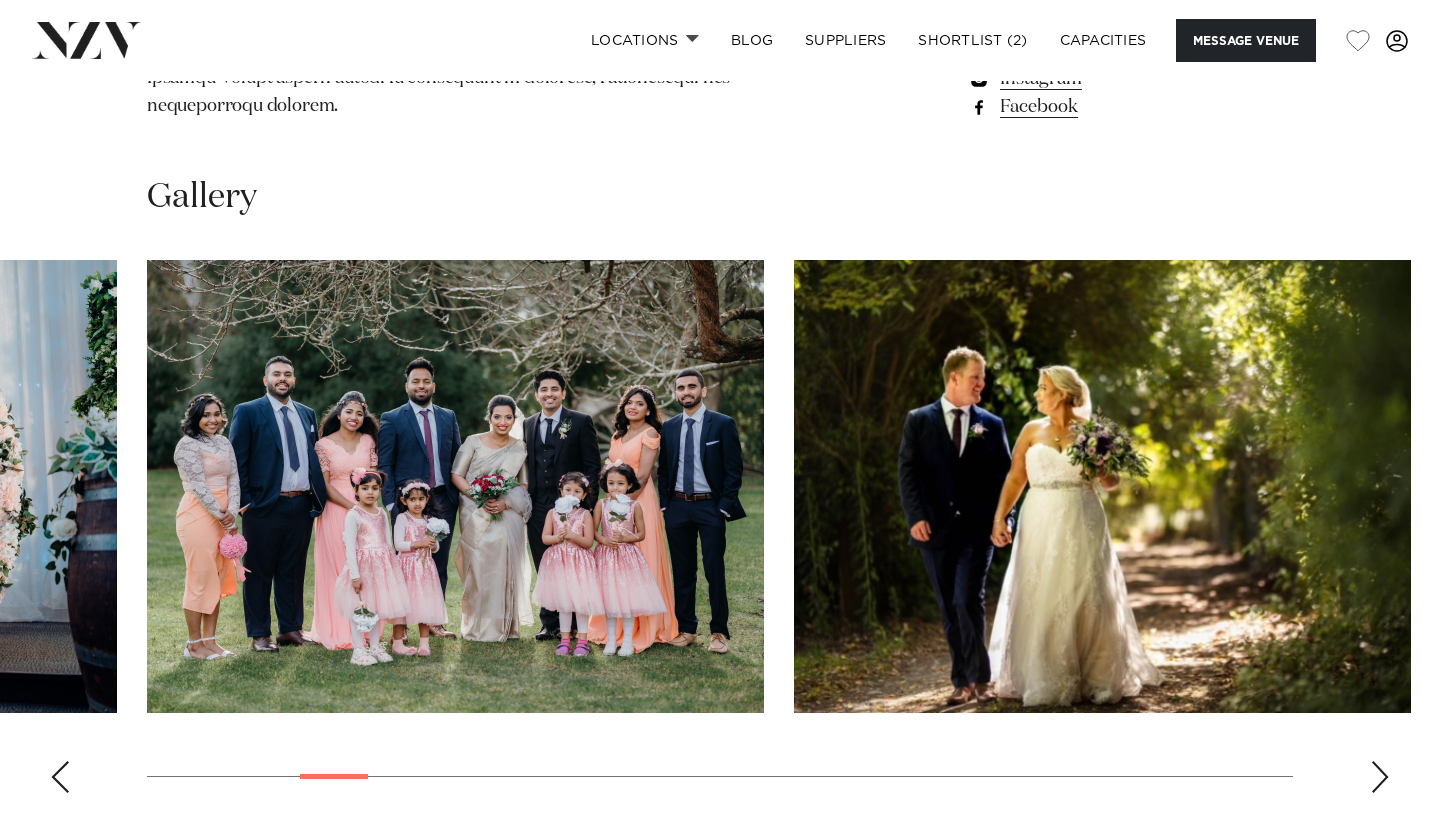 click at bounding box center (1380, 777) 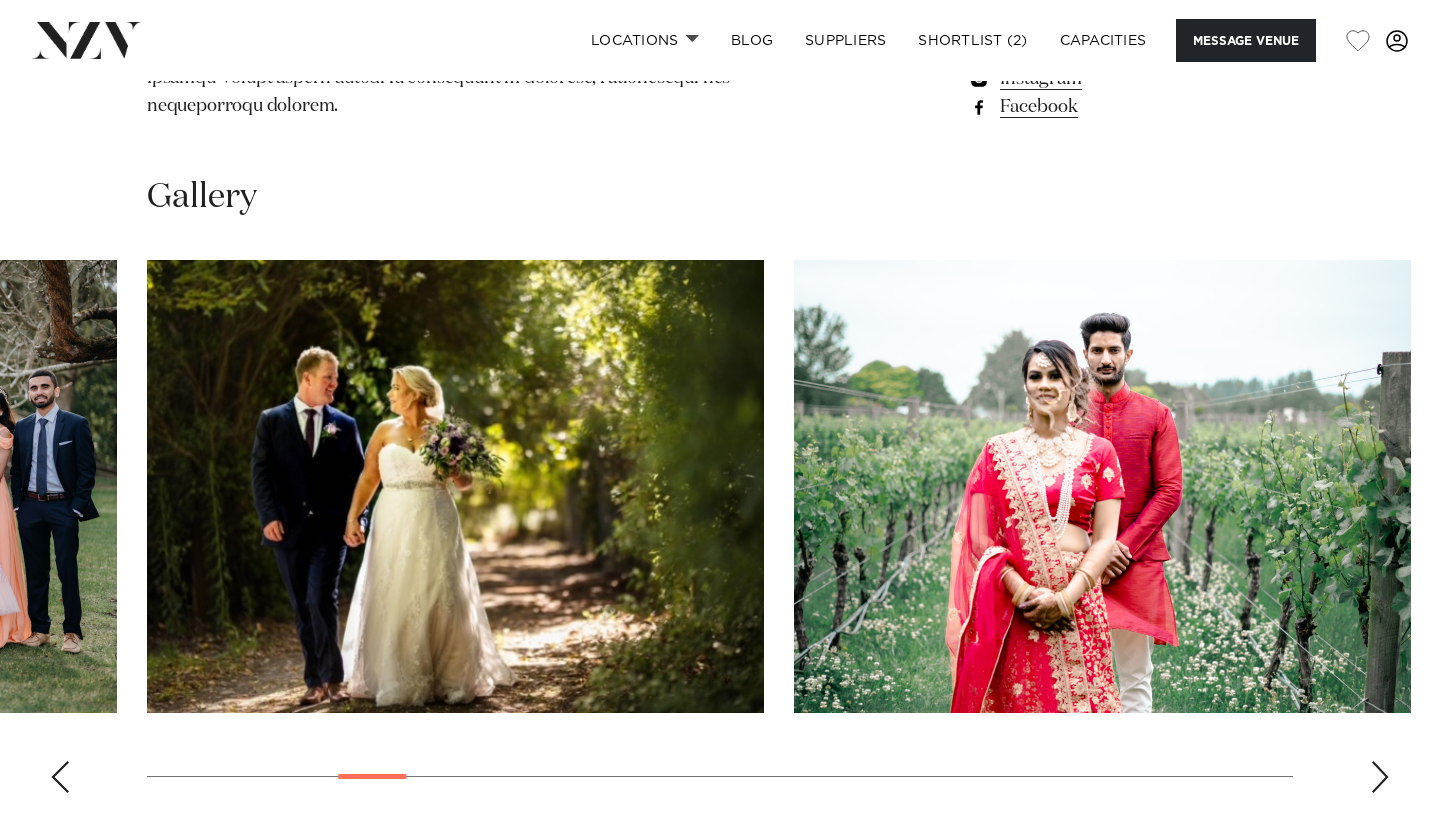 click at bounding box center [1380, 777] 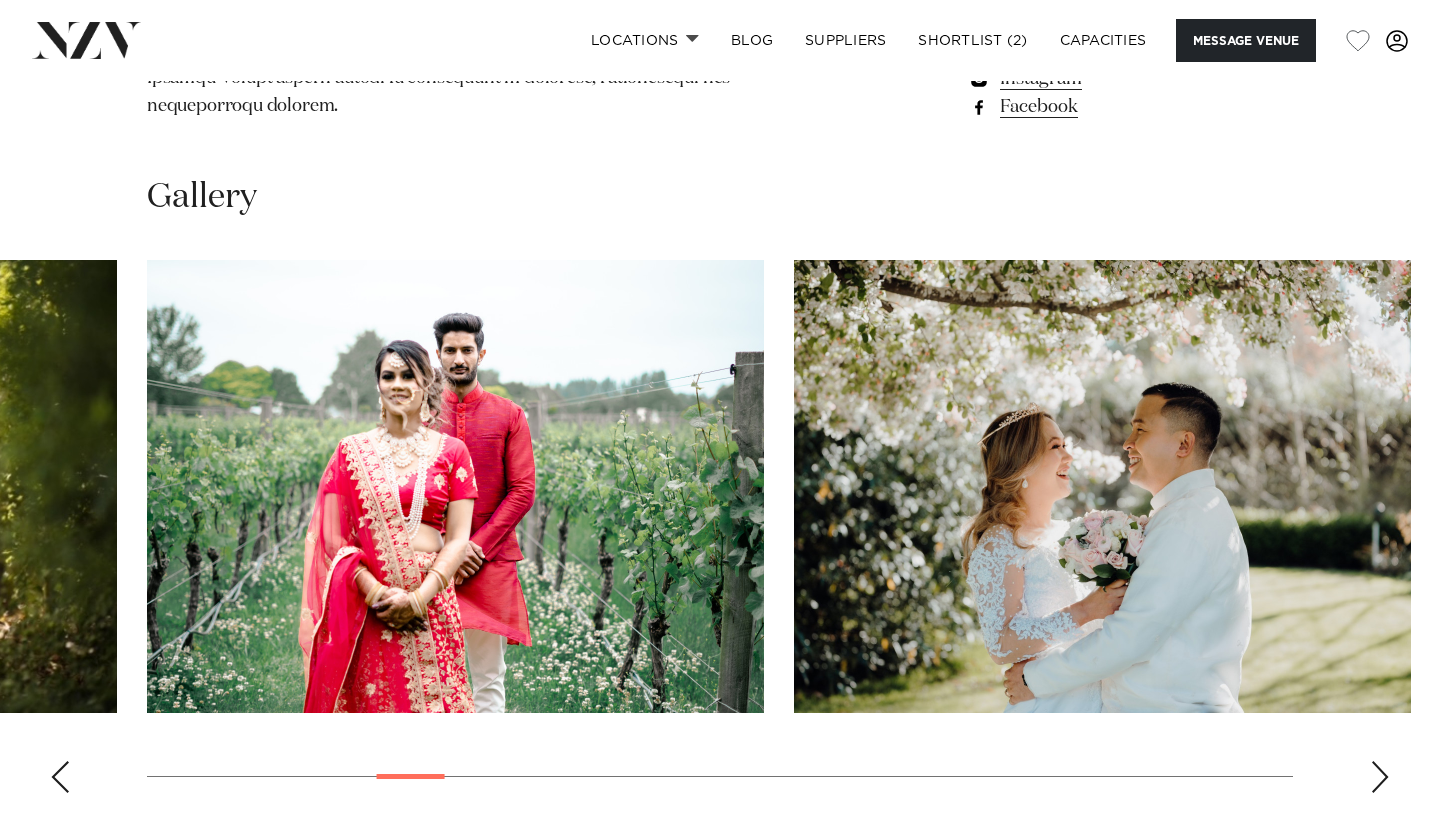 click at bounding box center [1380, 777] 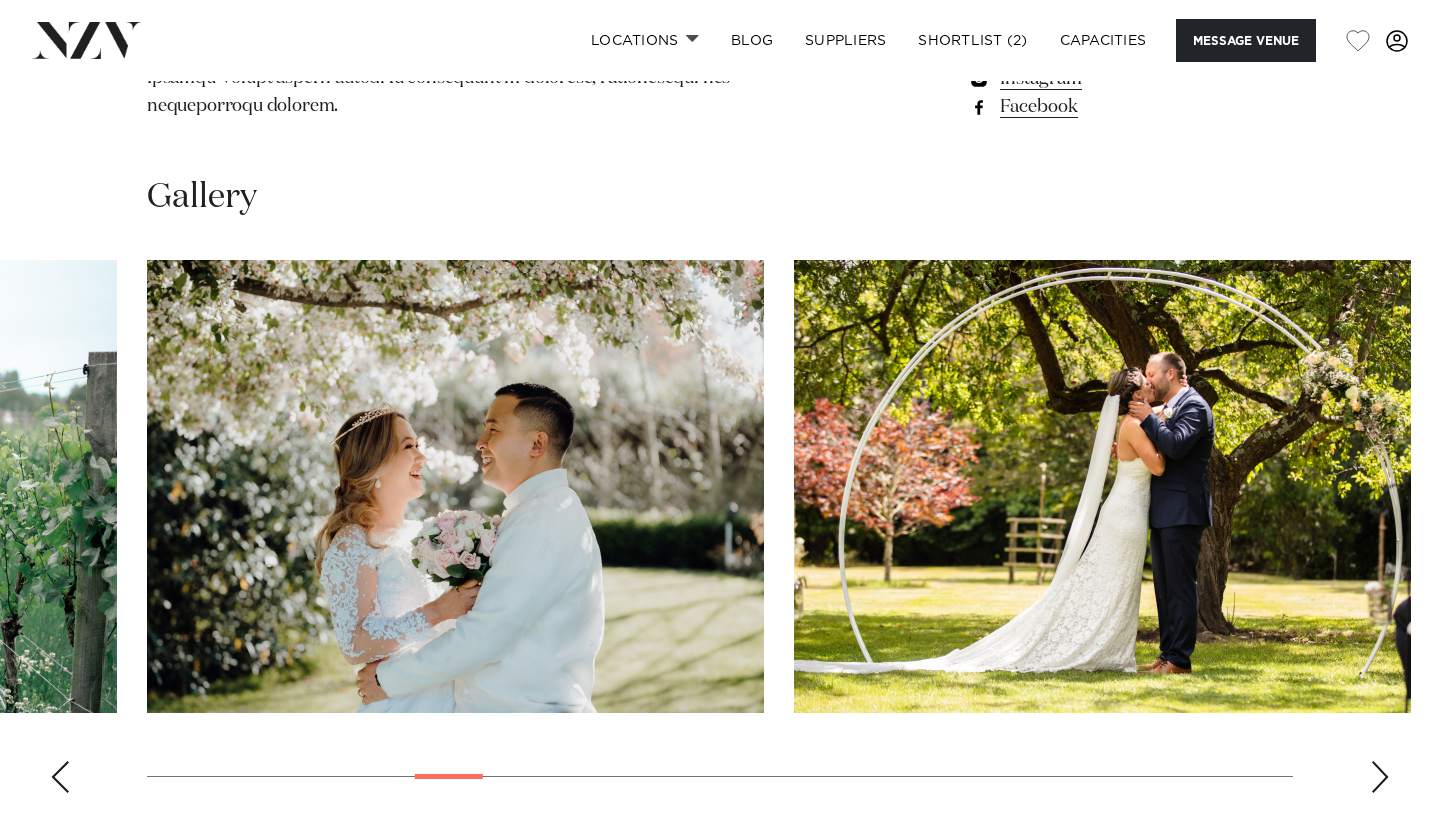 click at bounding box center [1380, 777] 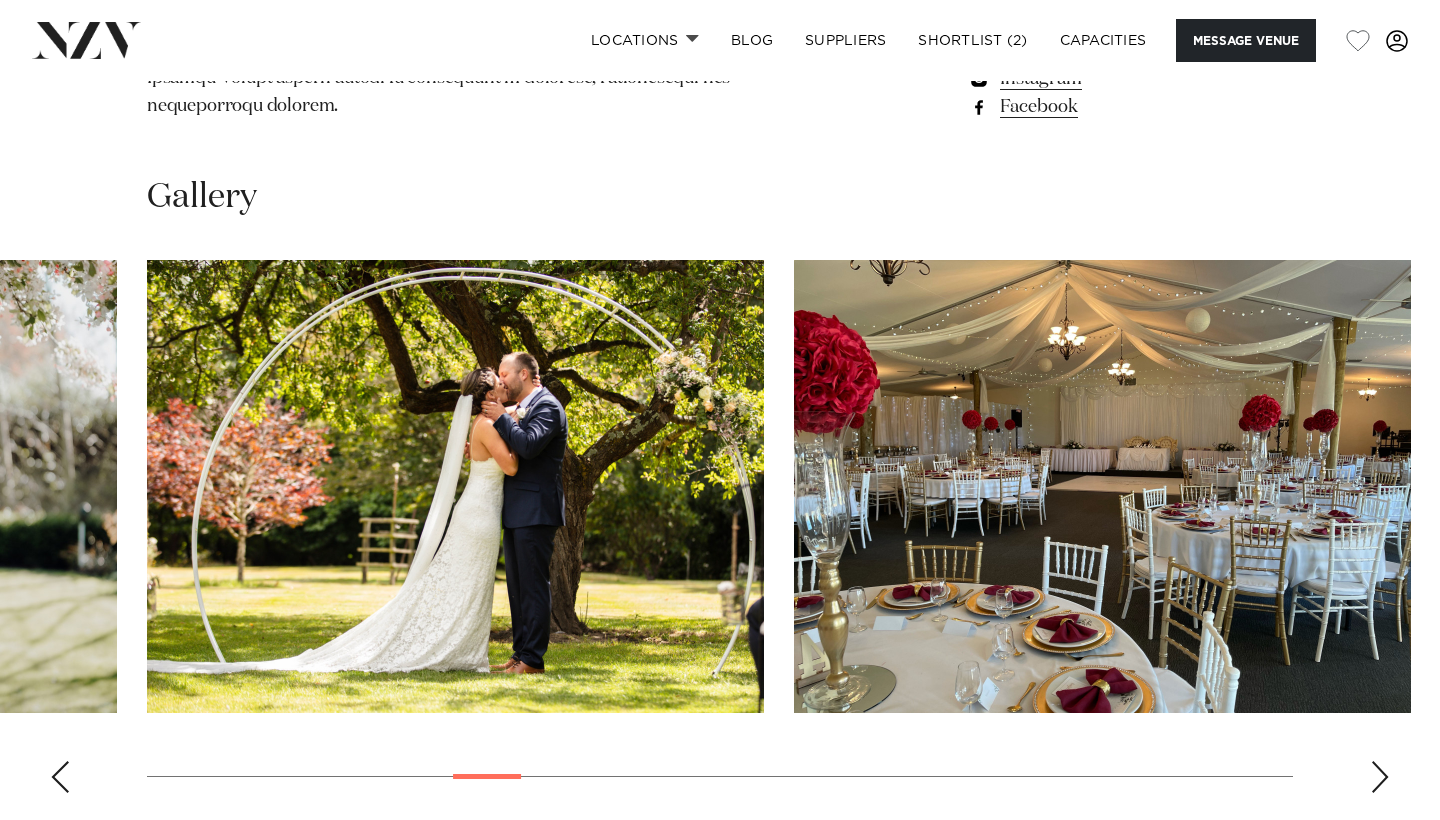 click at bounding box center (1380, 777) 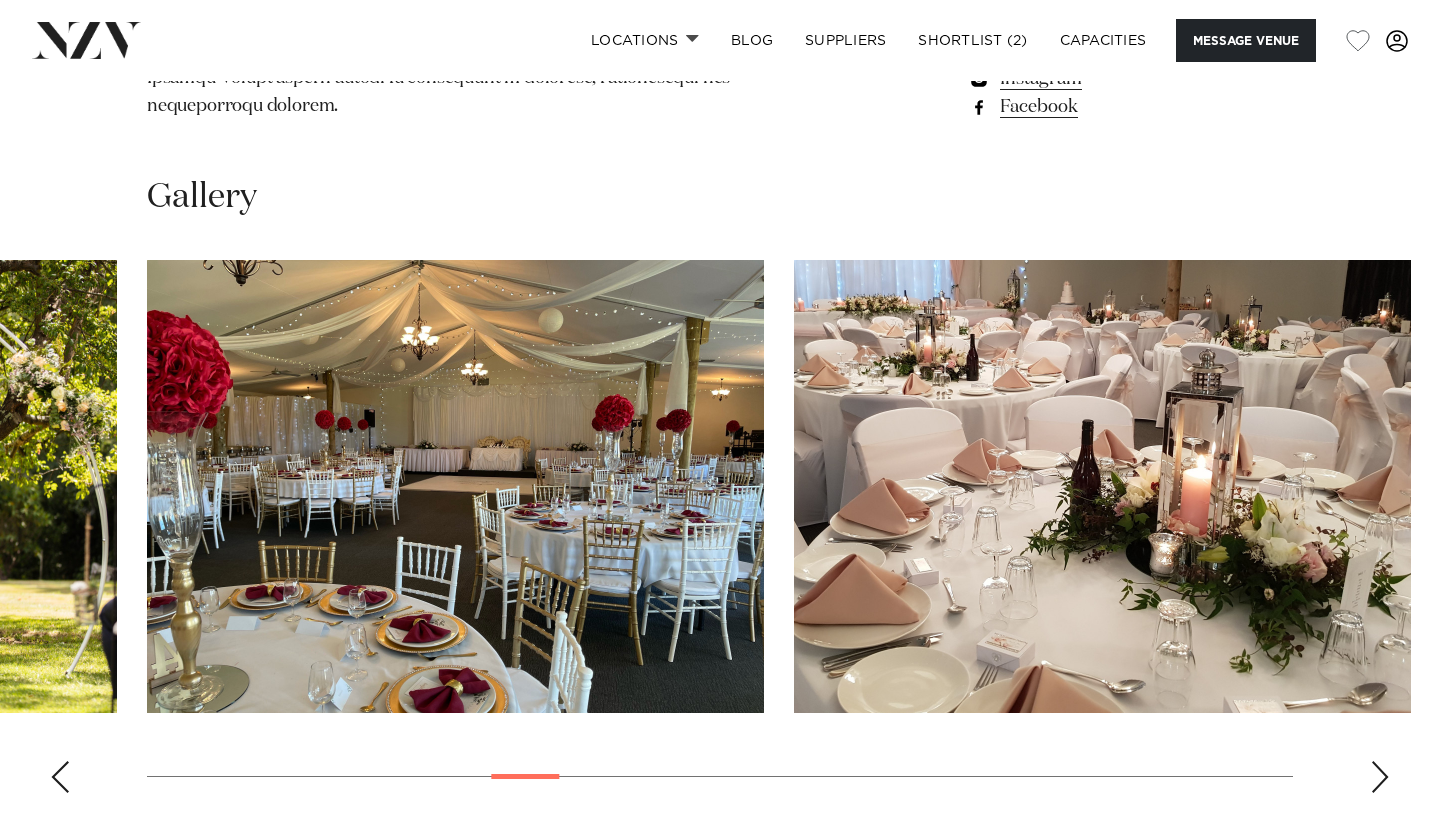 click at bounding box center (1380, 777) 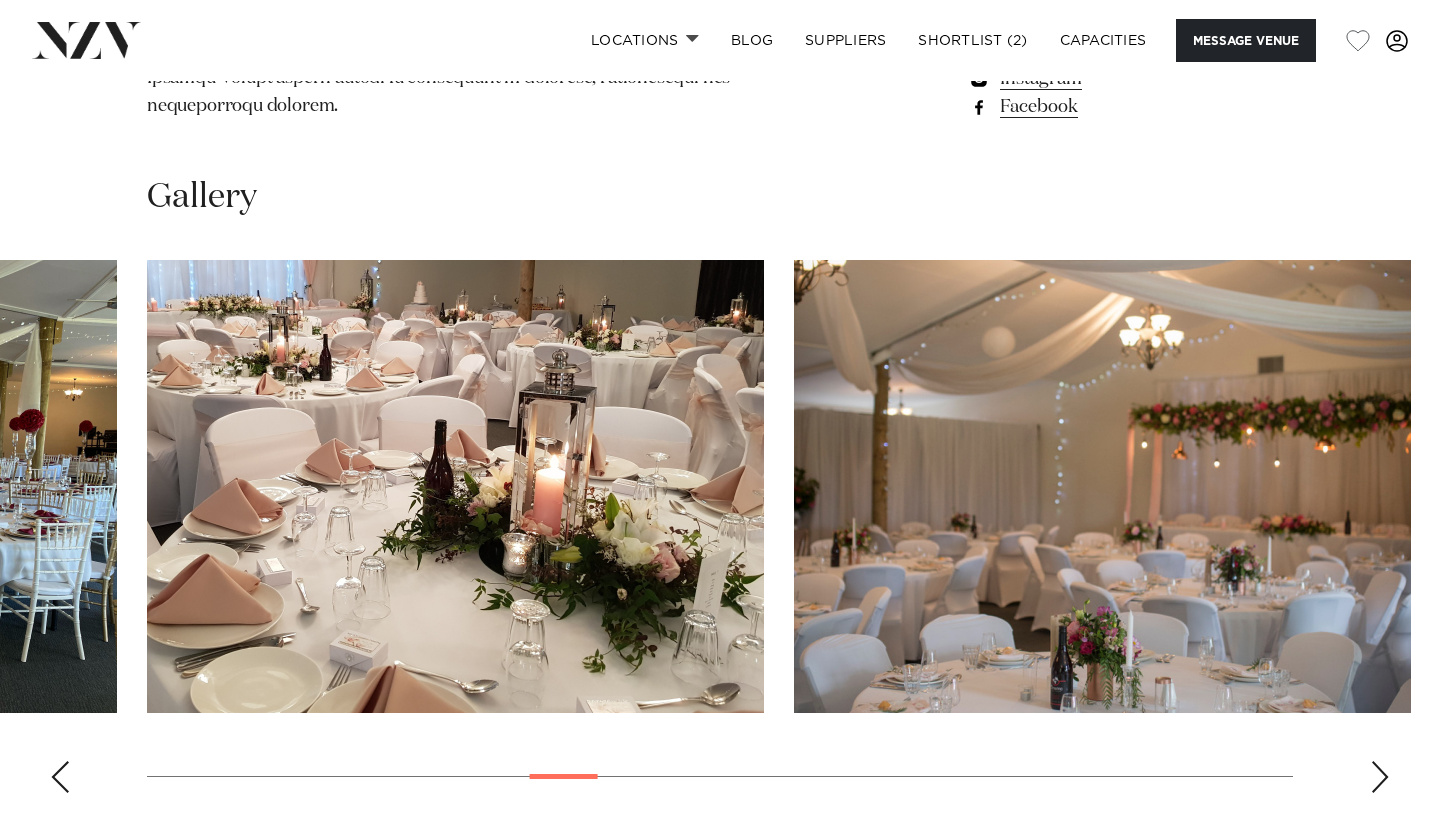 click at bounding box center [1380, 777] 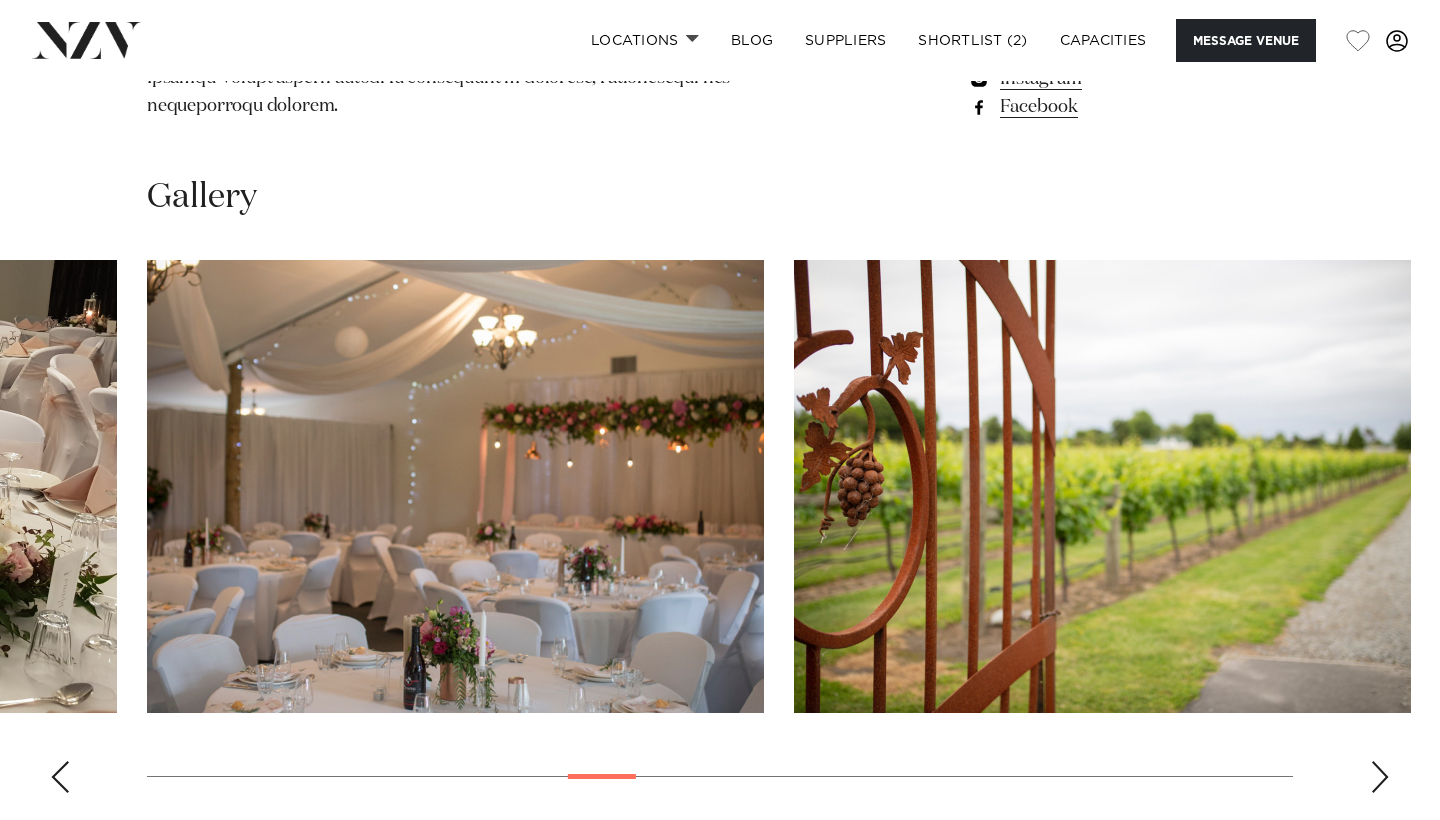 click at bounding box center (1380, 777) 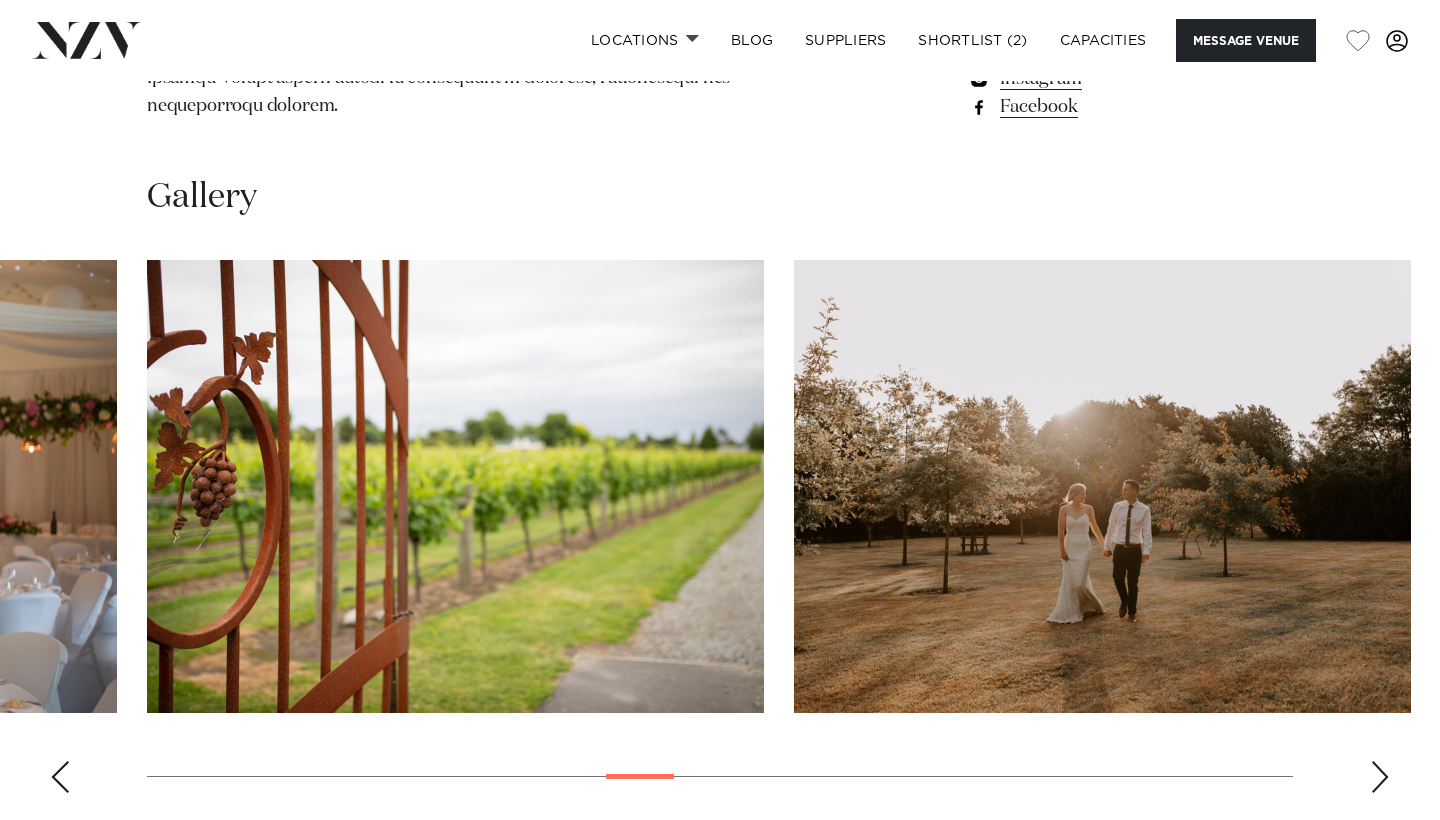 click at bounding box center (1380, 777) 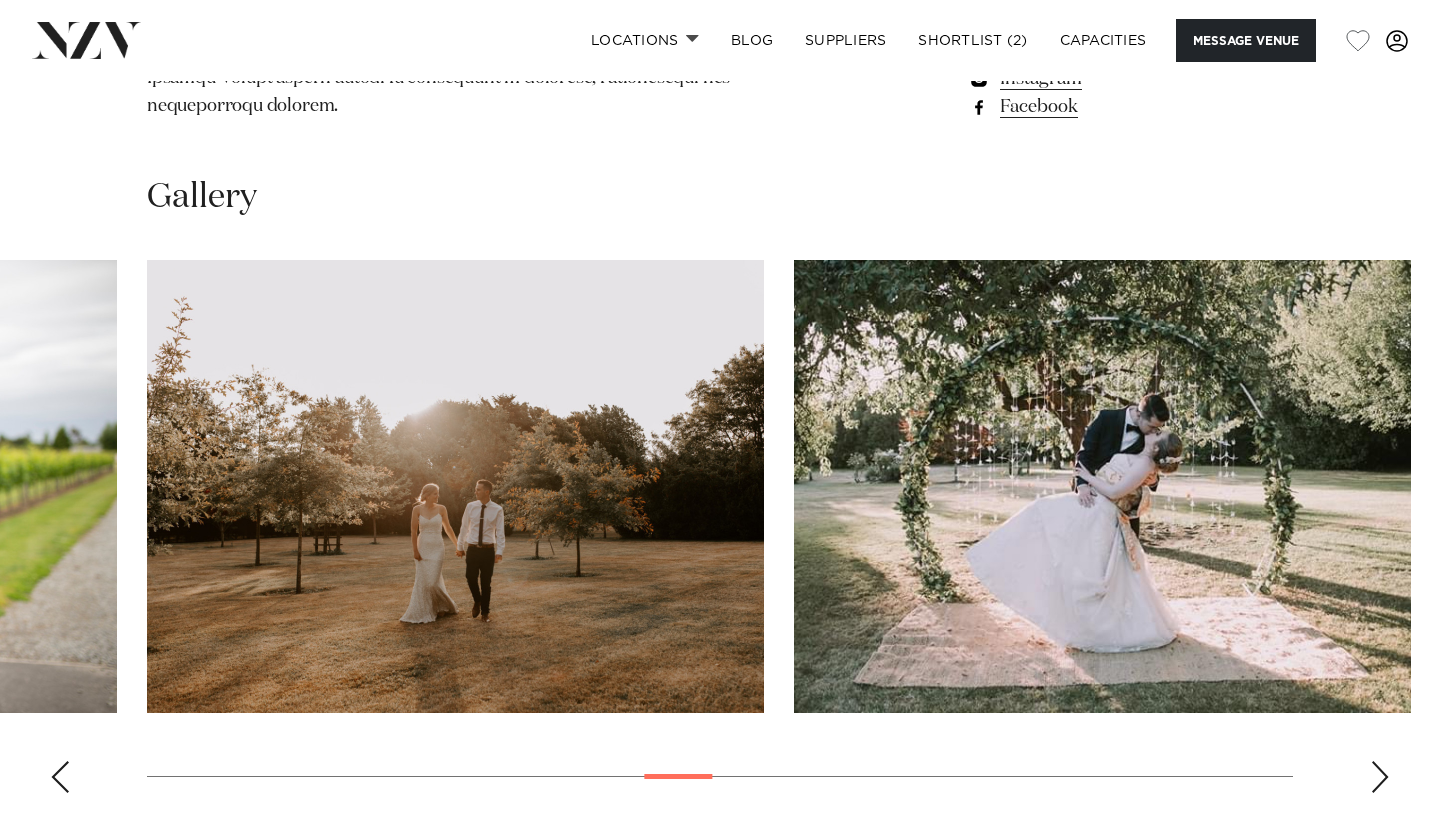 click at bounding box center [1380, 777] 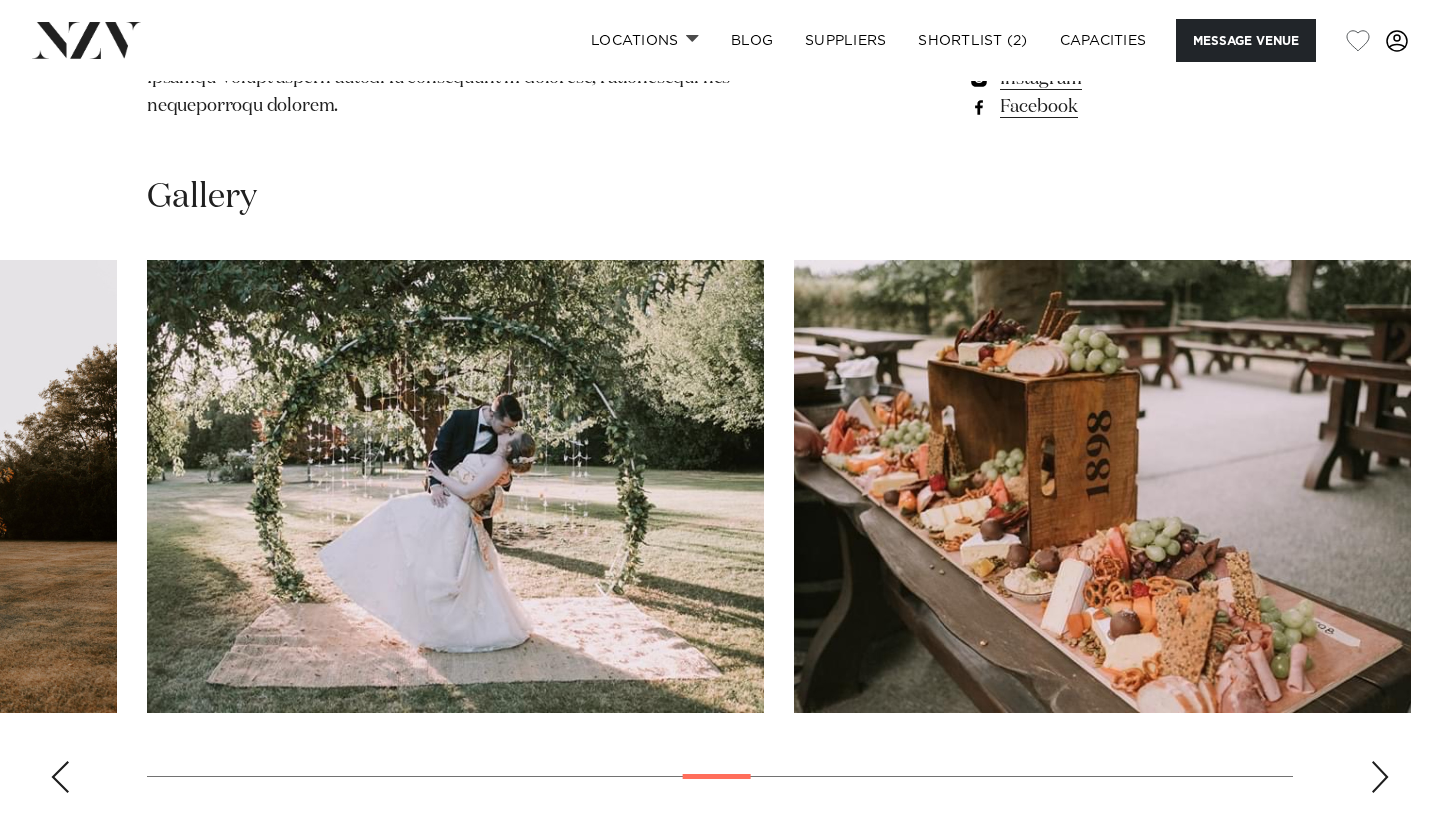 click at bounding box center [1380, 777] 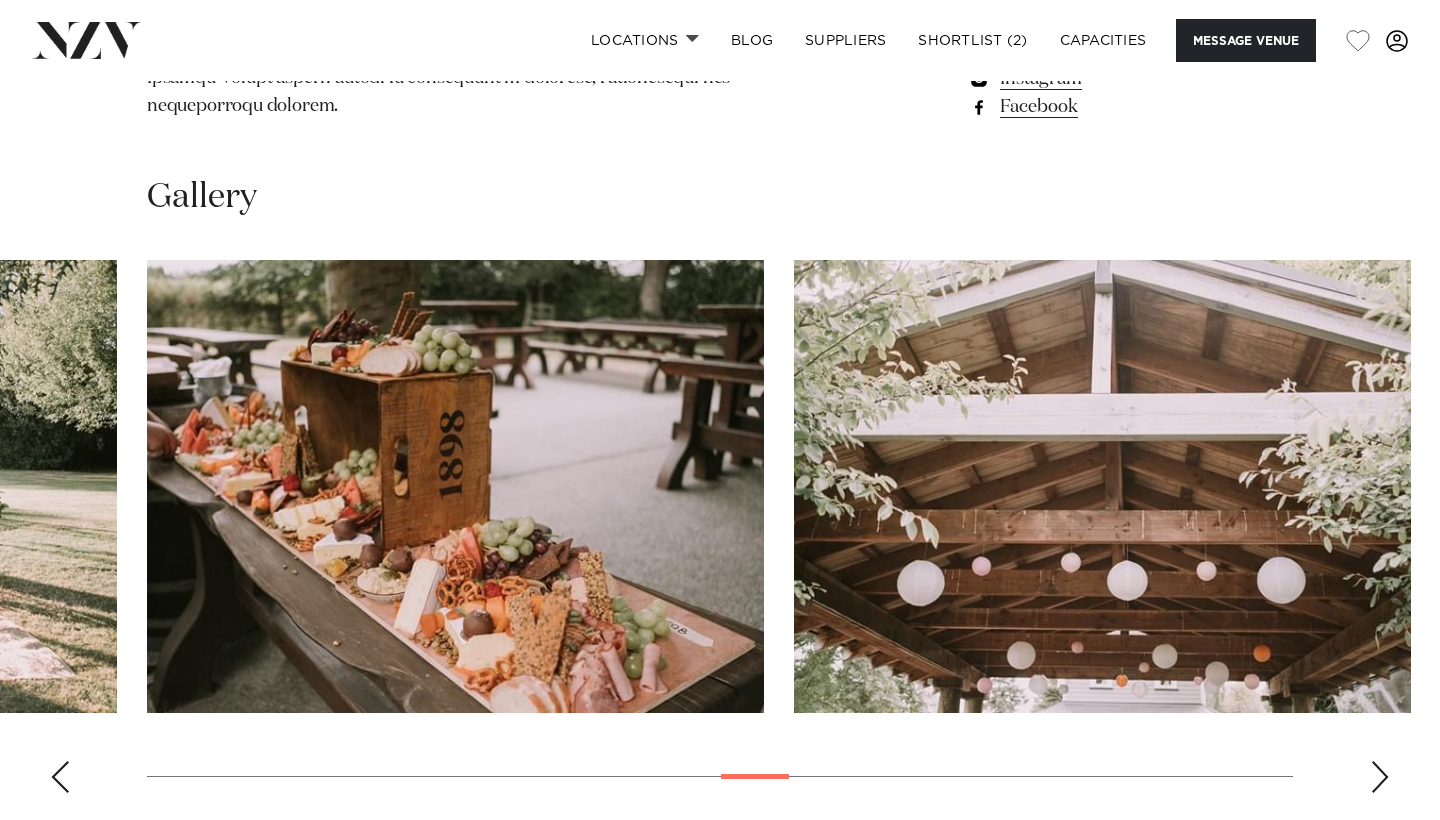 click at bounding box center (1380, 777) 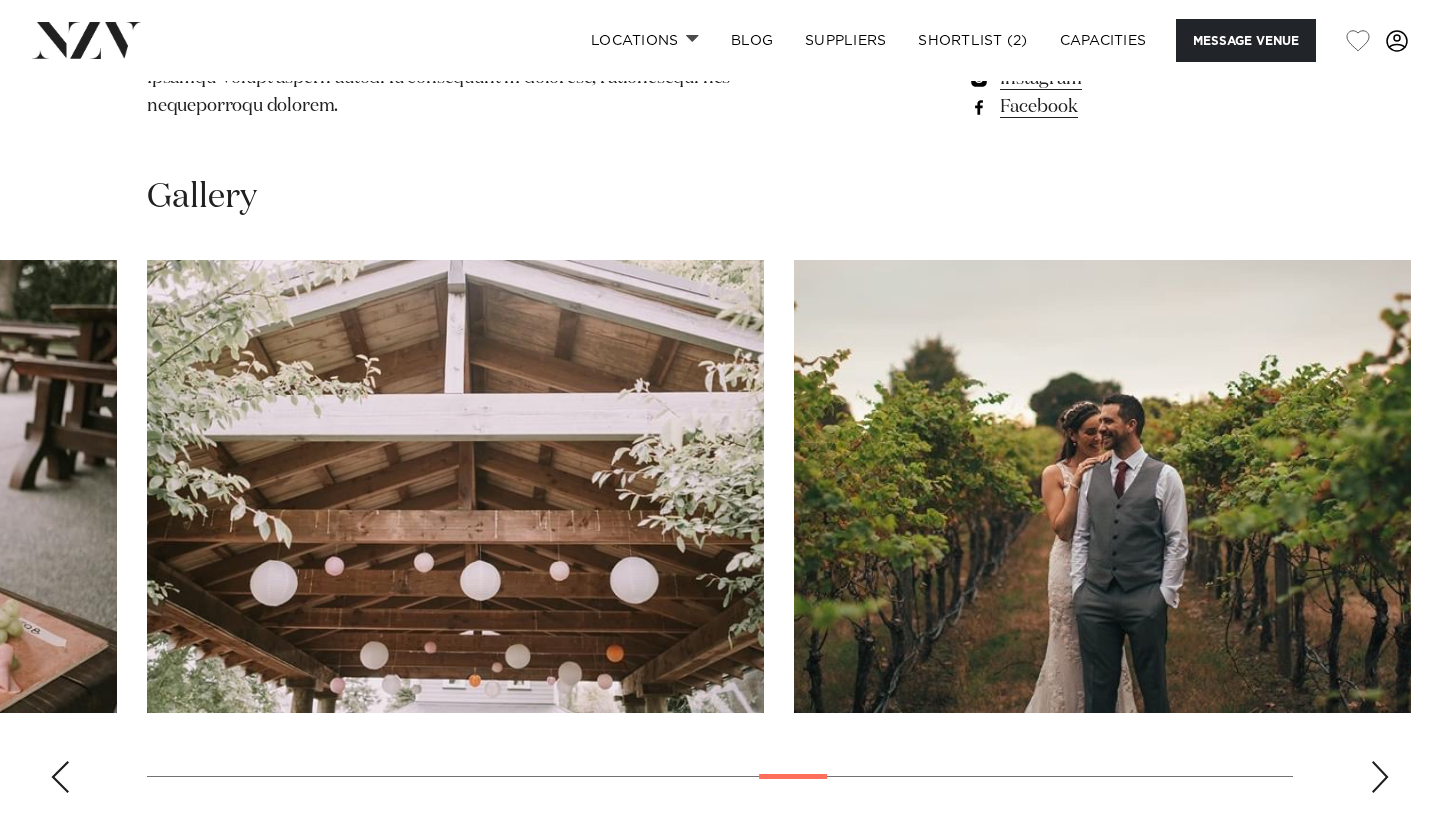 click at bounding box center (1380, 777) 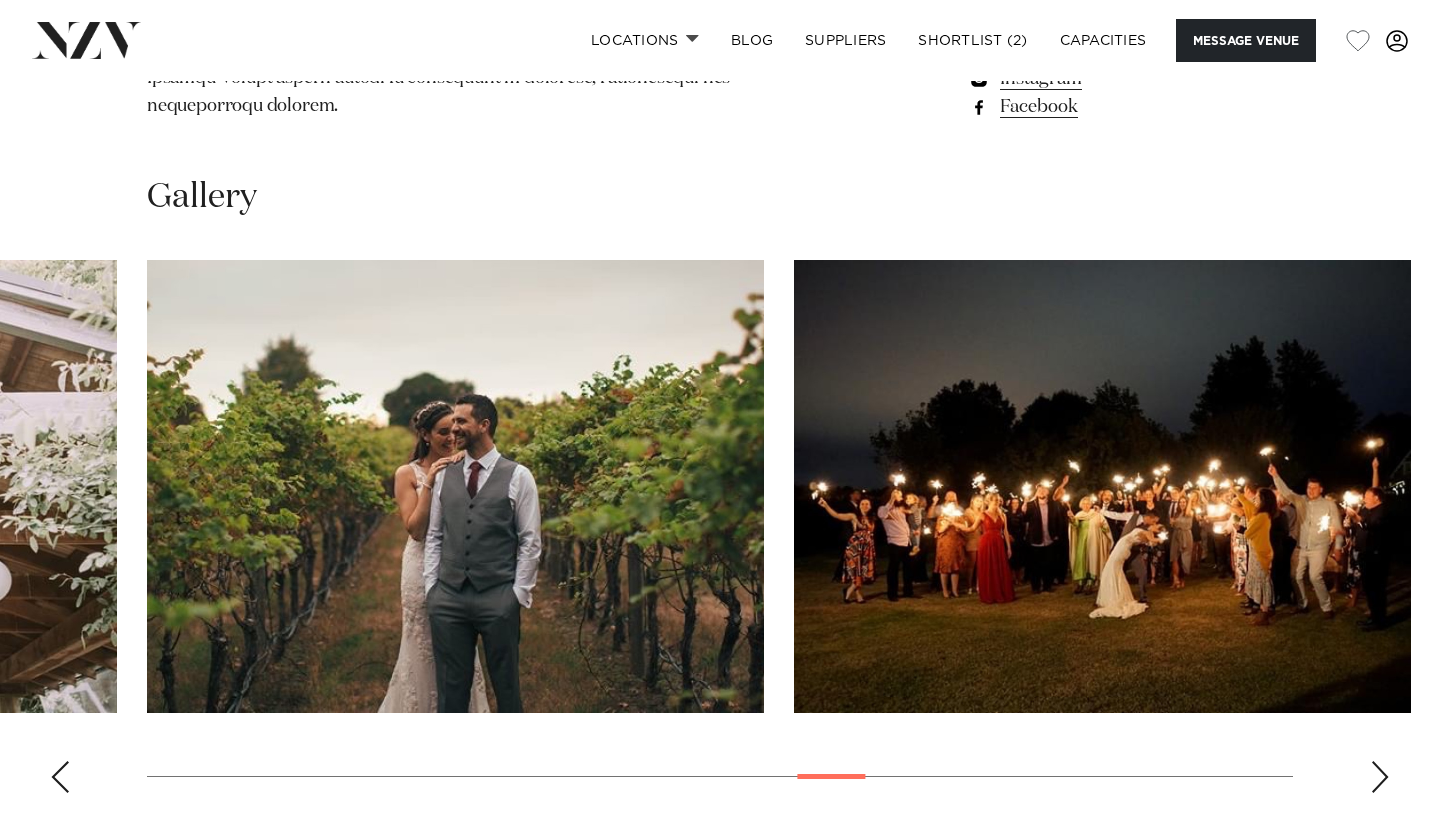 click at bounding box center (1380, 777) 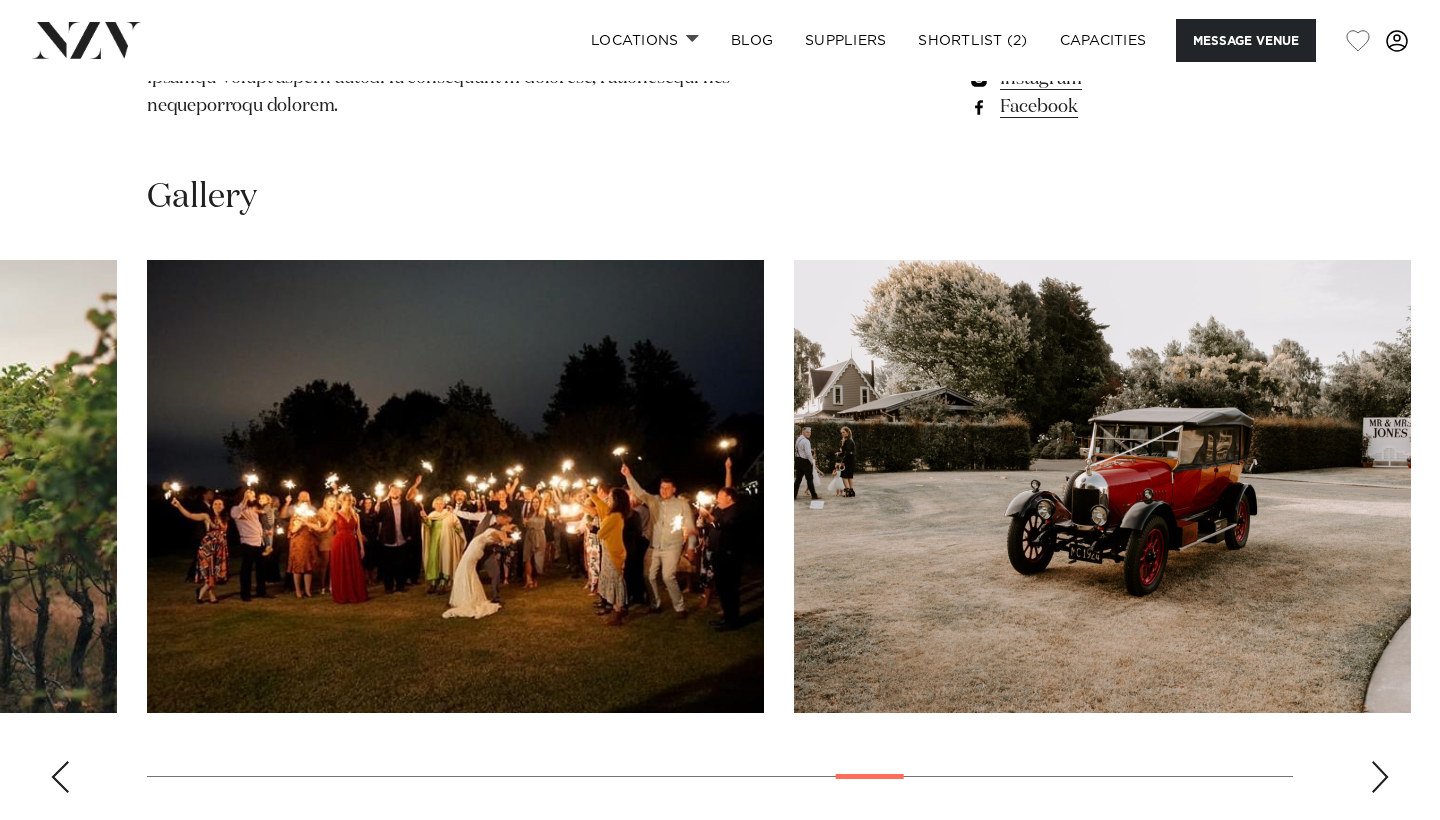 click at bounding box center [1380, 777] 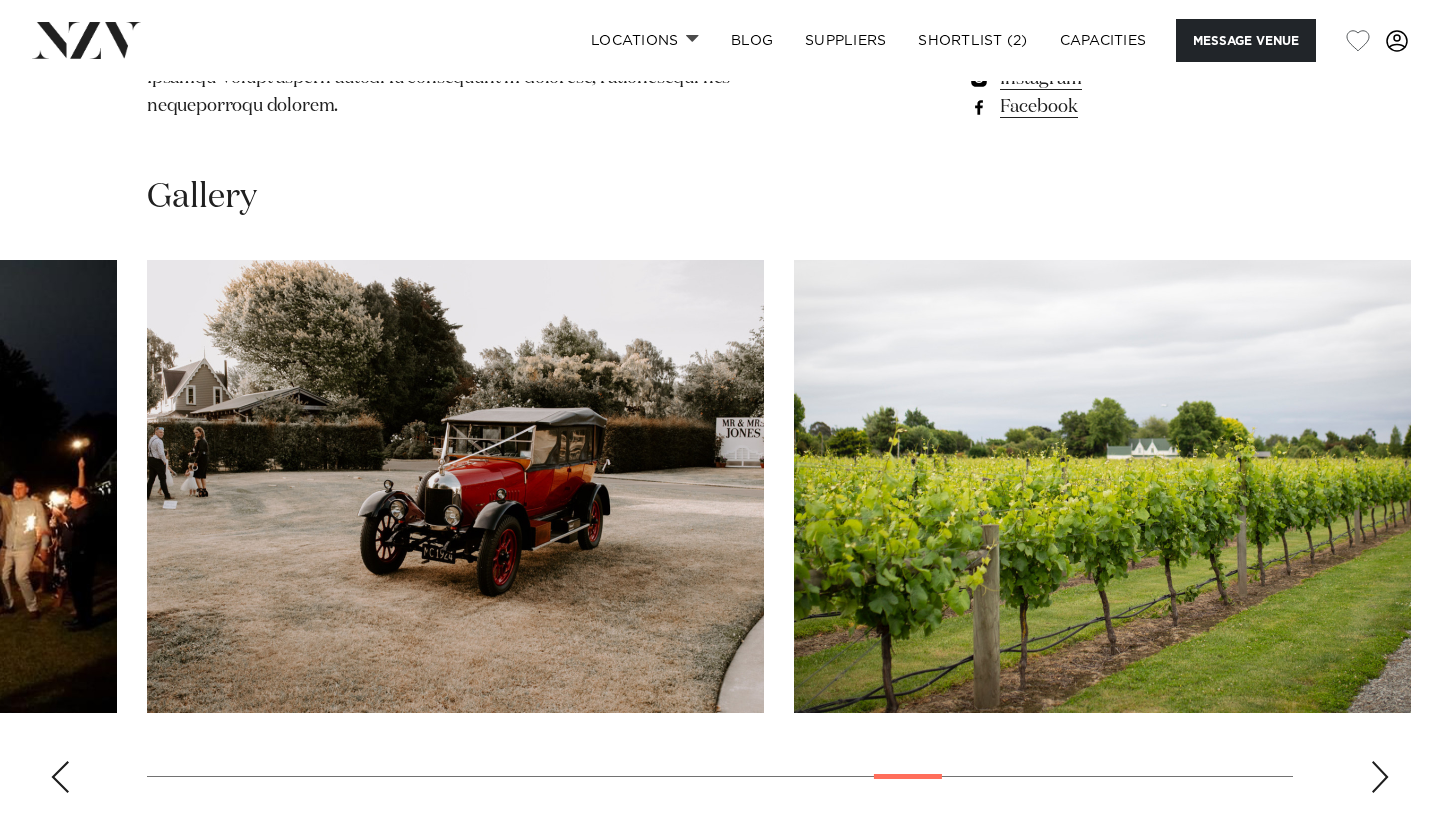 click at bounding box center (1380, 777) 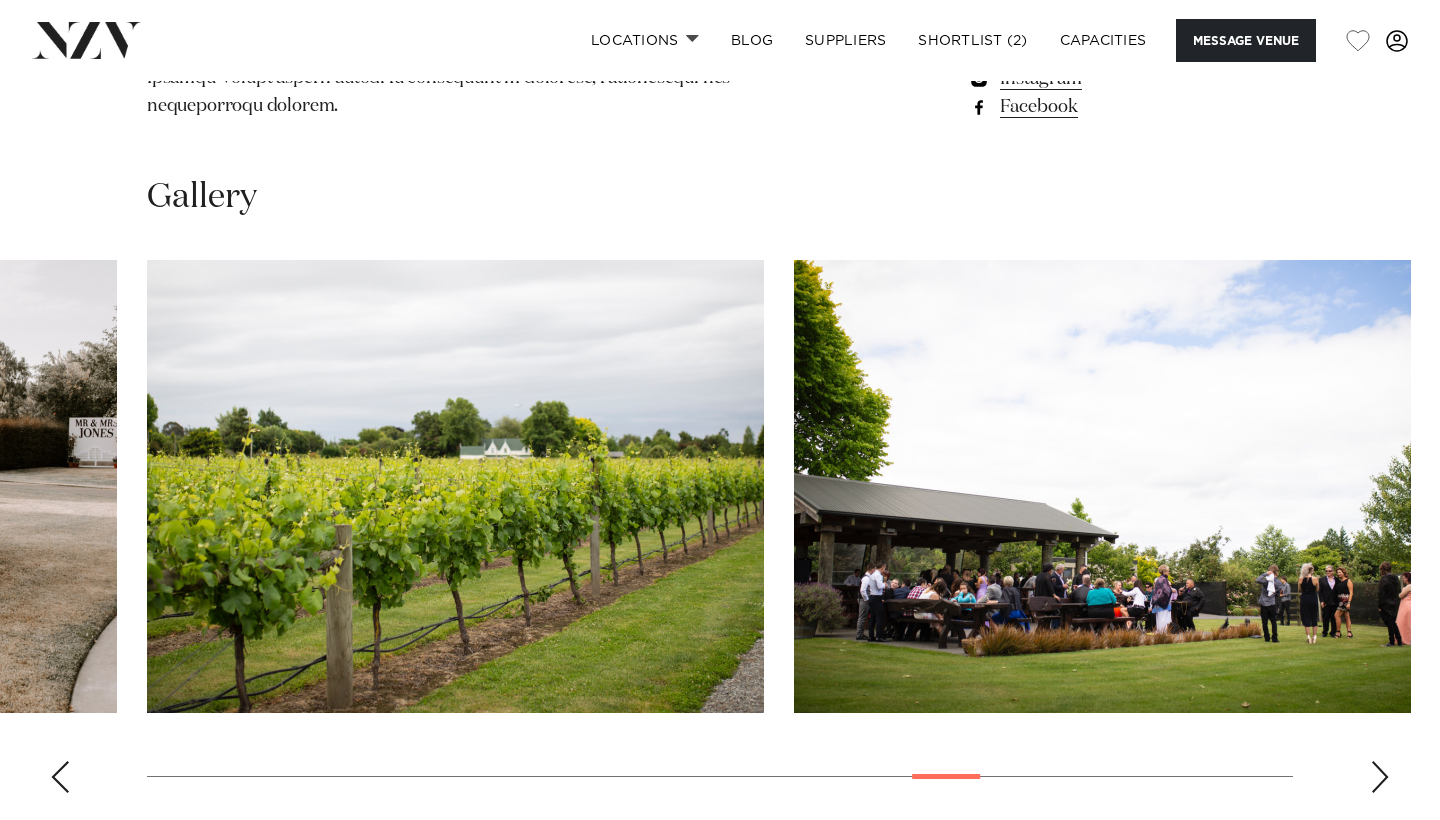 click at bounding box center [1380, 777] 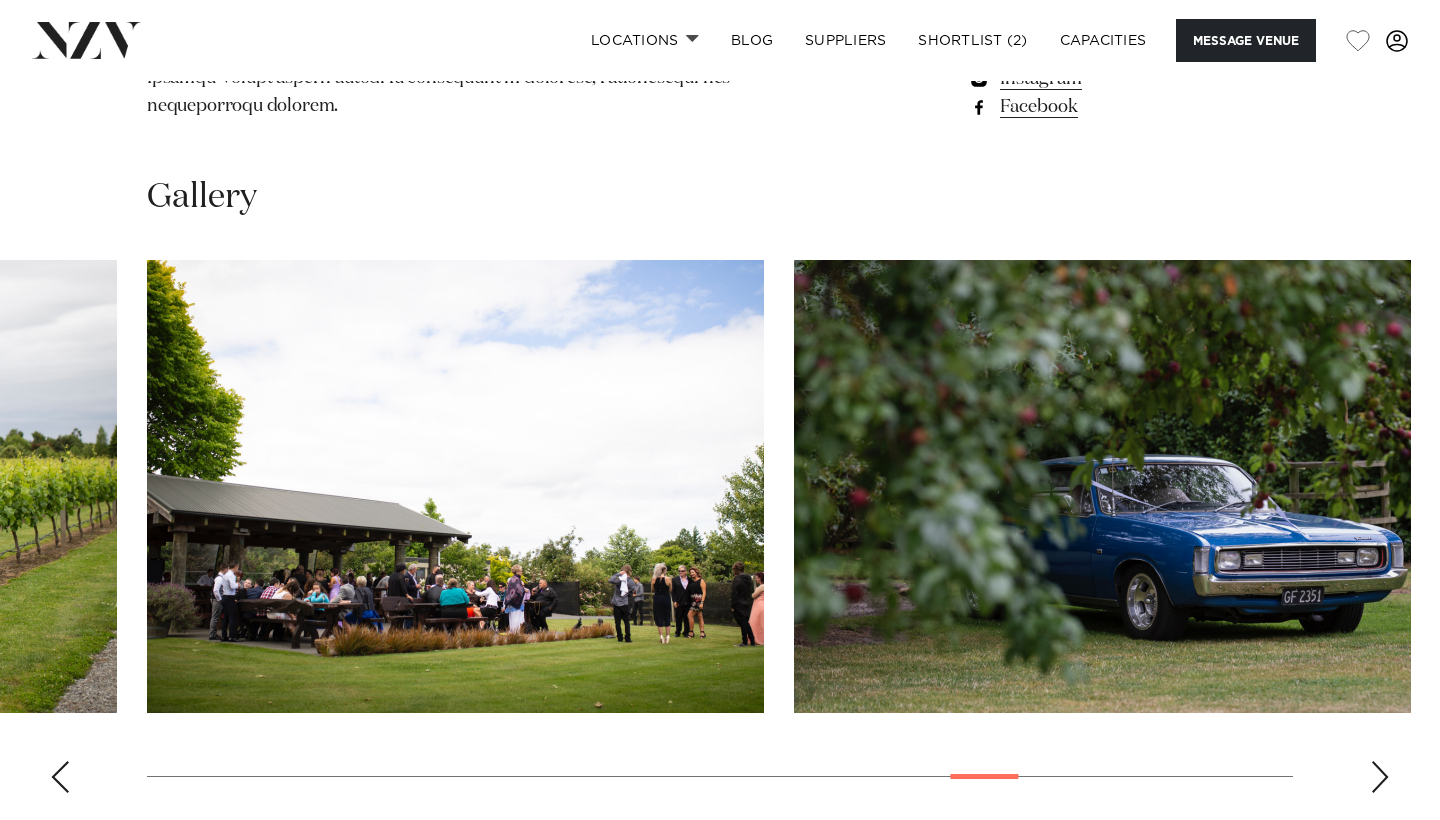 click at bounding box center [1380, 777] 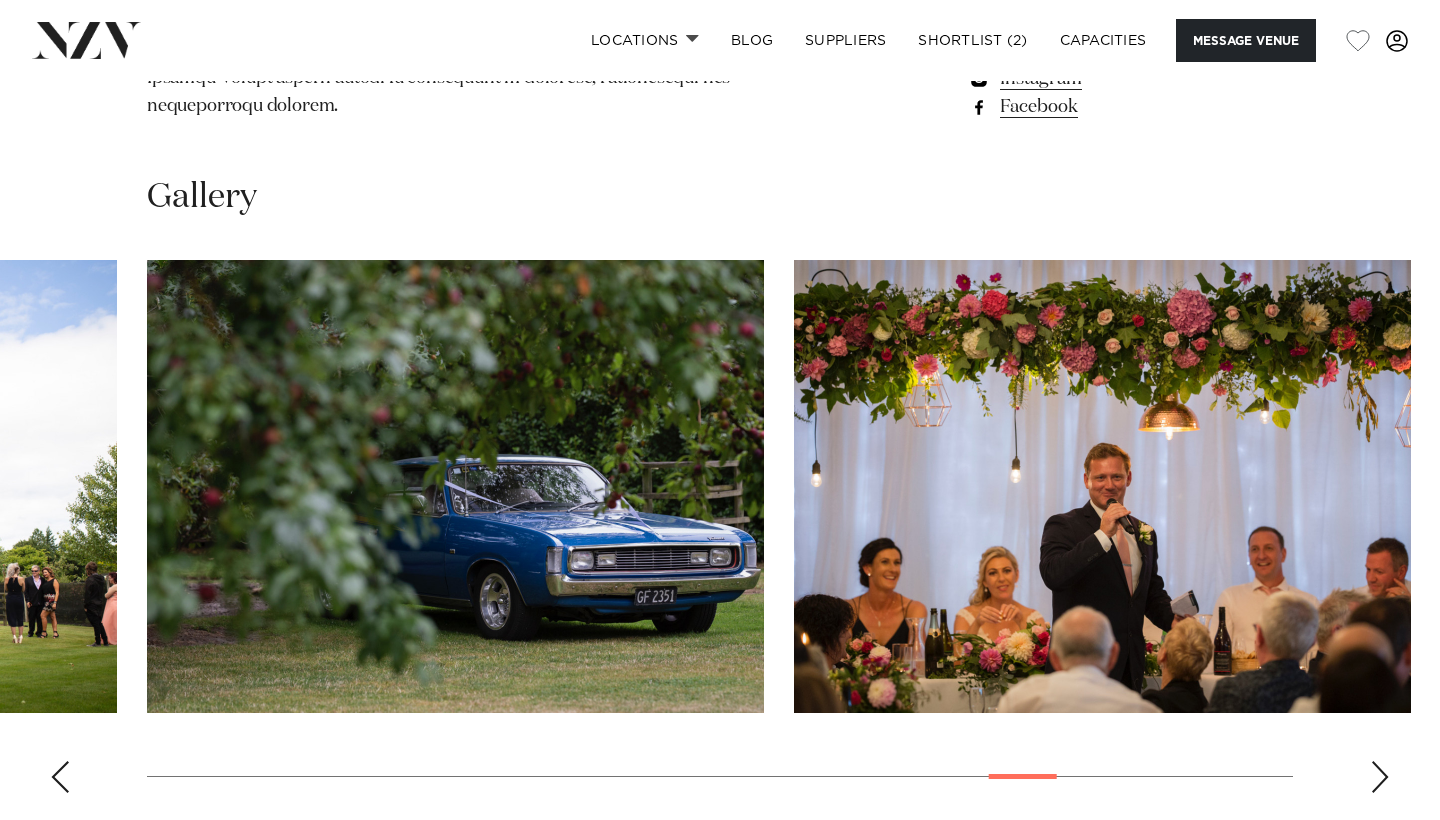 click at bounding box center [1380, 777] 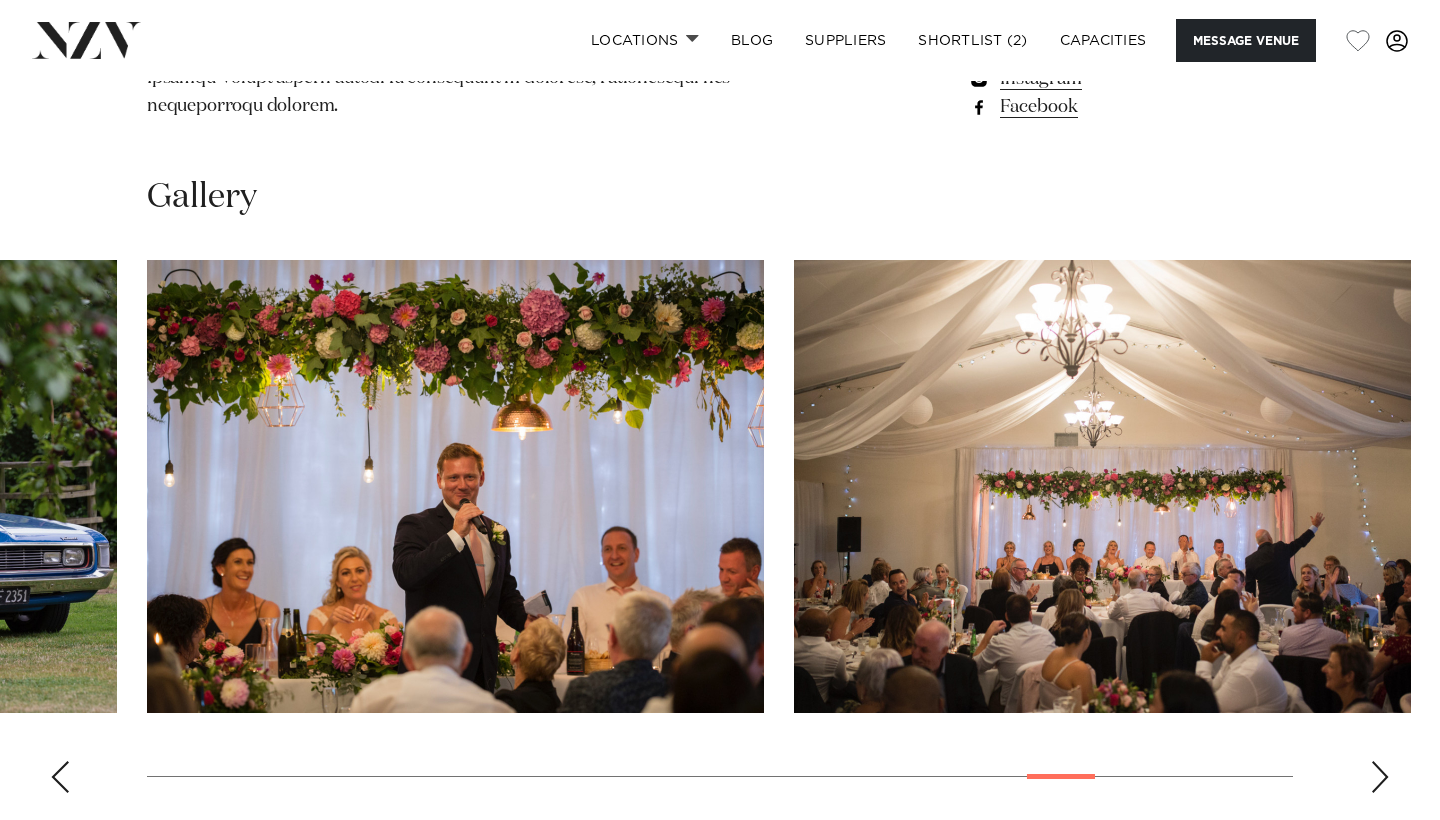 click at bounding box center [1380, 777] 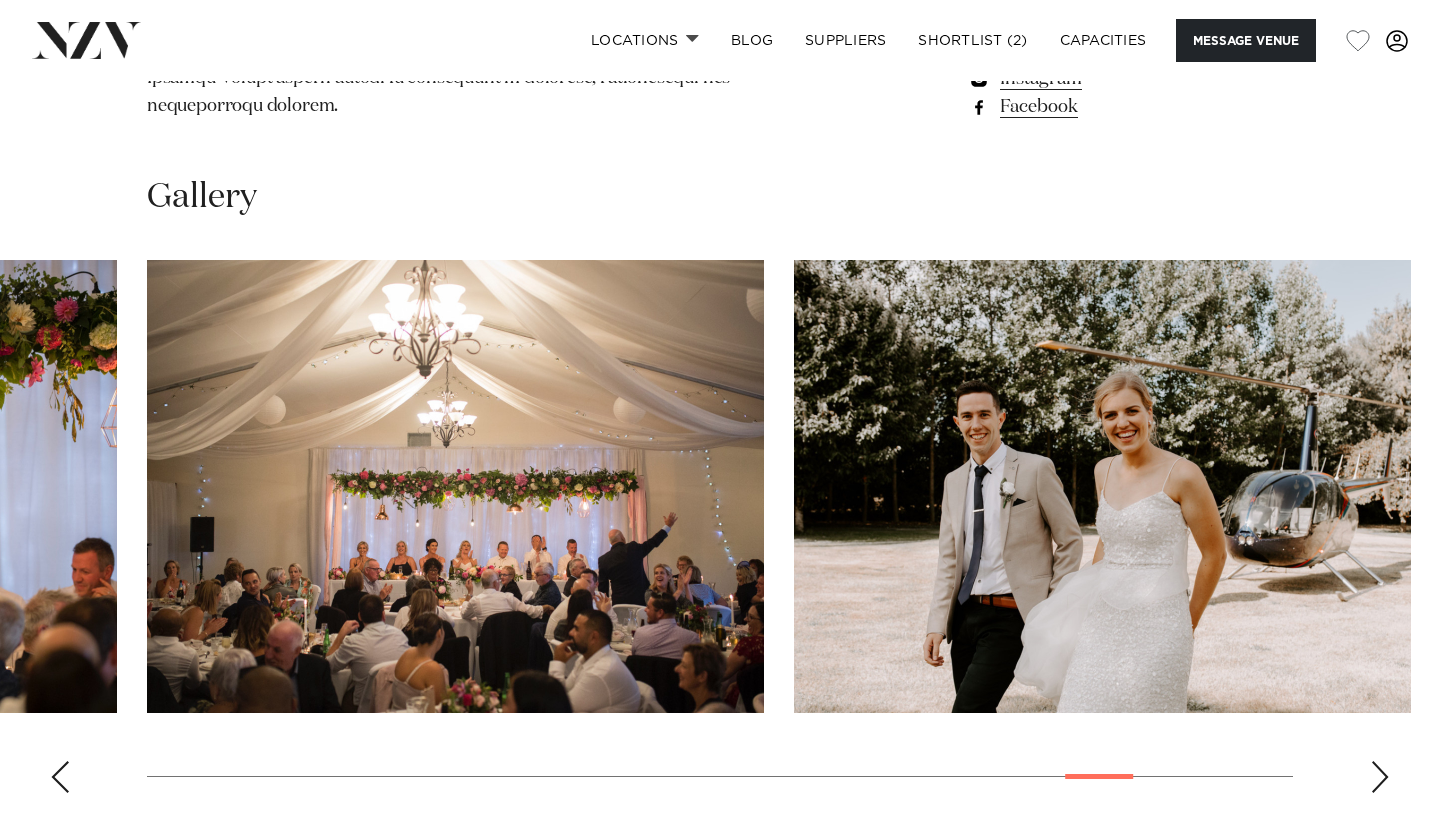 click at bounding box center (1380, 777) 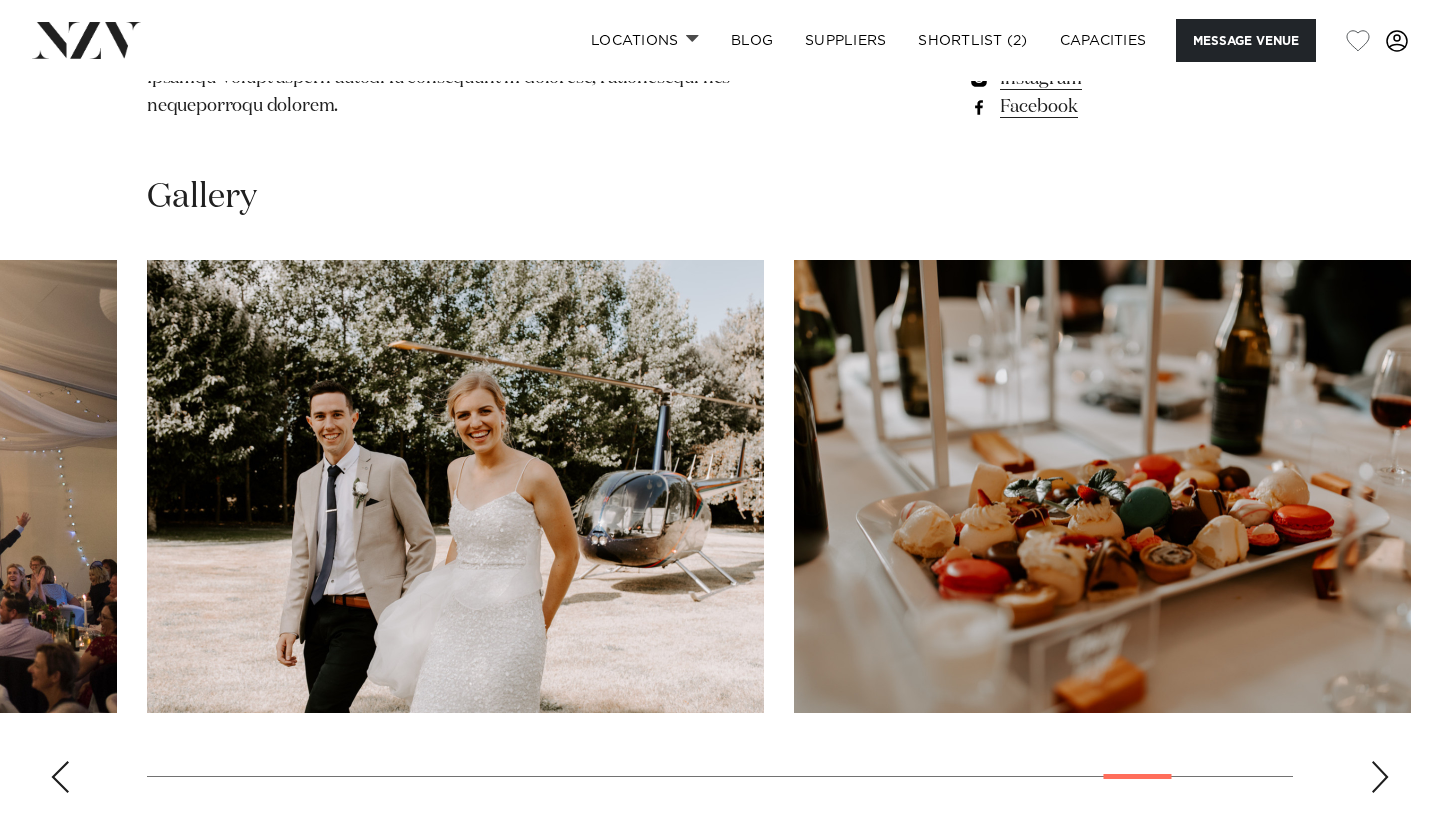 click at bounding box center (1380, 777) 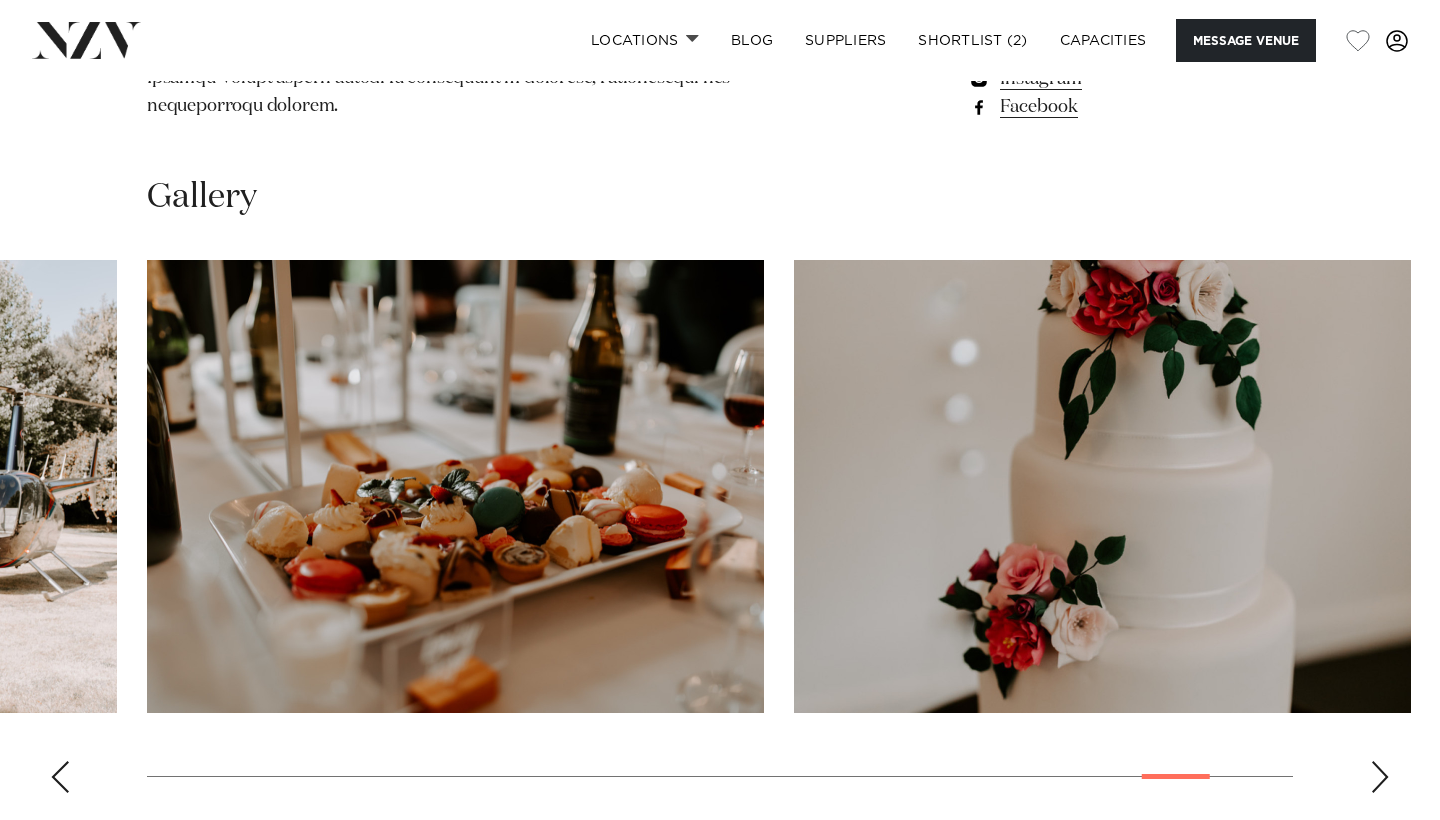 click at bounding box center [1380, 777] 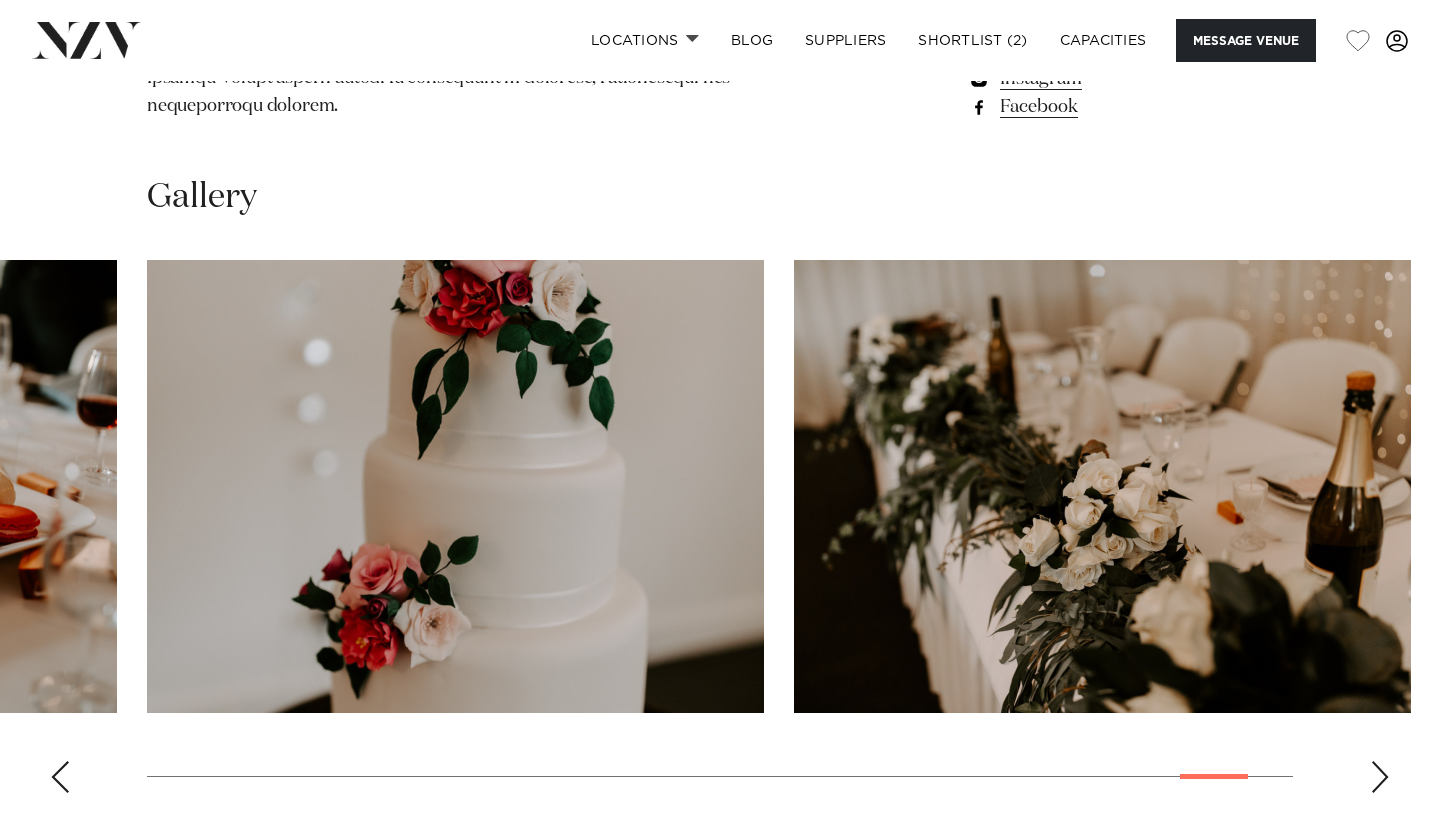 click at bounding box center [1380, 777] 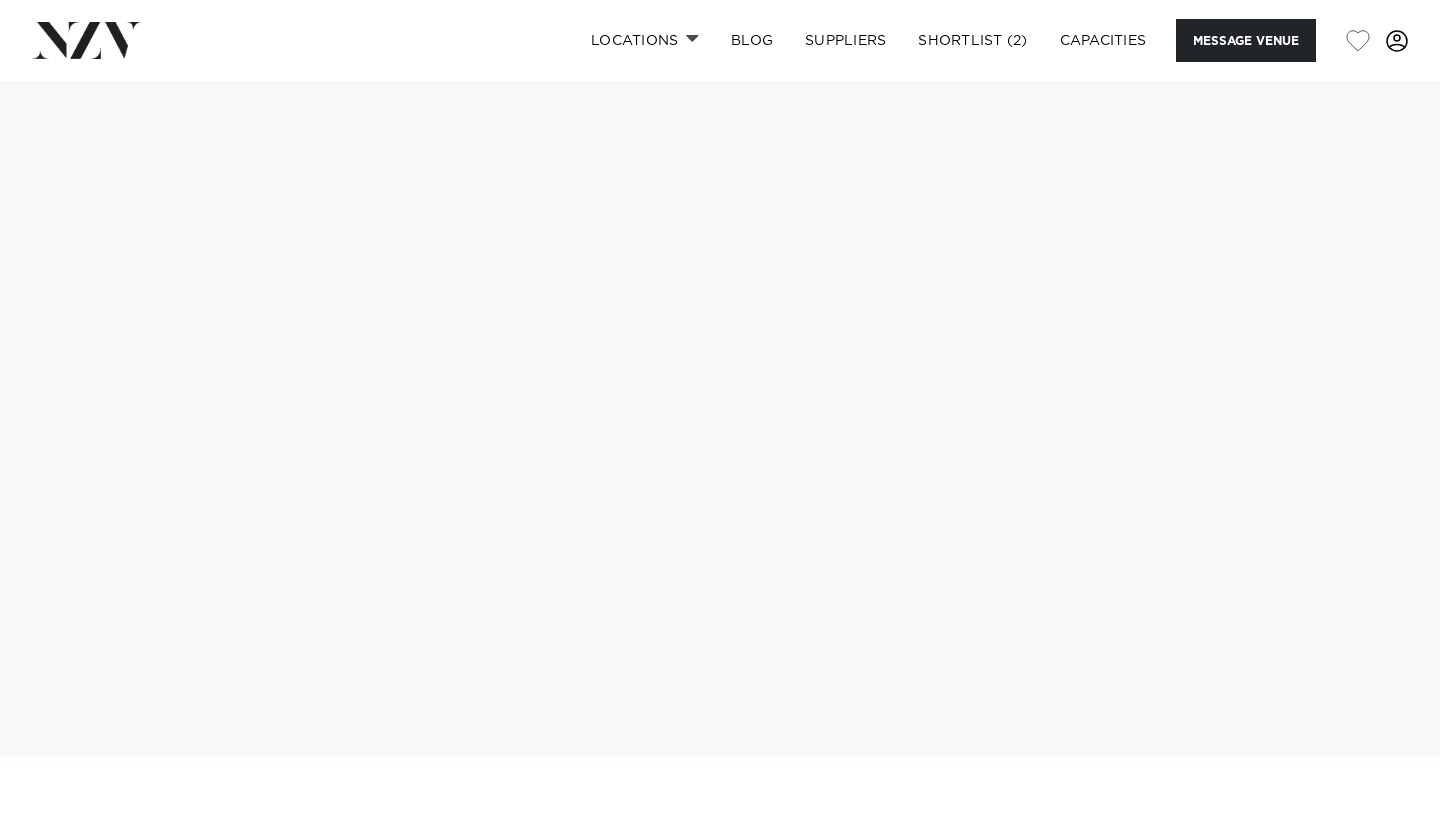 scroll, scrollTop: 0, scrollLeft: 0, axis: both 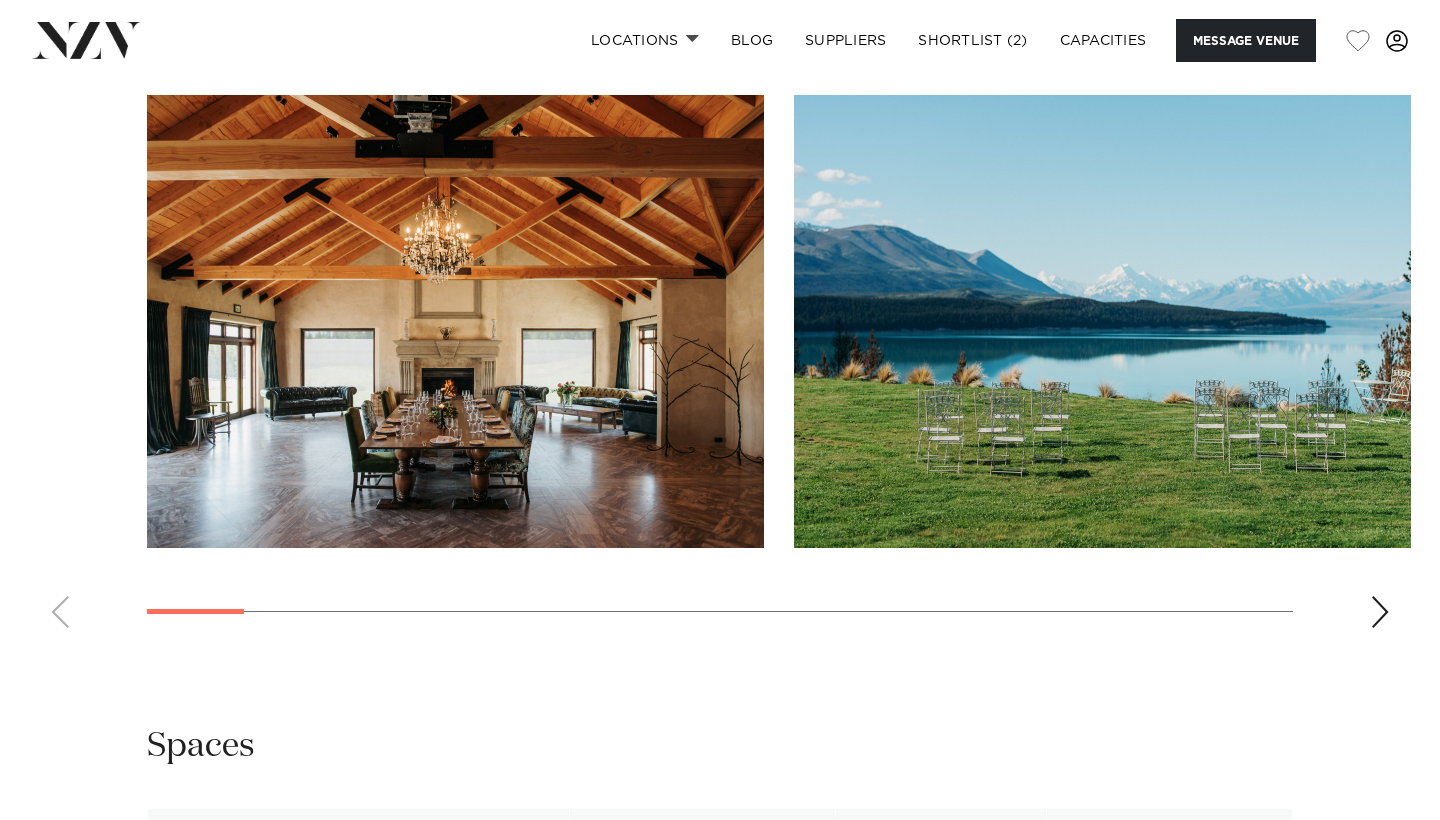 click at bounding box center [1380, 612] 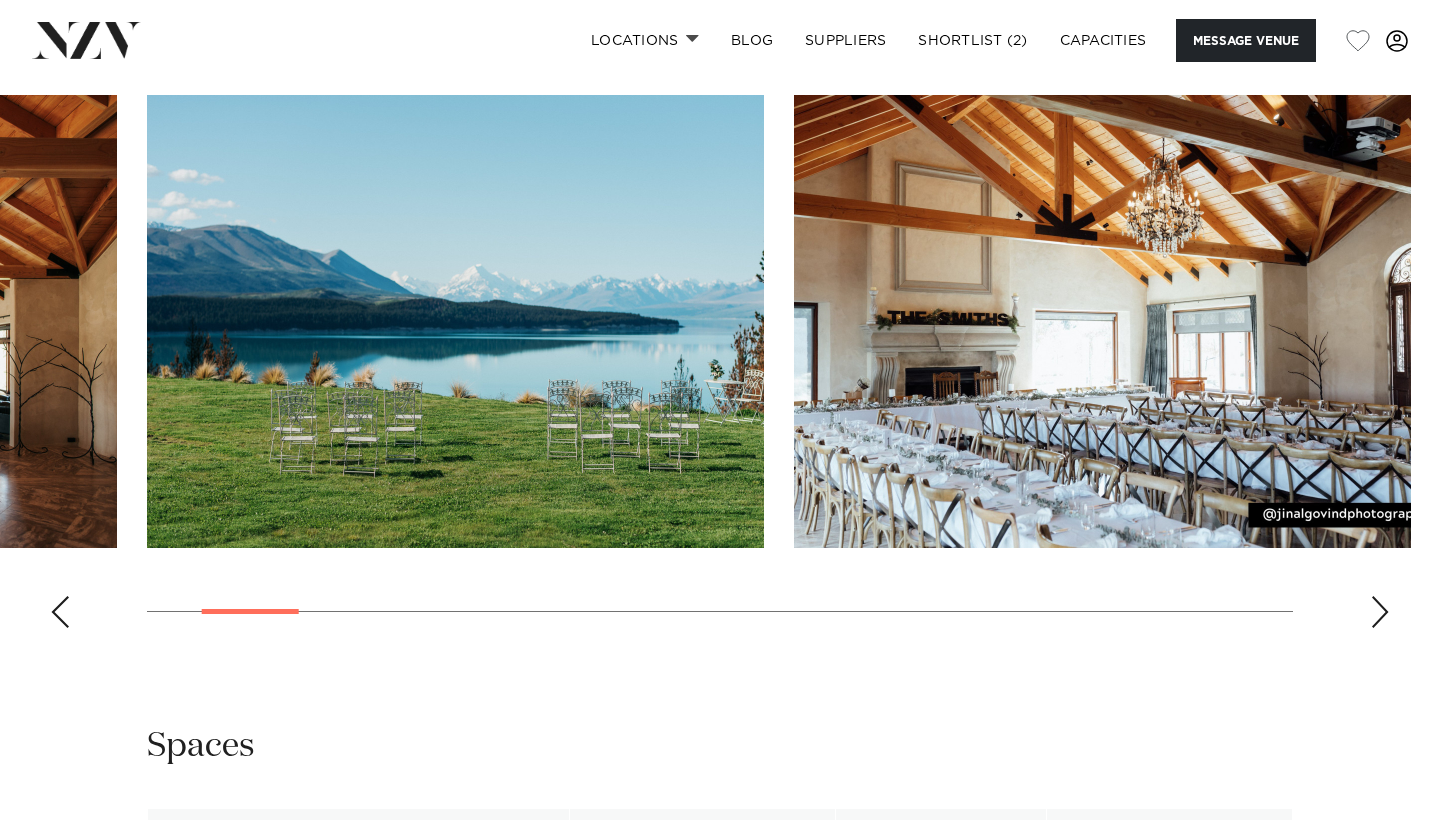 click at bounding box center (1380, 612) 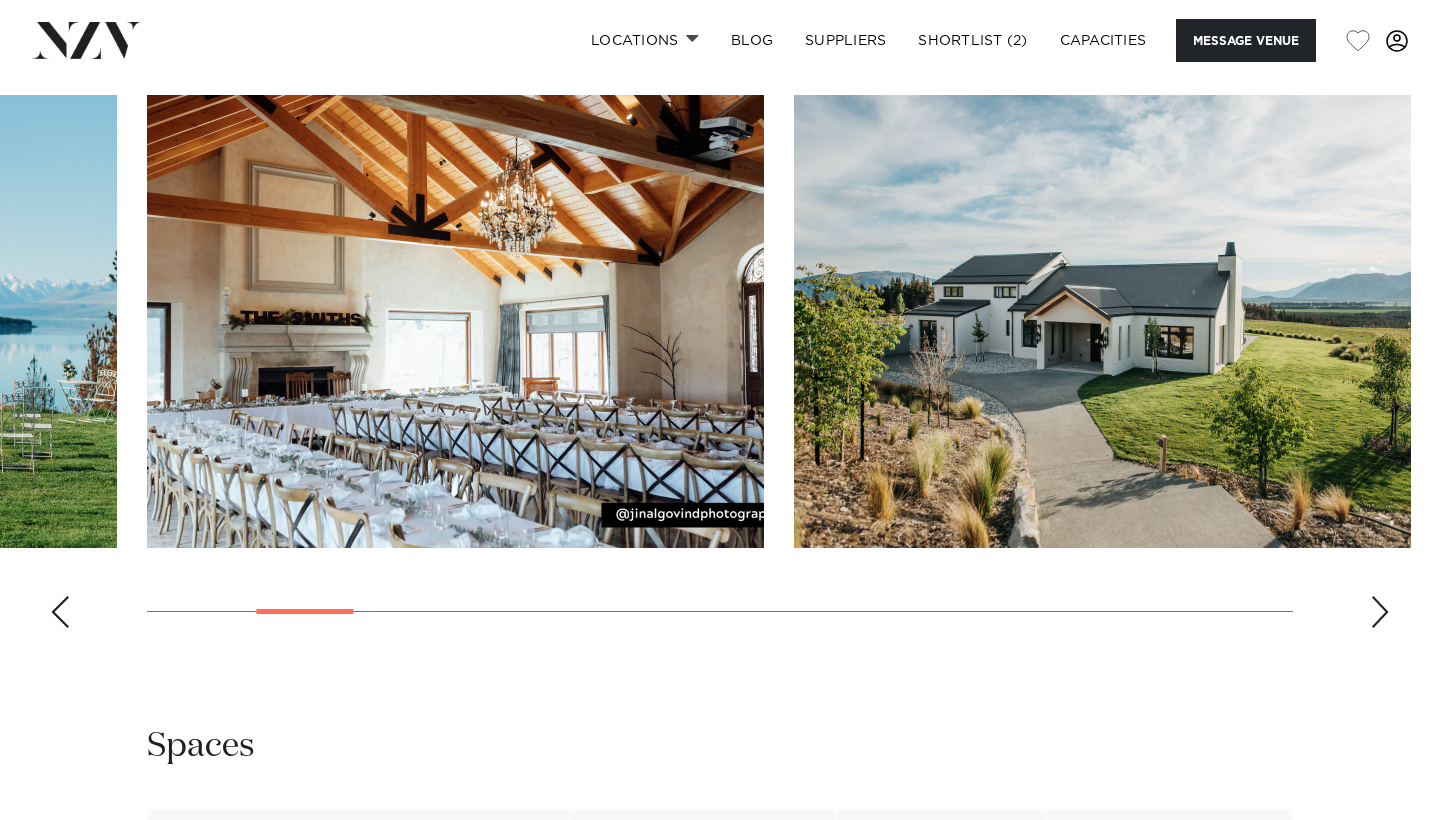 click at bounding box center (1380, 612) 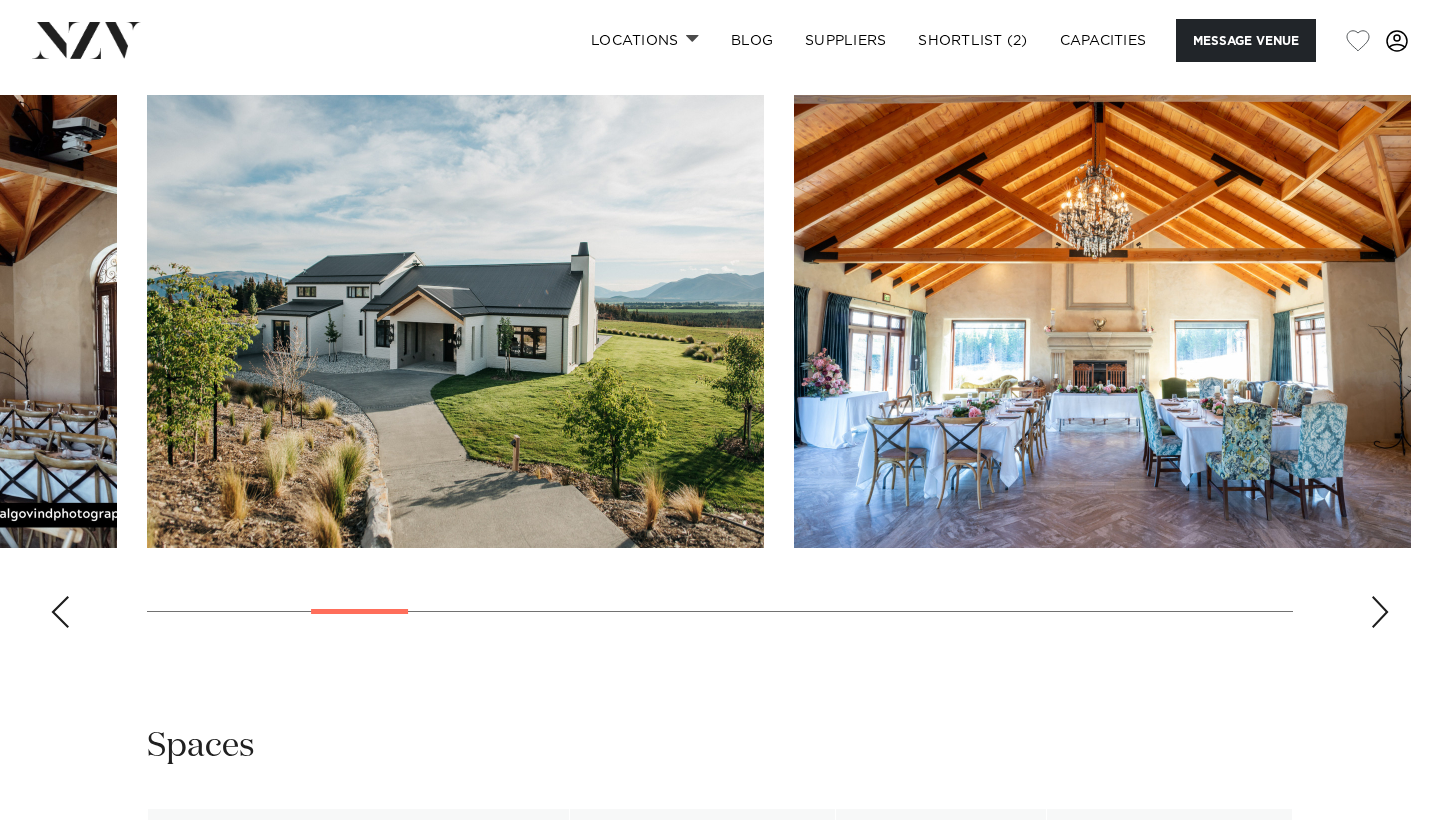 click at bounding box center (1380, 612) 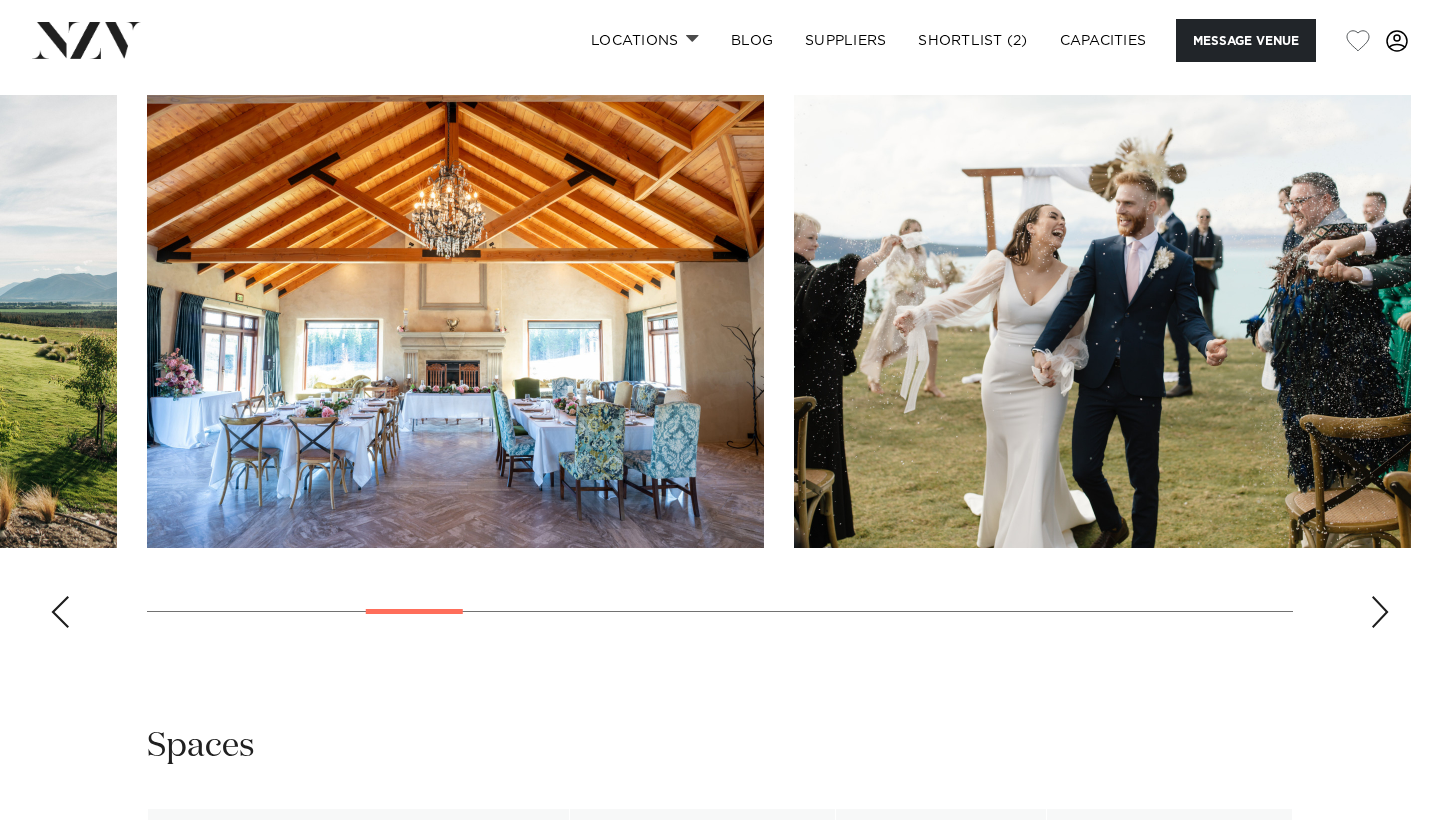 click at bounding box center [1380, 612] 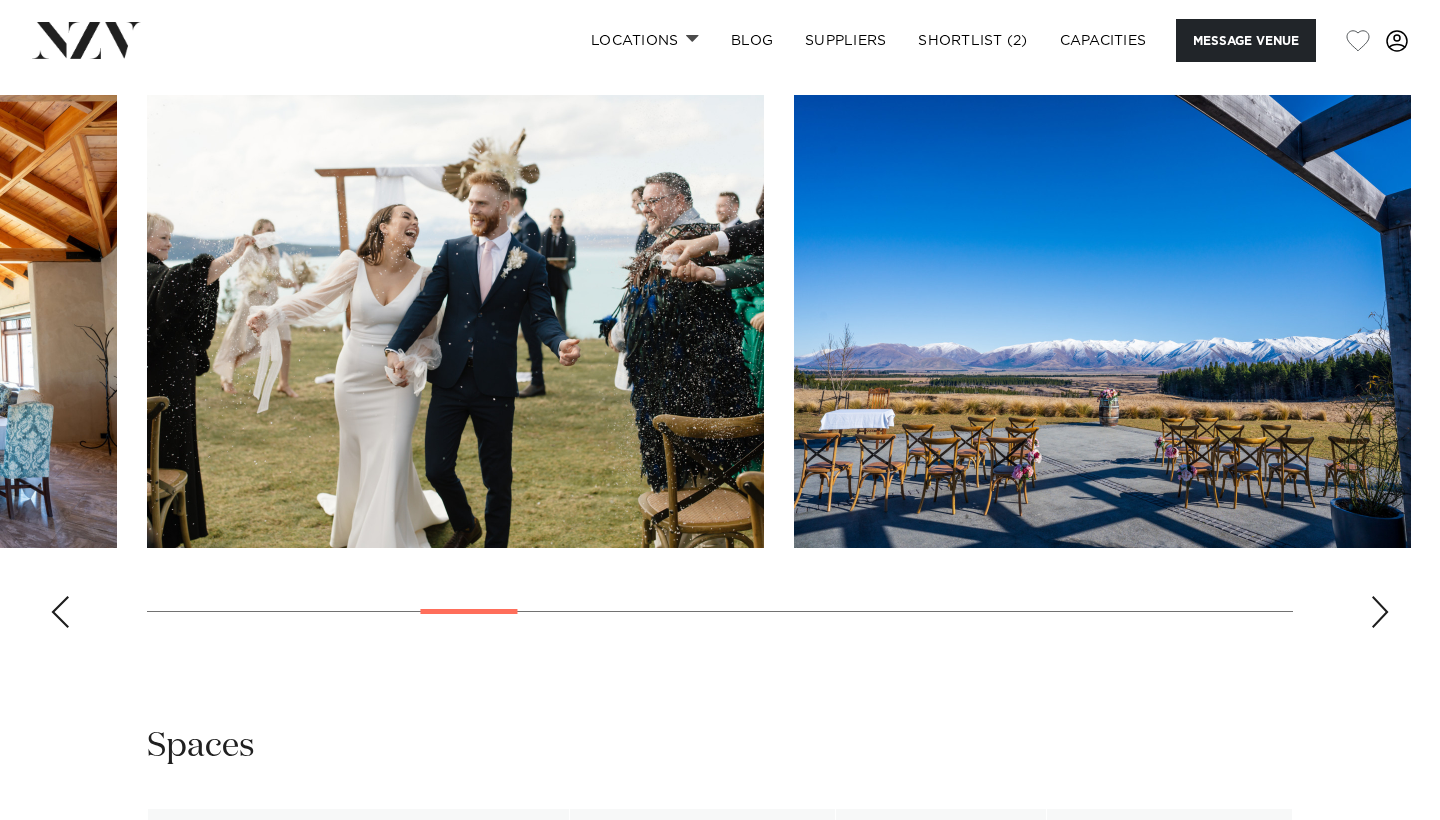 click at bounding box center [1380, 612] 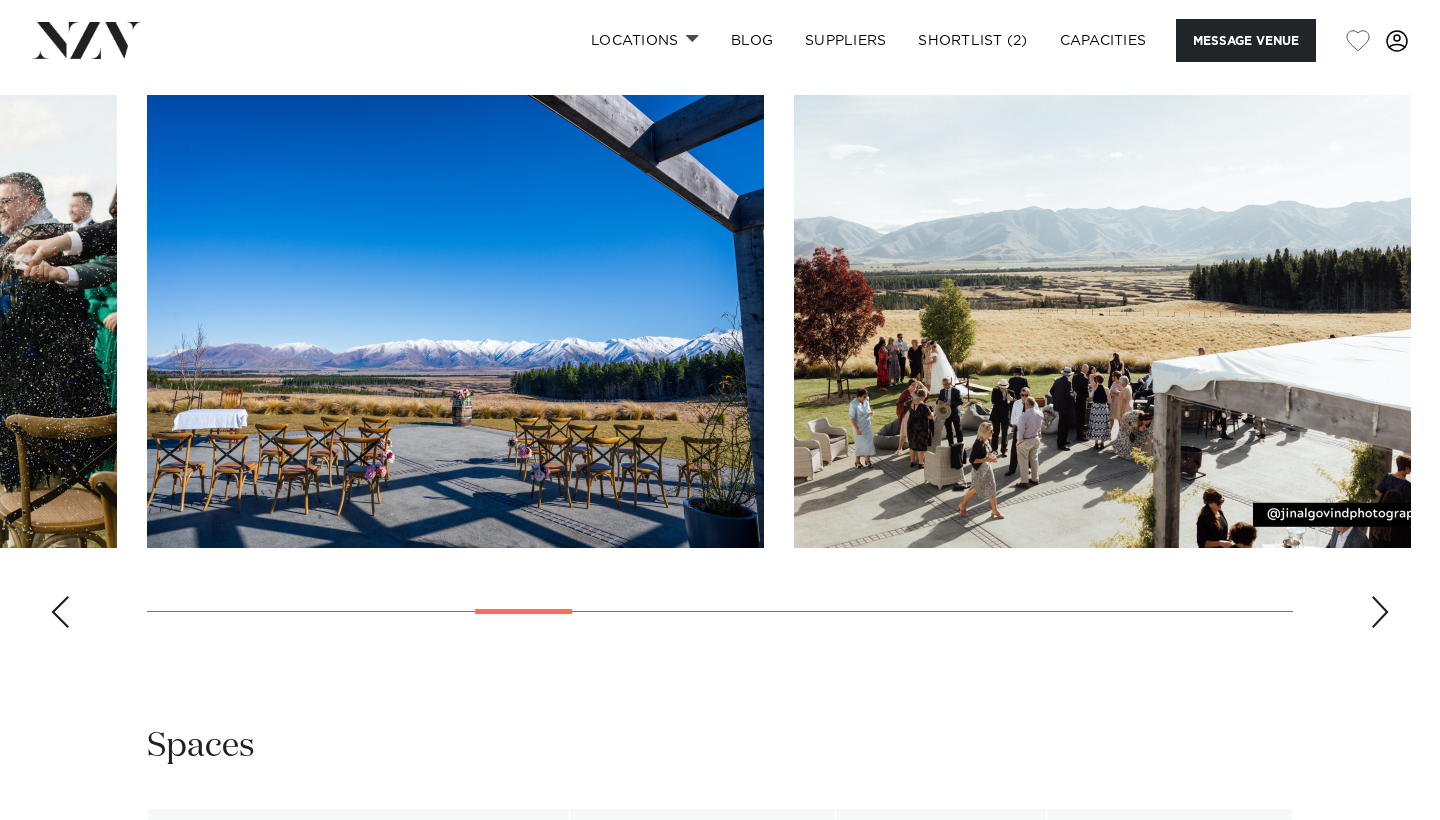 click at bounding box center [1380, 612] 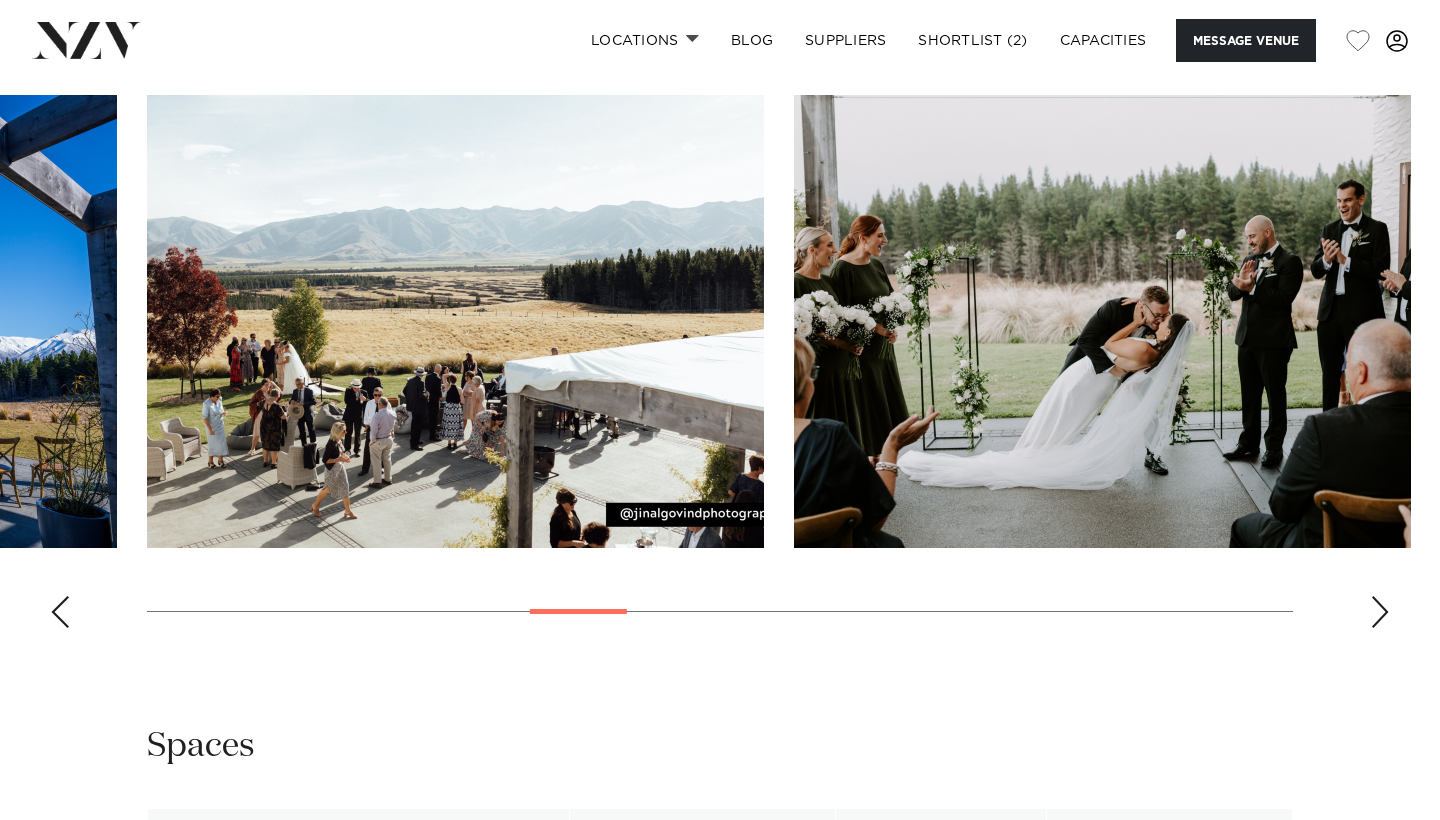 click at bounding box center (1380, 612) 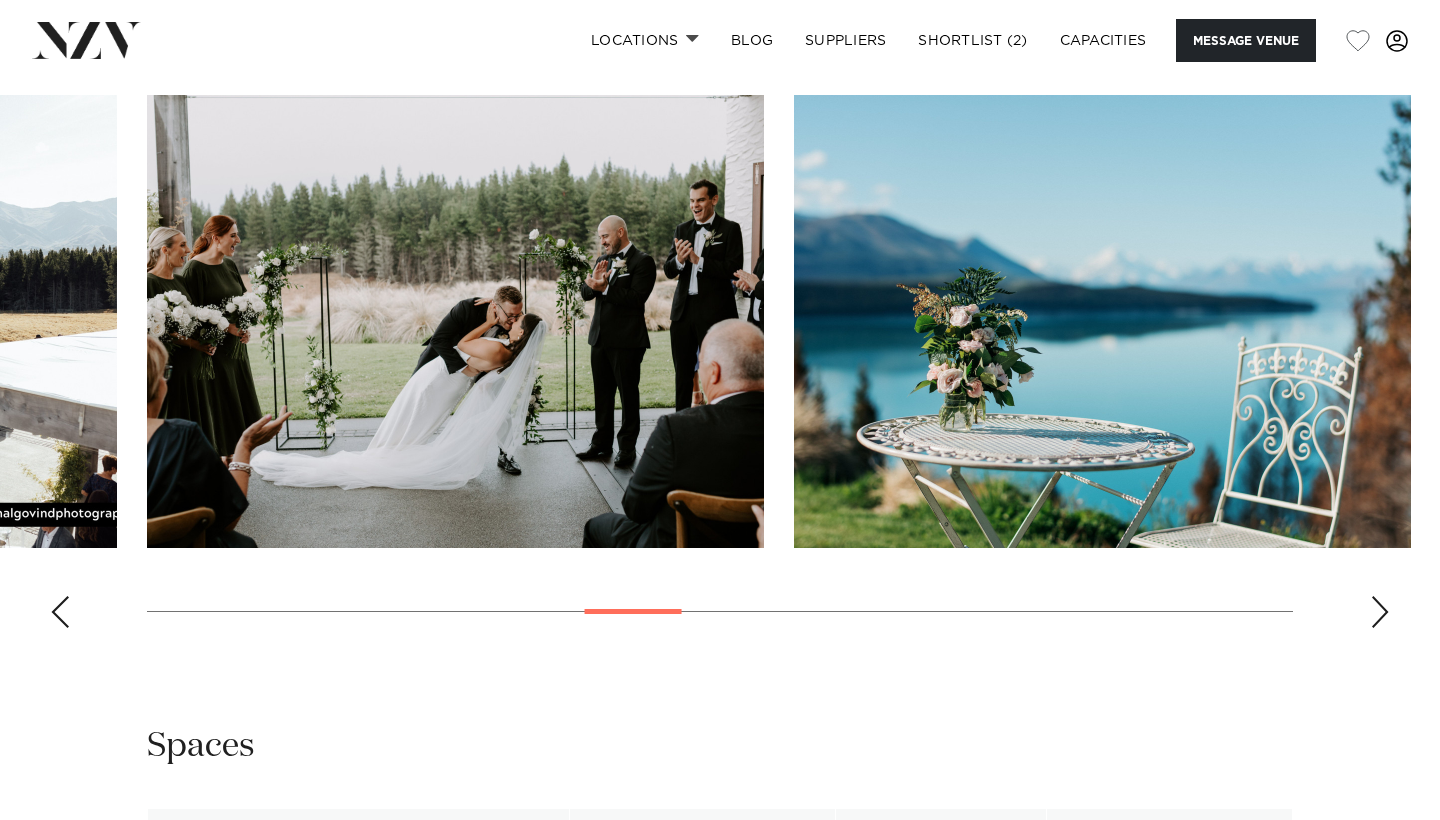 click at bounding box center [1380, 612] 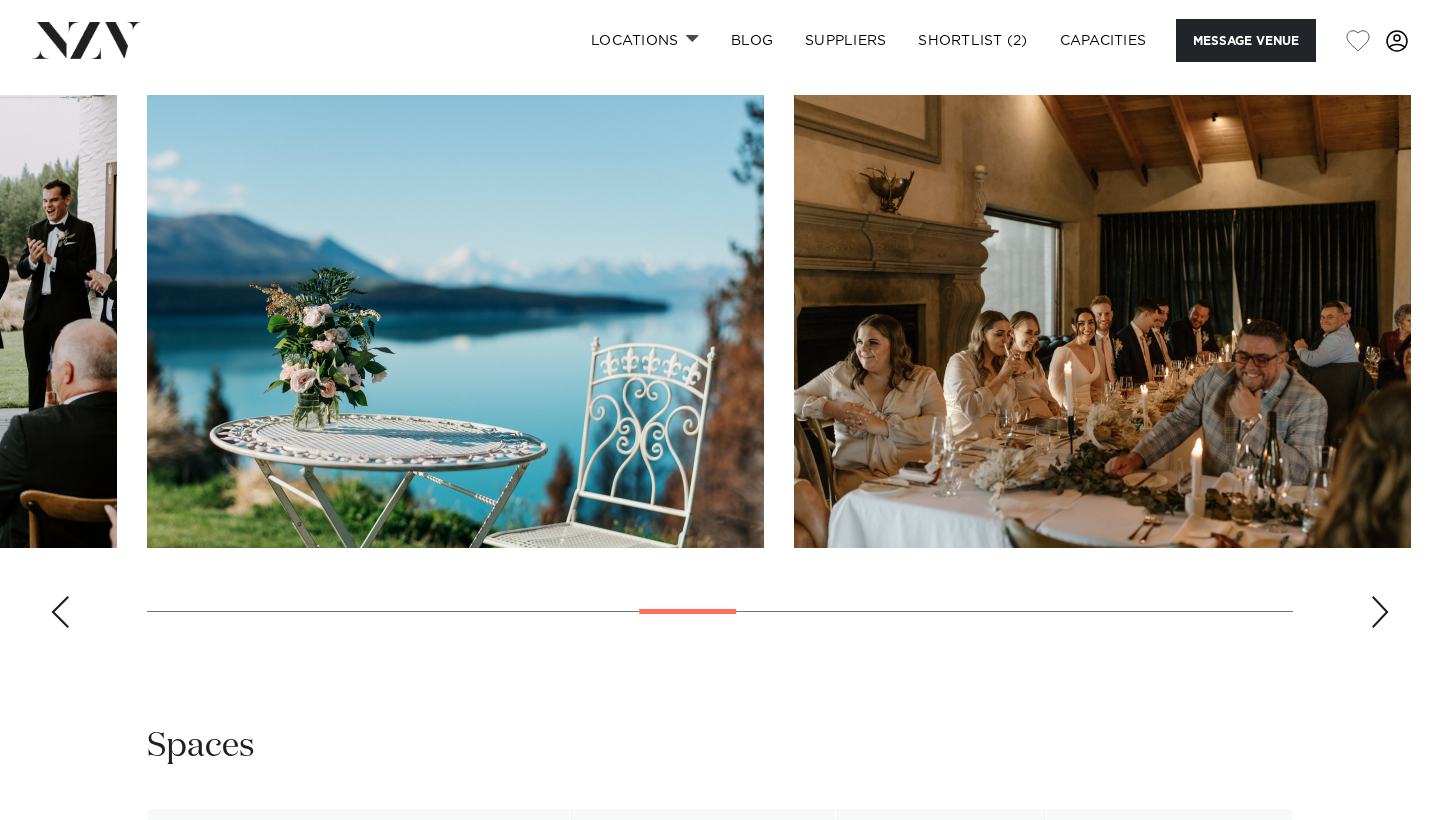 click at bounding box center [1380, 612] 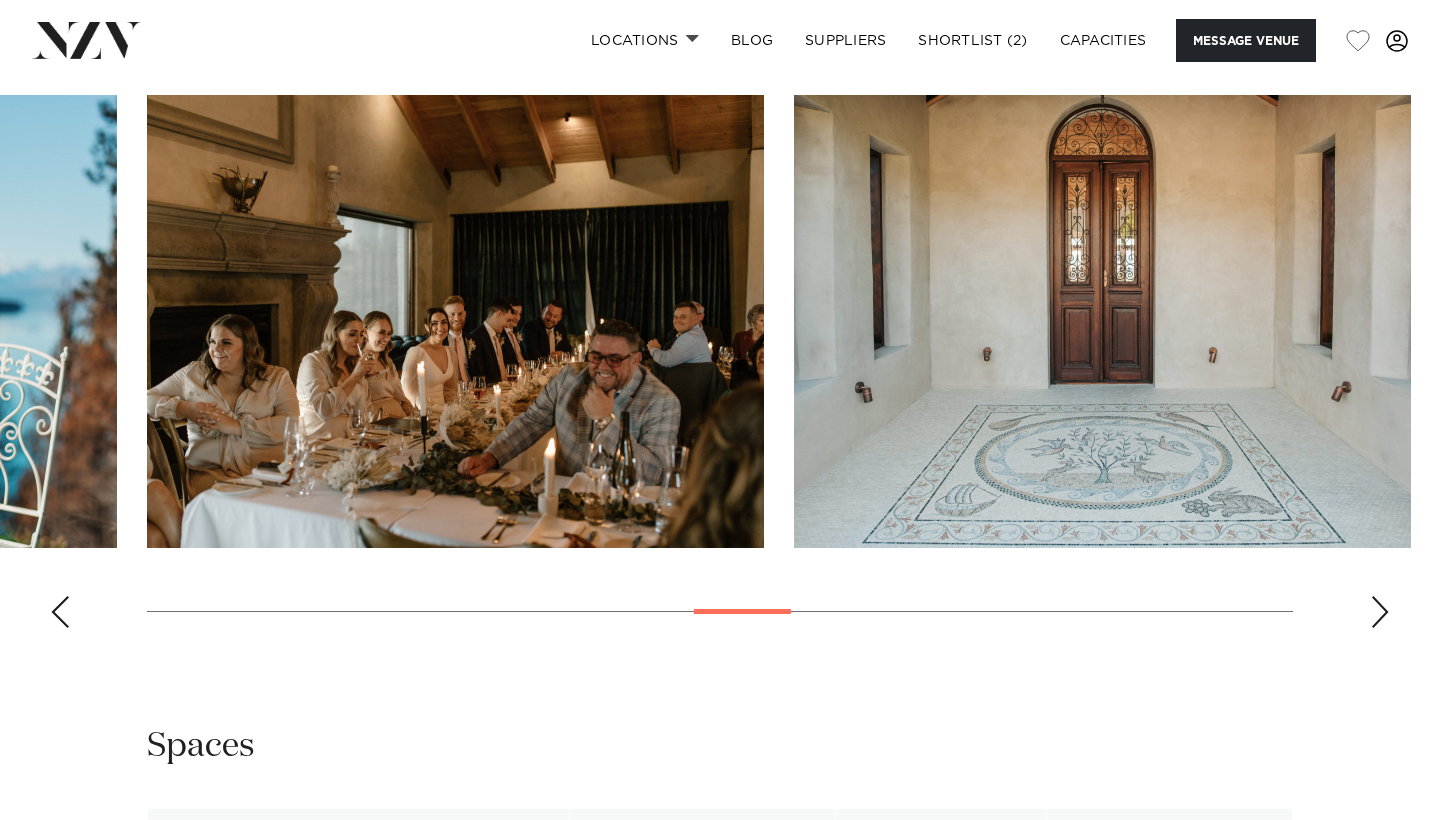 click at bounding box center (1380, 612) 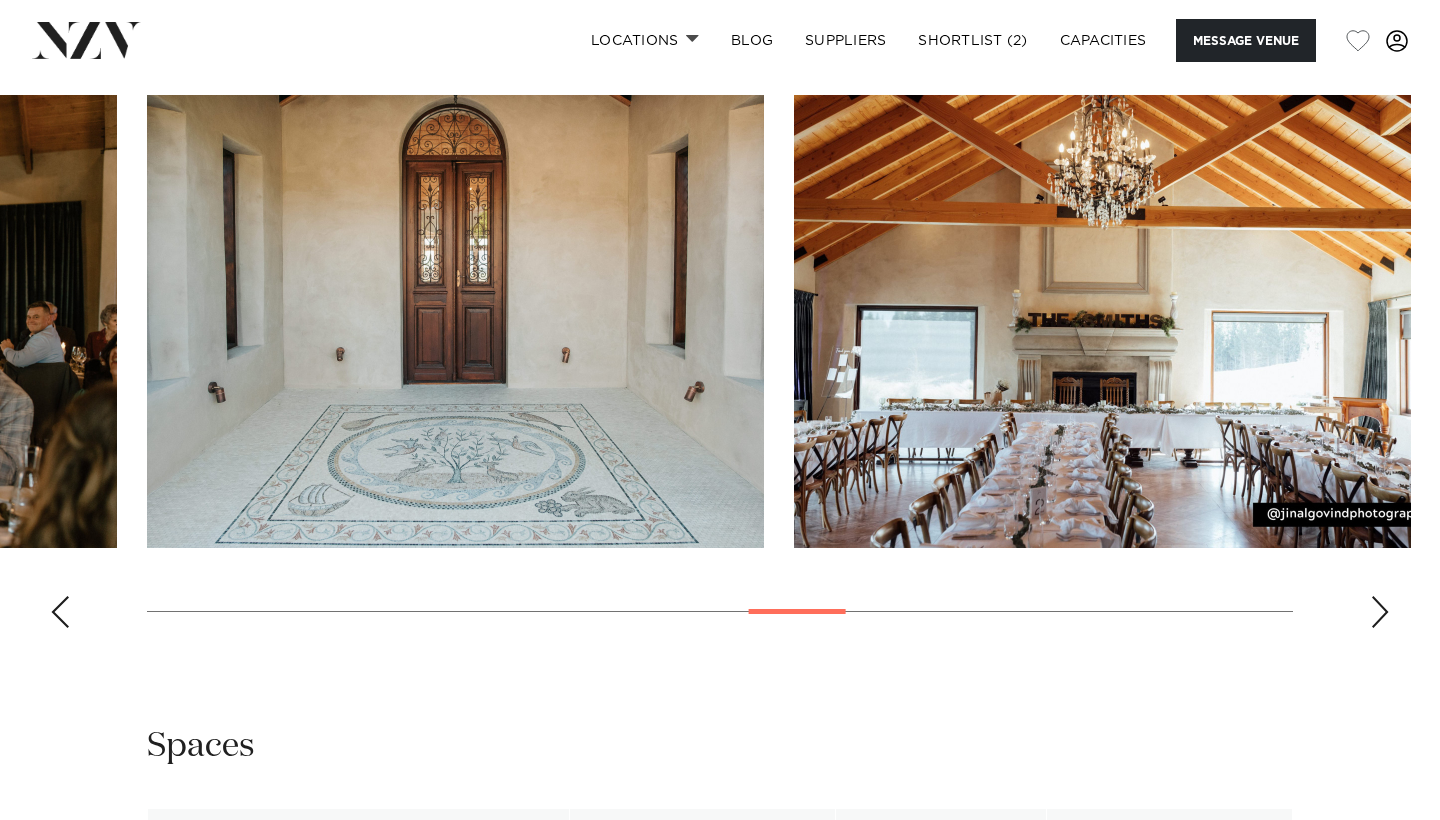 click at bounding box center (1380, 612) 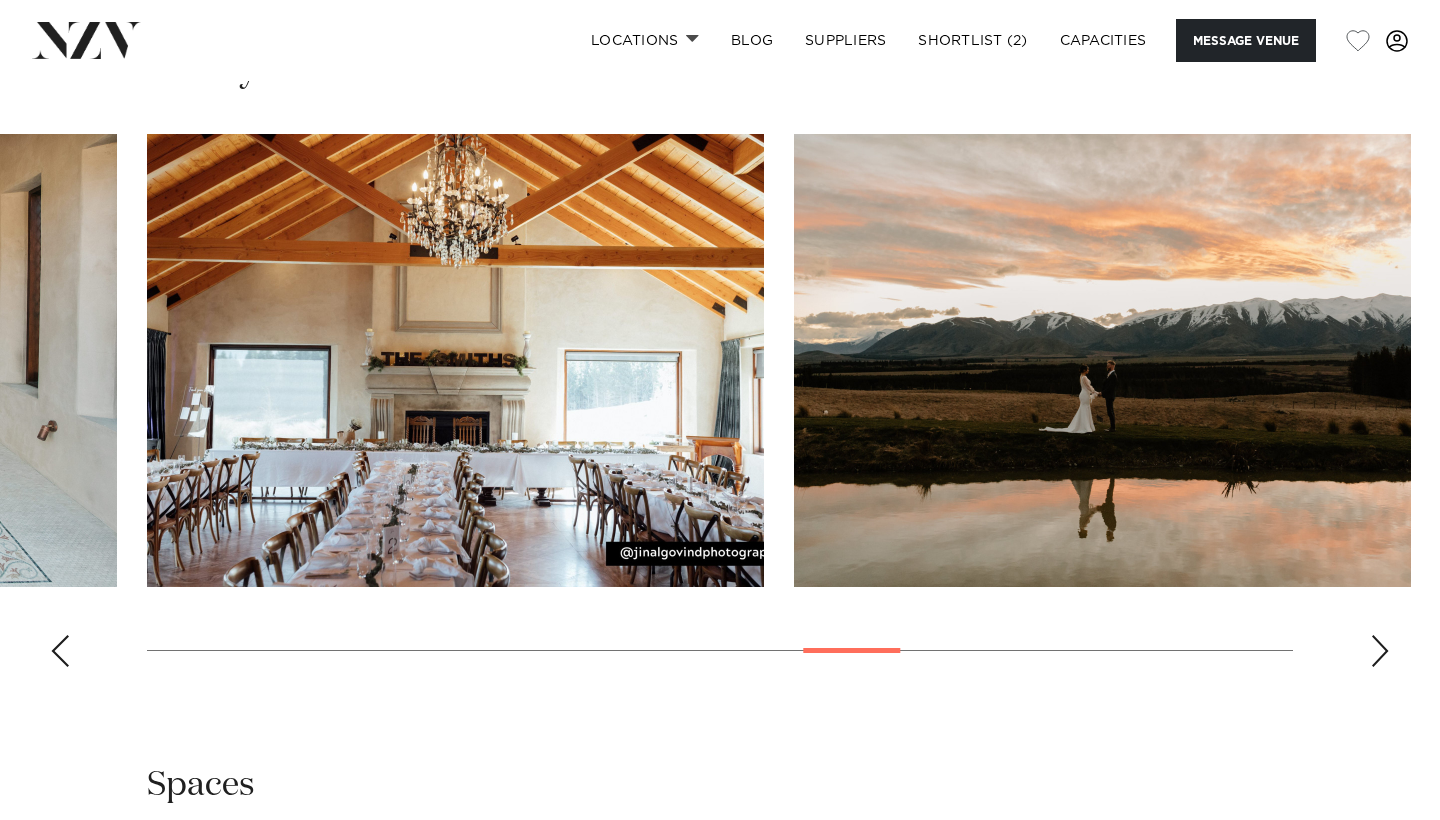 scroll, scrollTop: 1880, scrollLeft: 0, axis: vertical 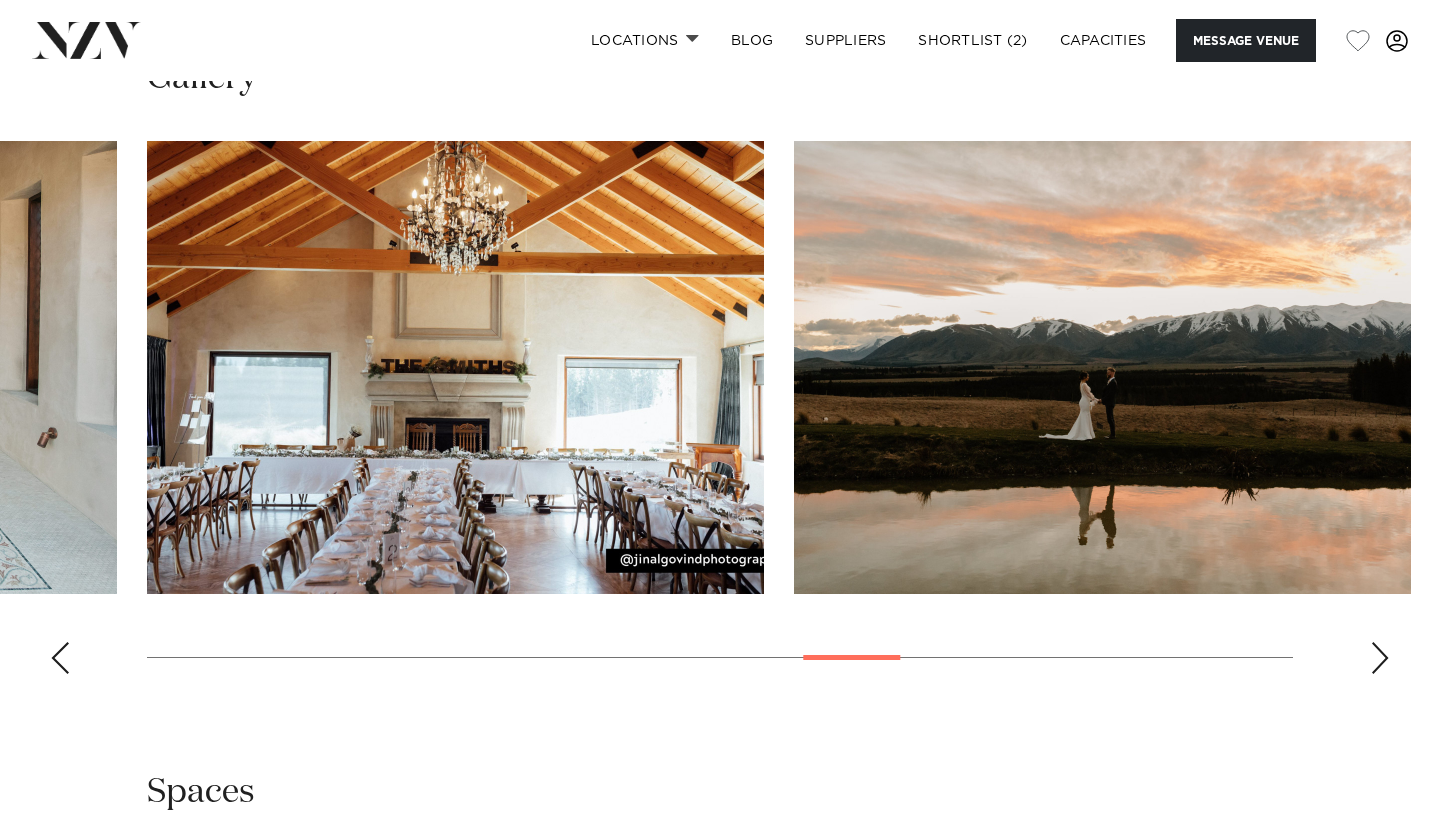 click at bounding box center (1380, 658) 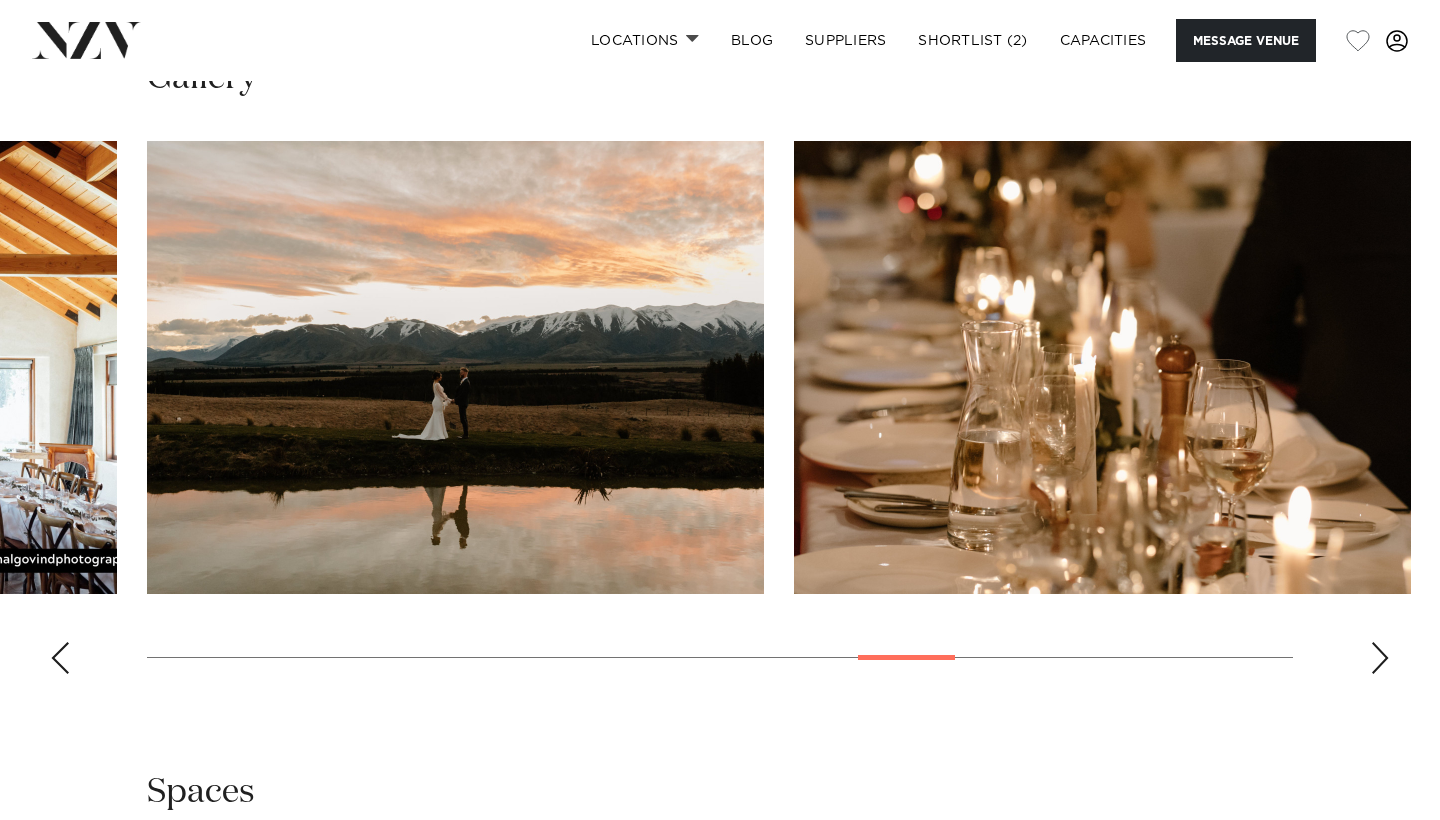 click at bounding box center [1380, 658] 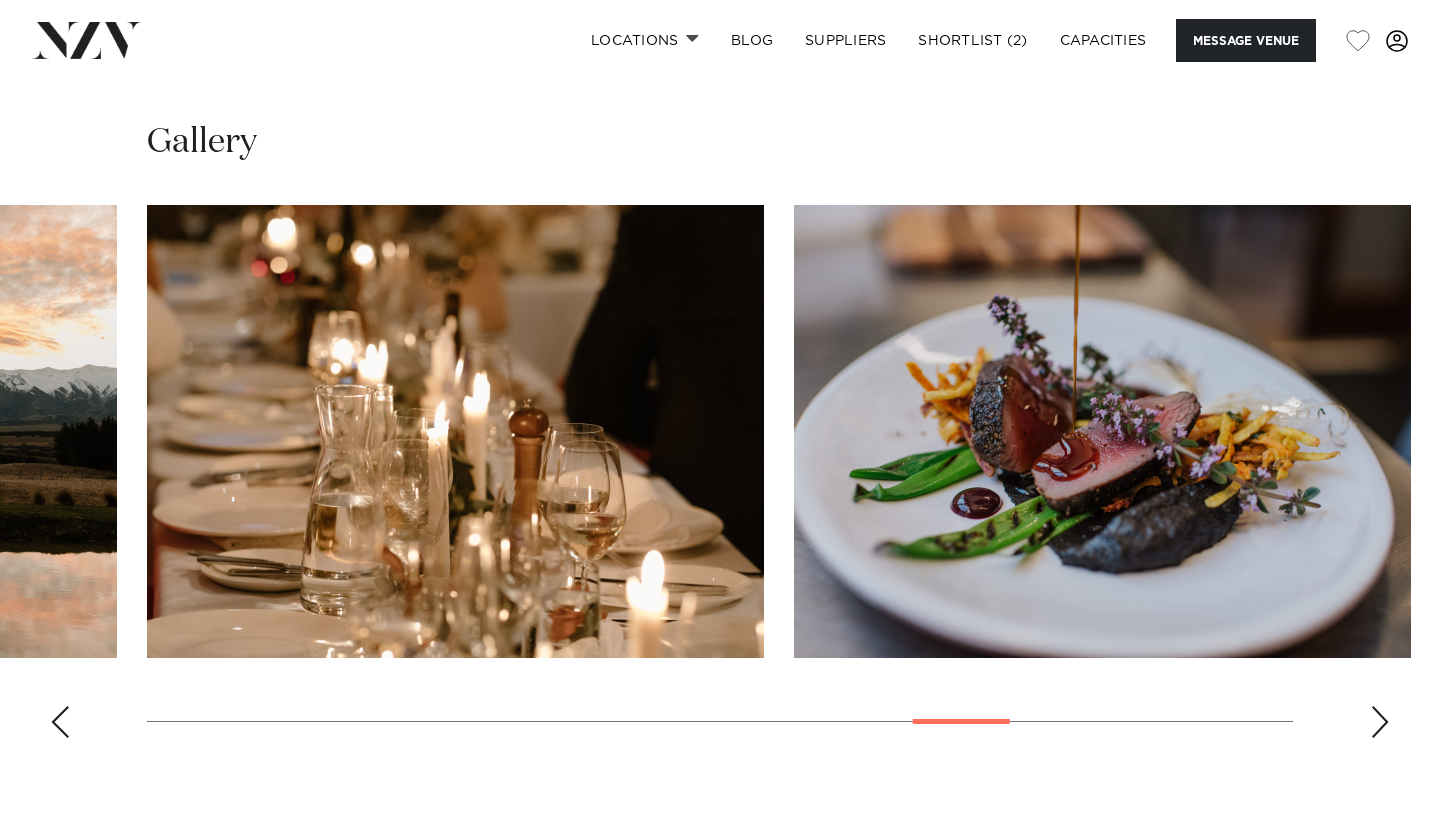 scroll, scrollTop: 1812, scrollLeft: 0, axis: vertical 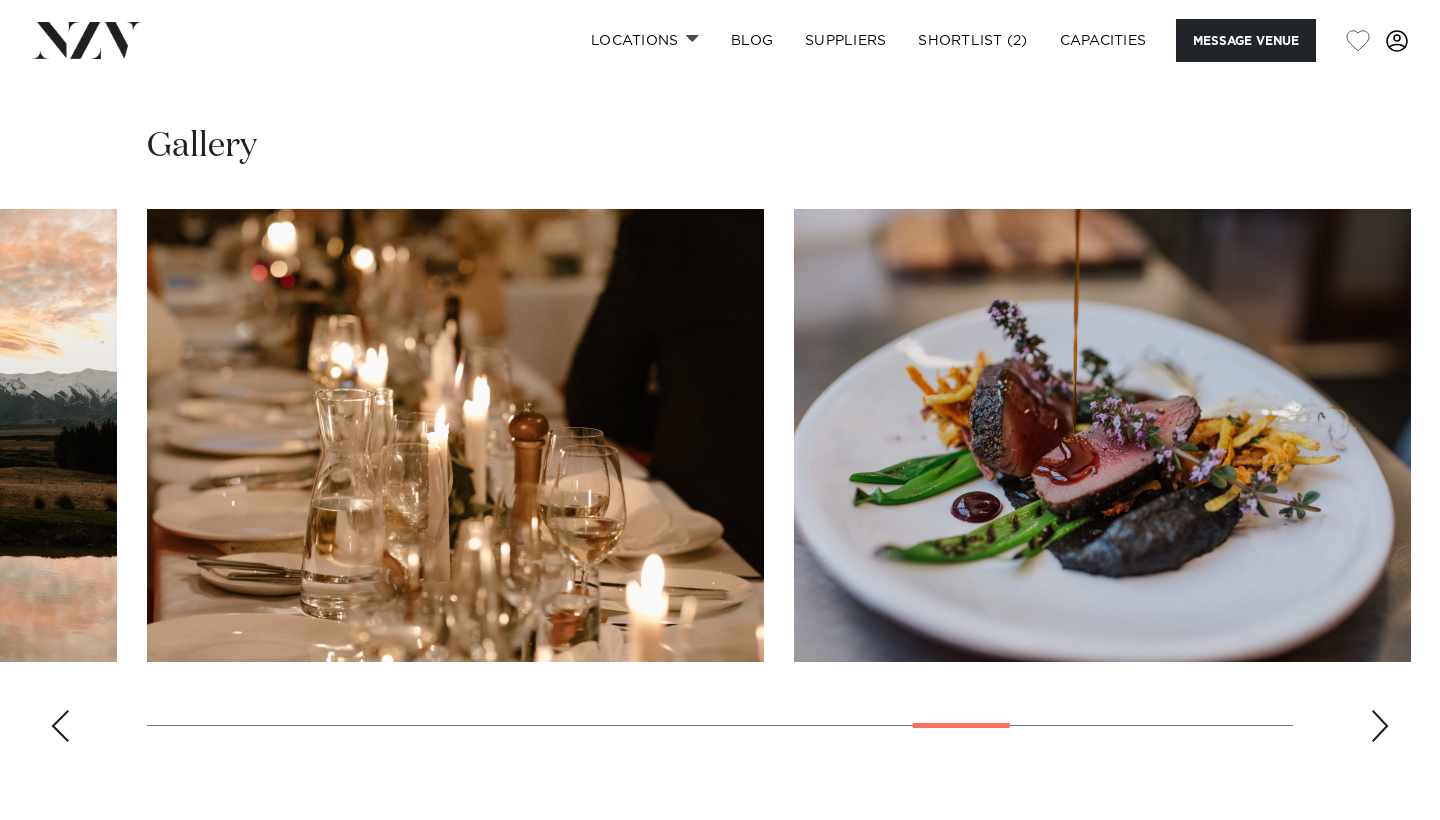 click at bounding box center (1380, 726) 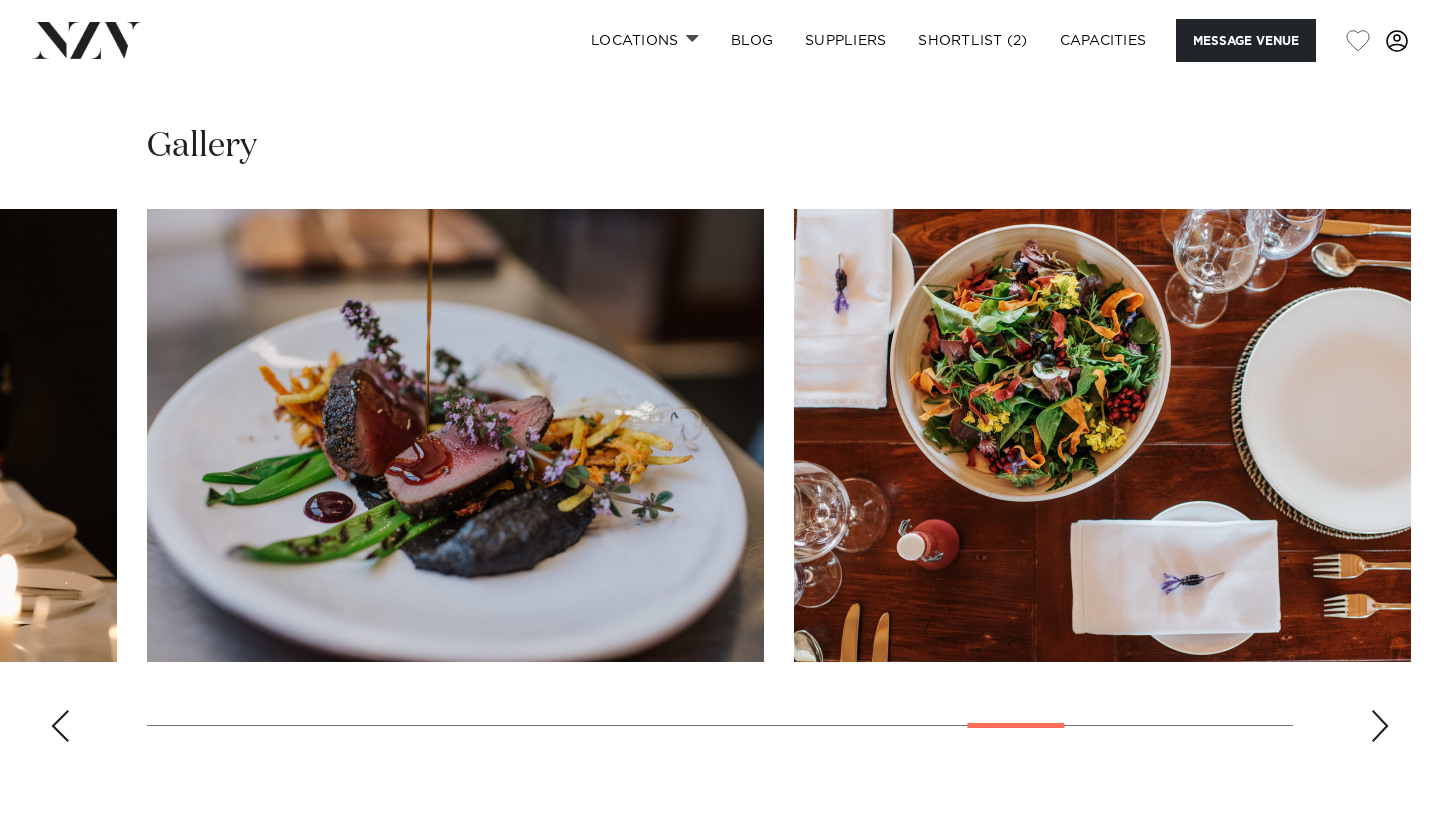 click at bounding box center (1380, 726) 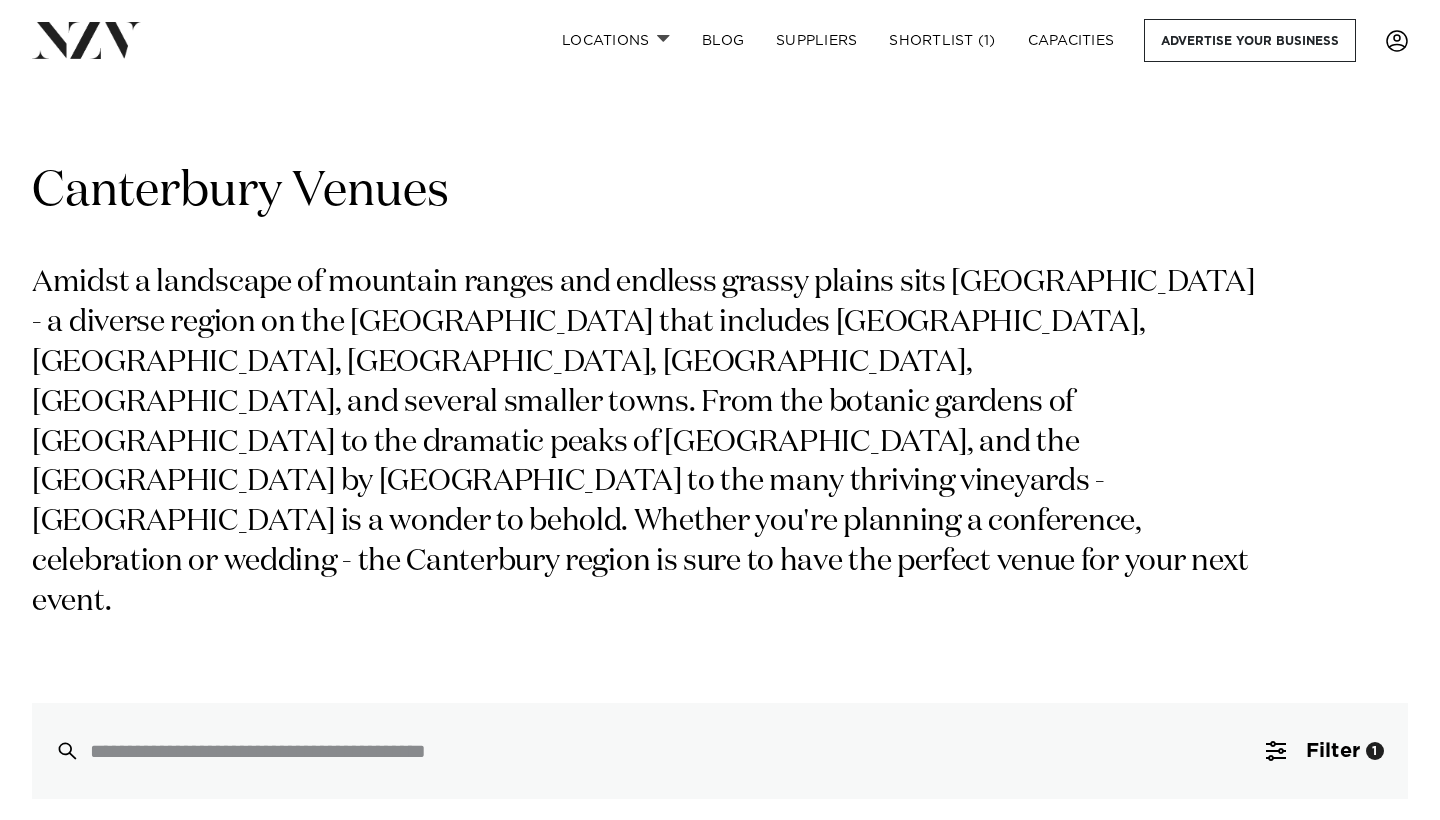 scroll, scrollTop: 1710, scrollLeft: 0, axis: vertical 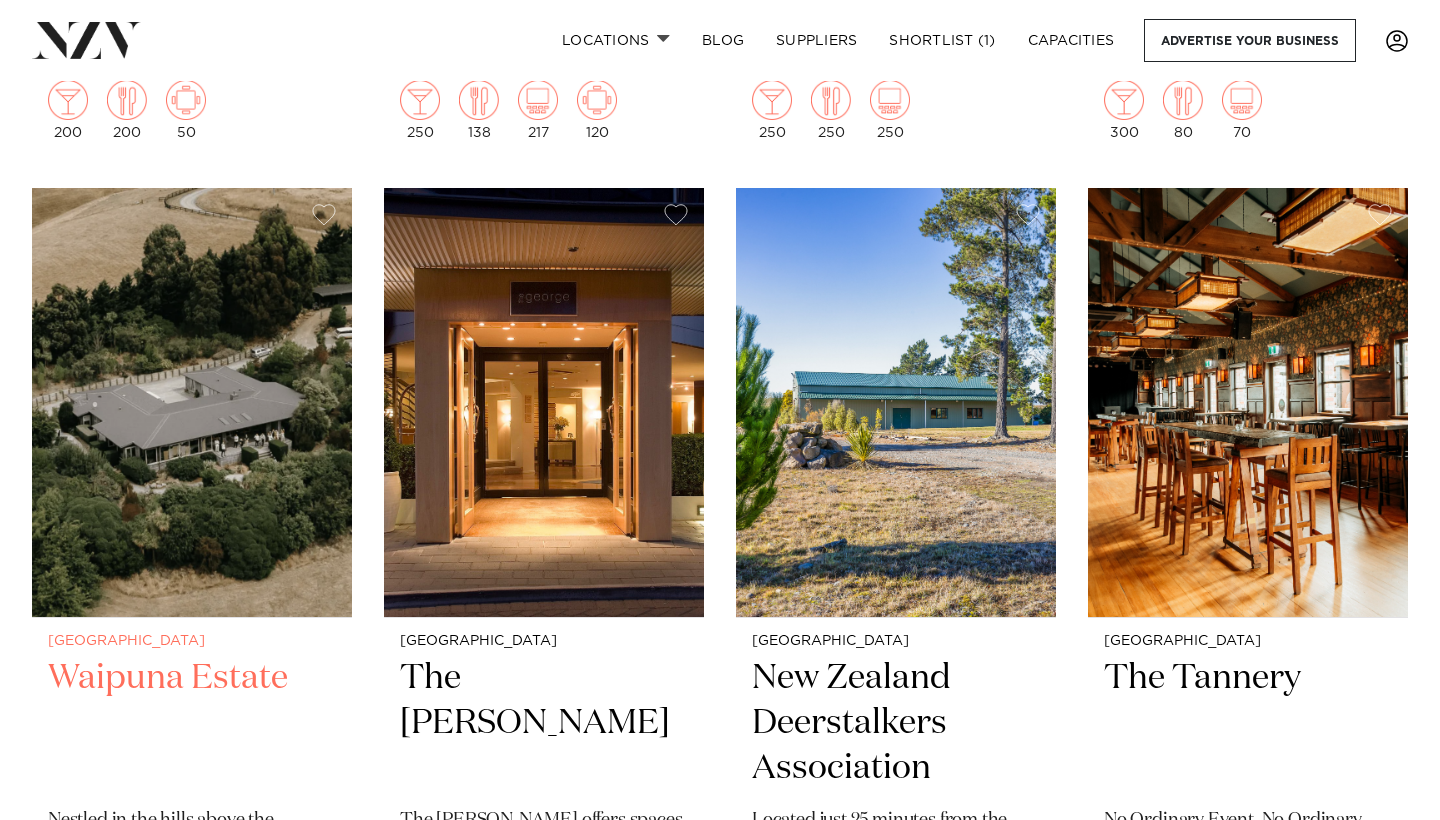 click at bounding box center (192, 402) 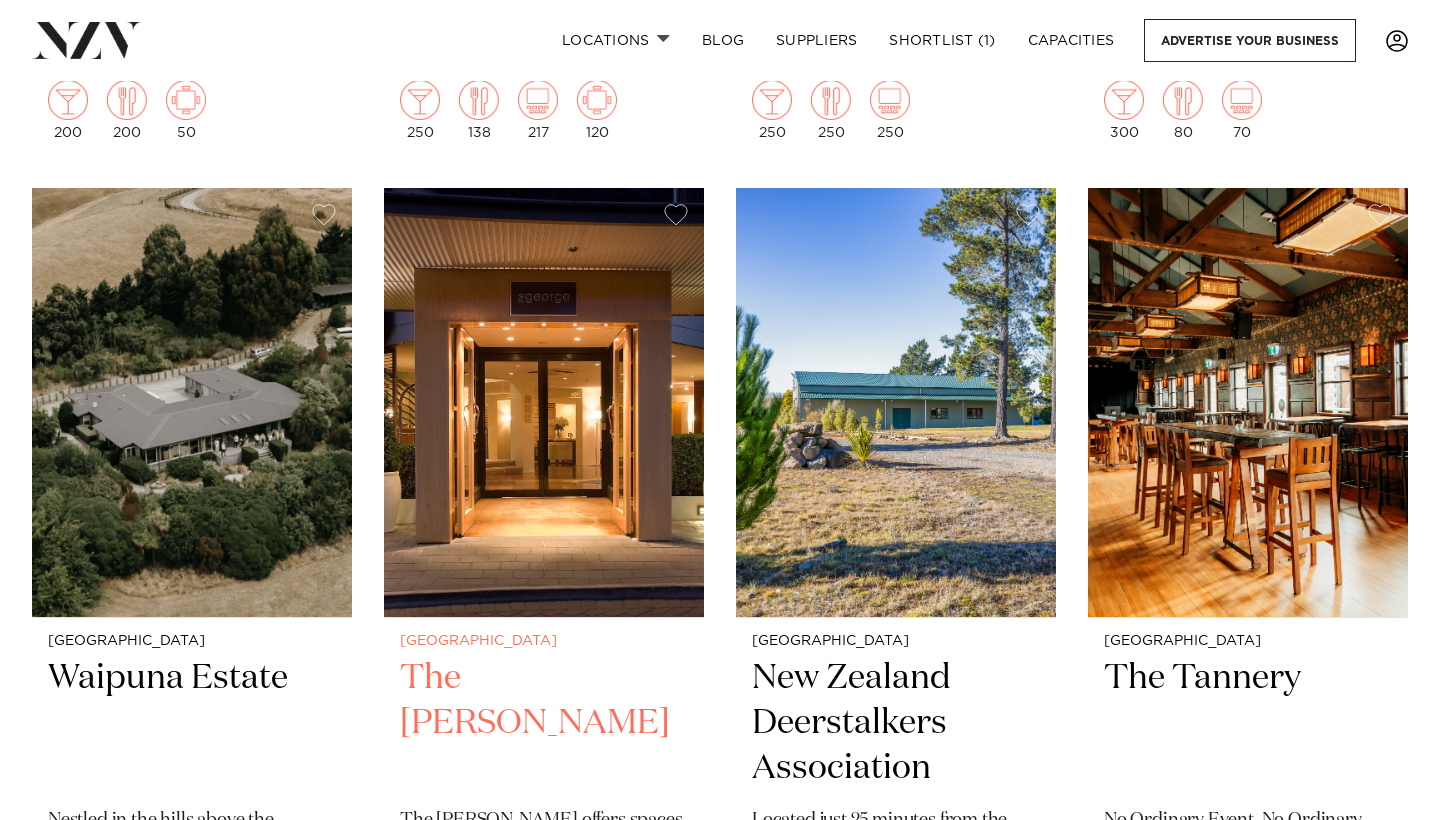 click at bounding box center (544, 402) 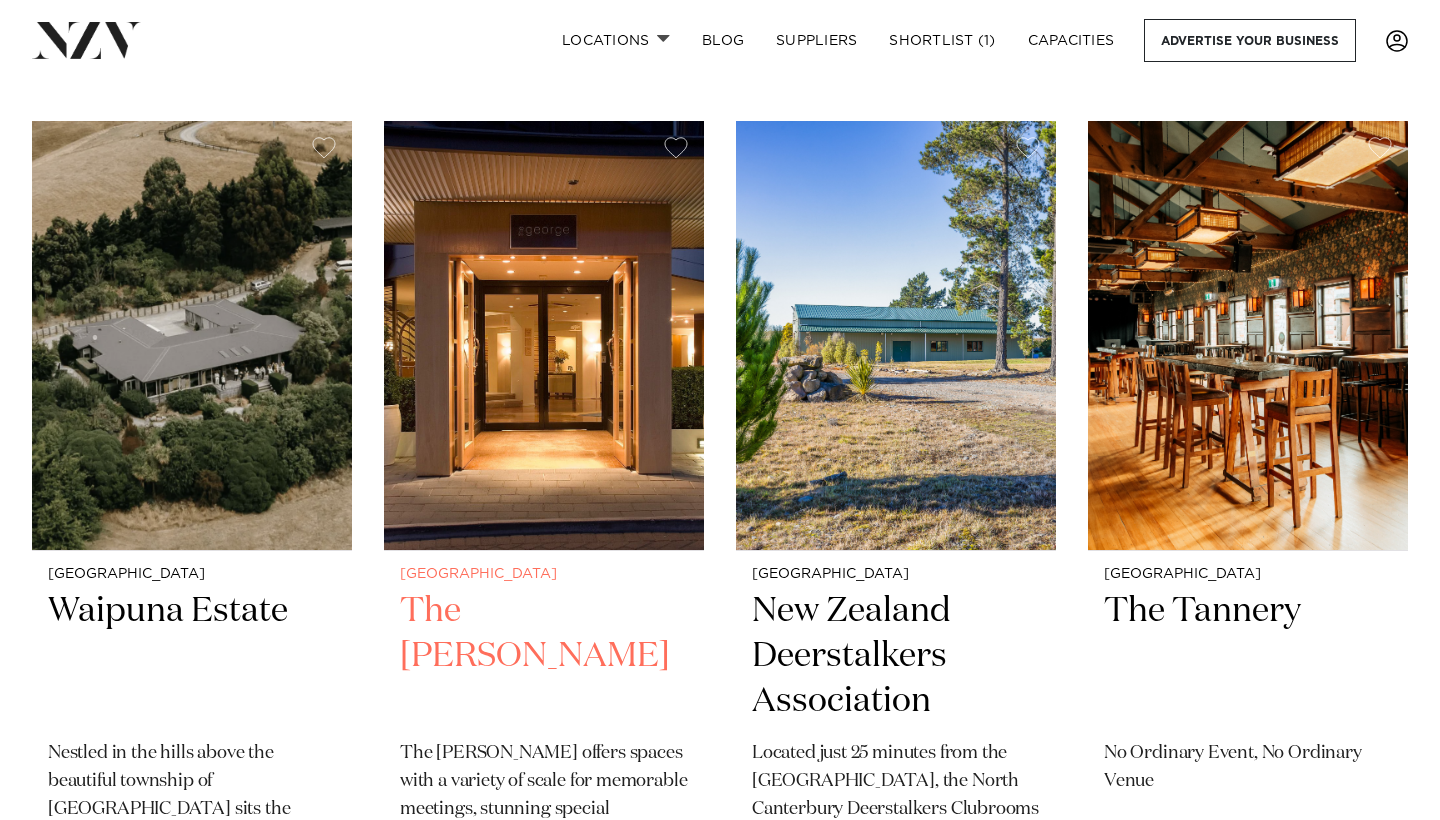 scroll, scrollTop: 2585, scrollLeft: 0, axis: vertical 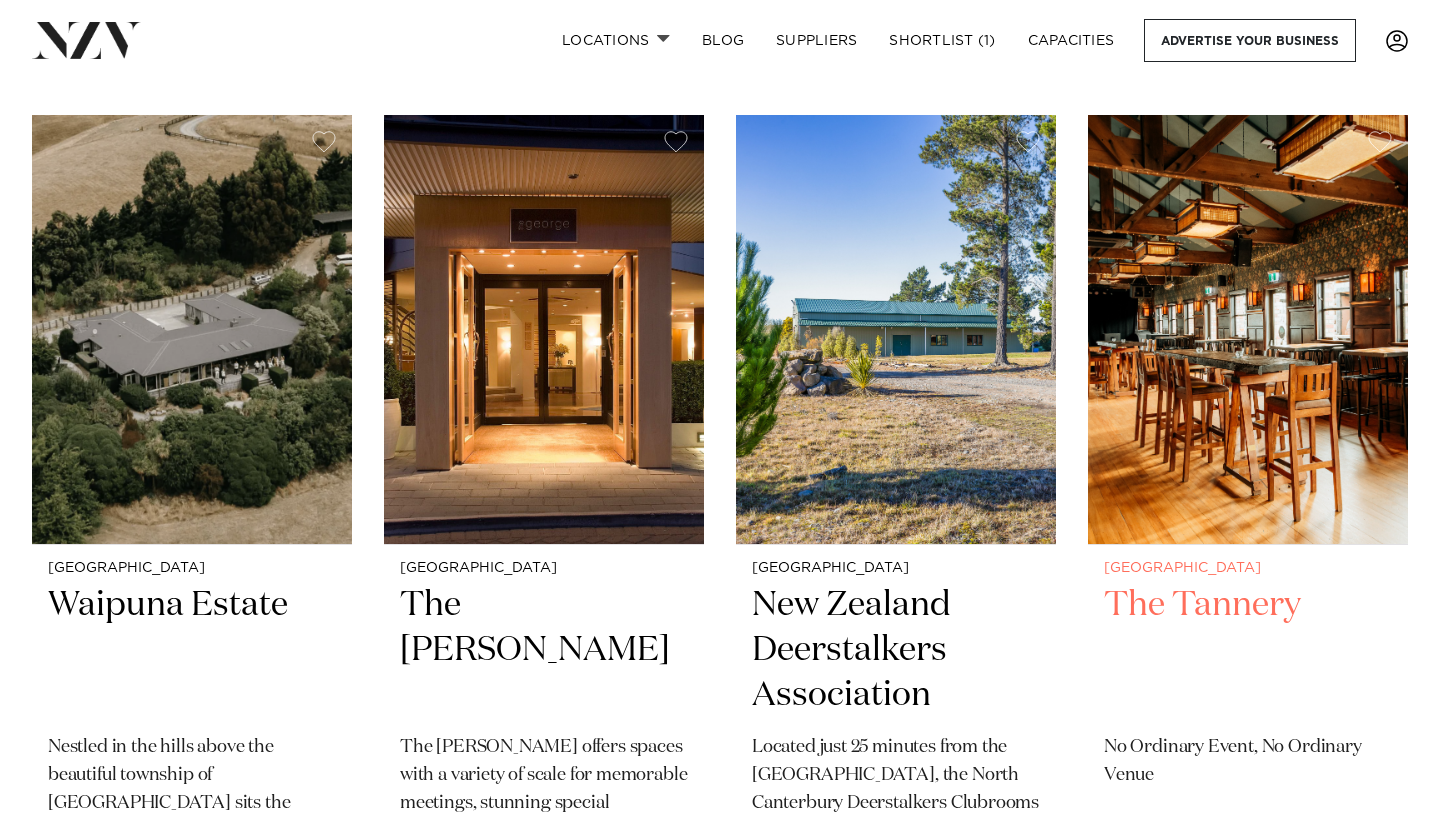click at bounding box center (1248, 329) 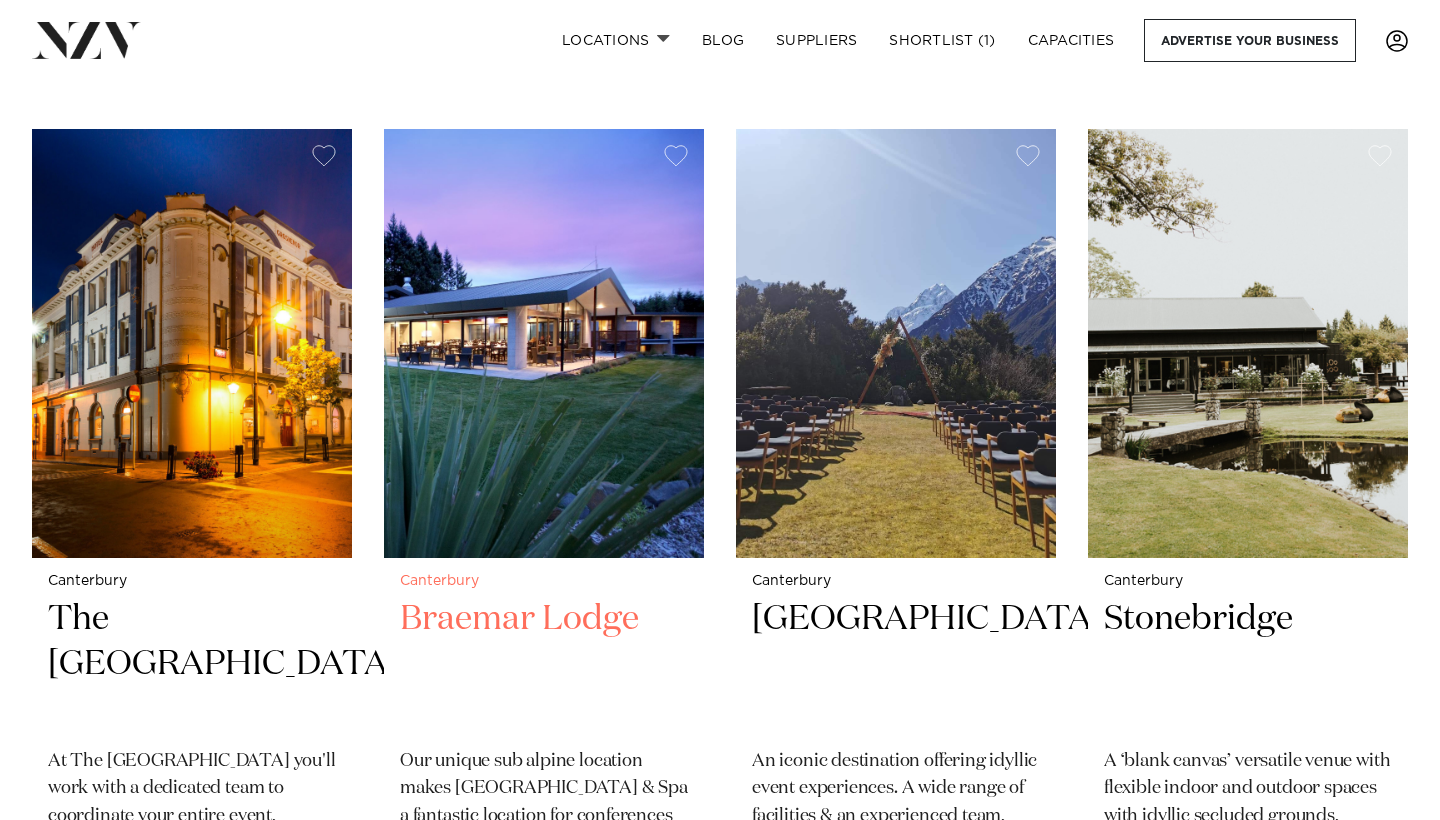 scroll, scrollTop: 3503, scrollLeft: 0, axis: vertical 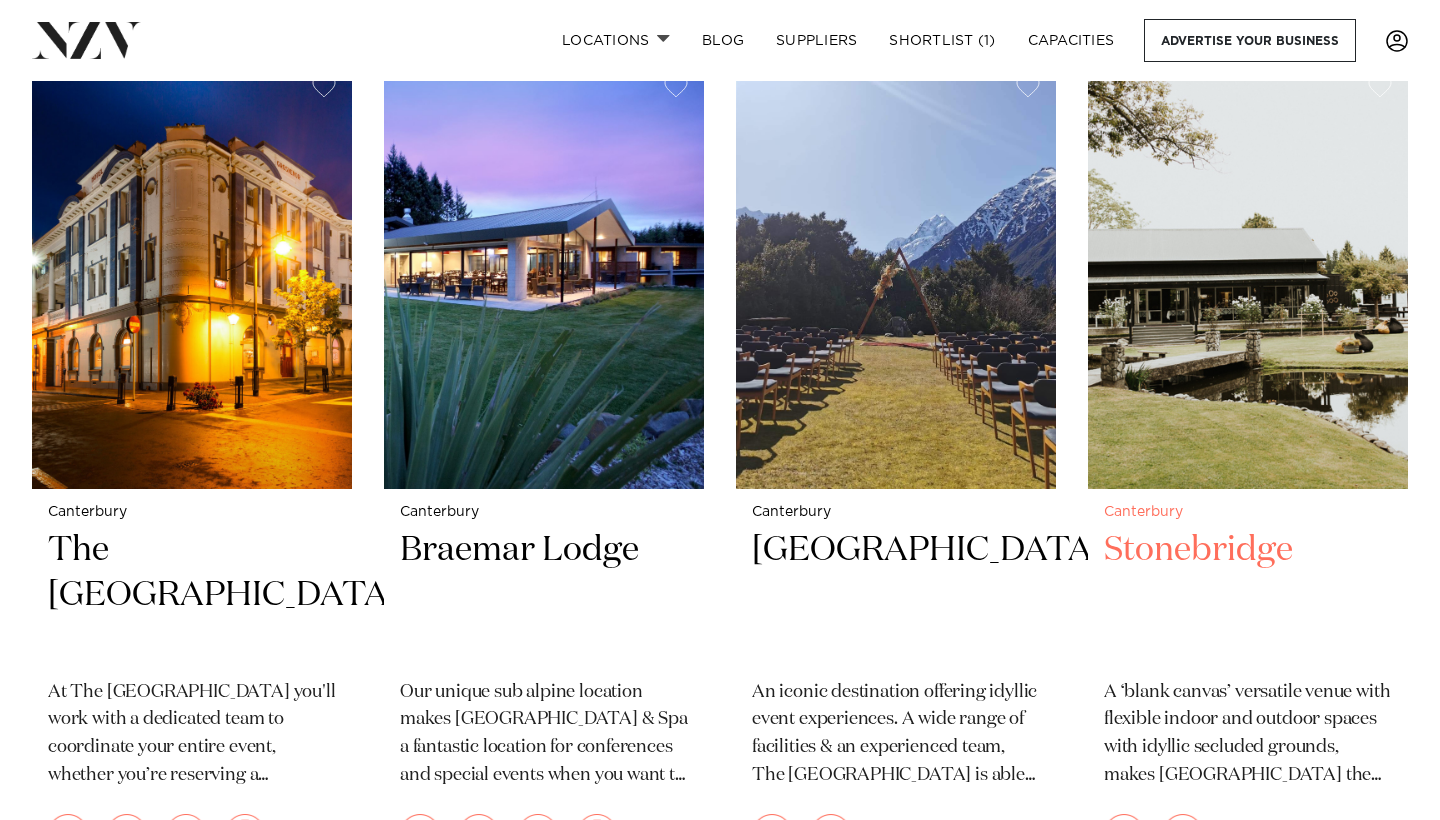 click at bounding box center [1248, 274] 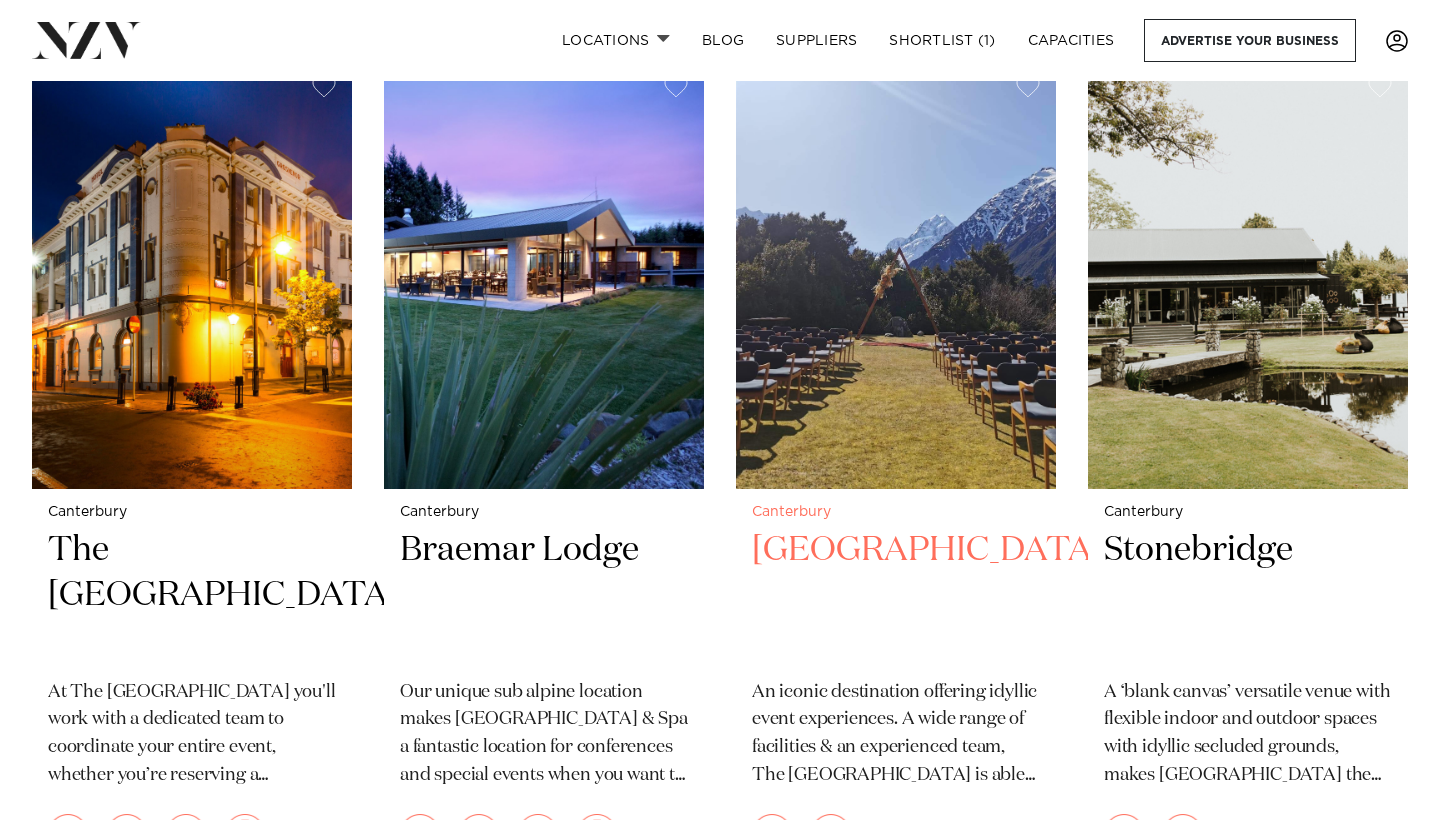 click at bounding box center [896, 274] 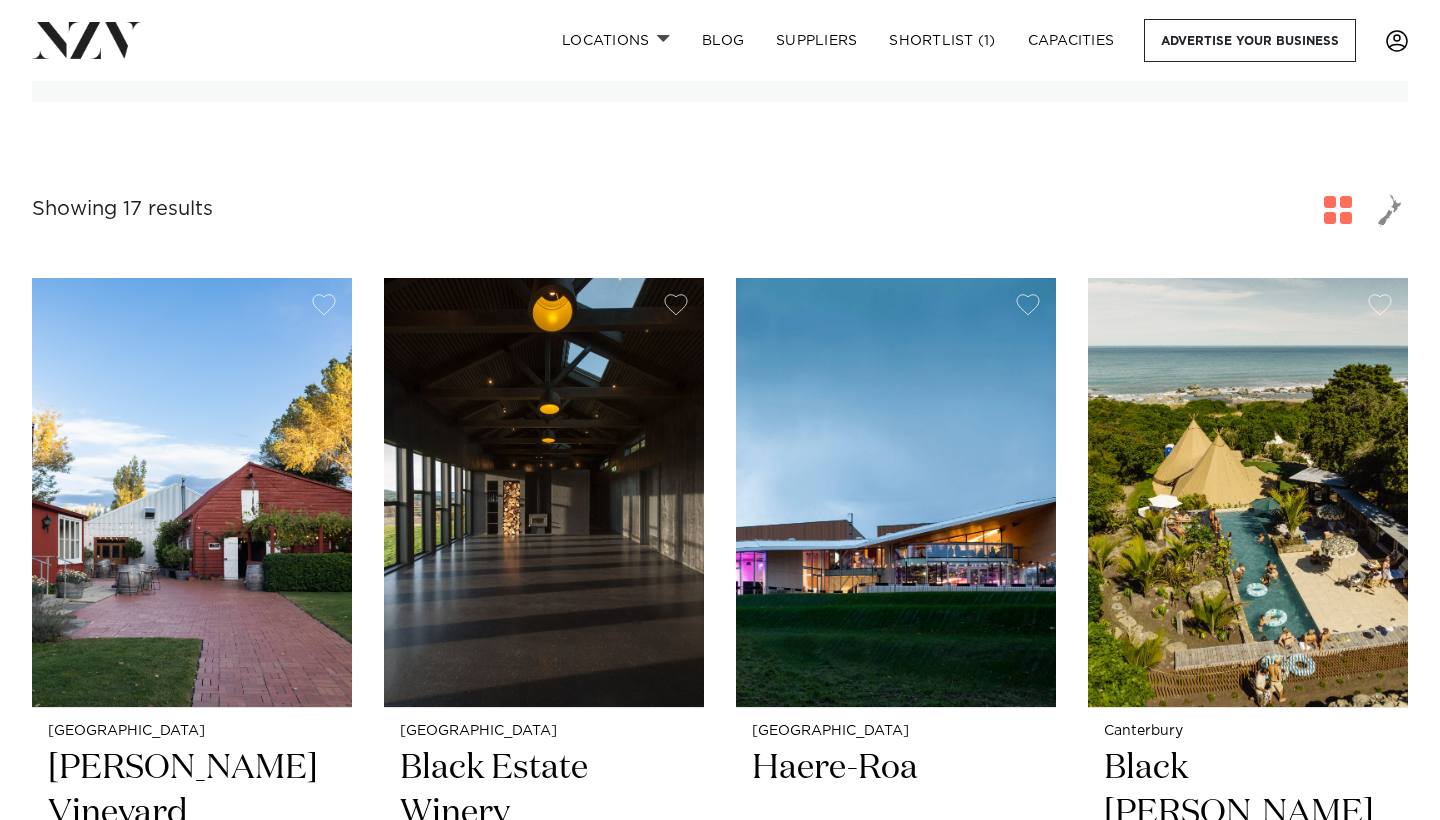scroll, scrollTop: 0, scrollLeft: 0, axis: both 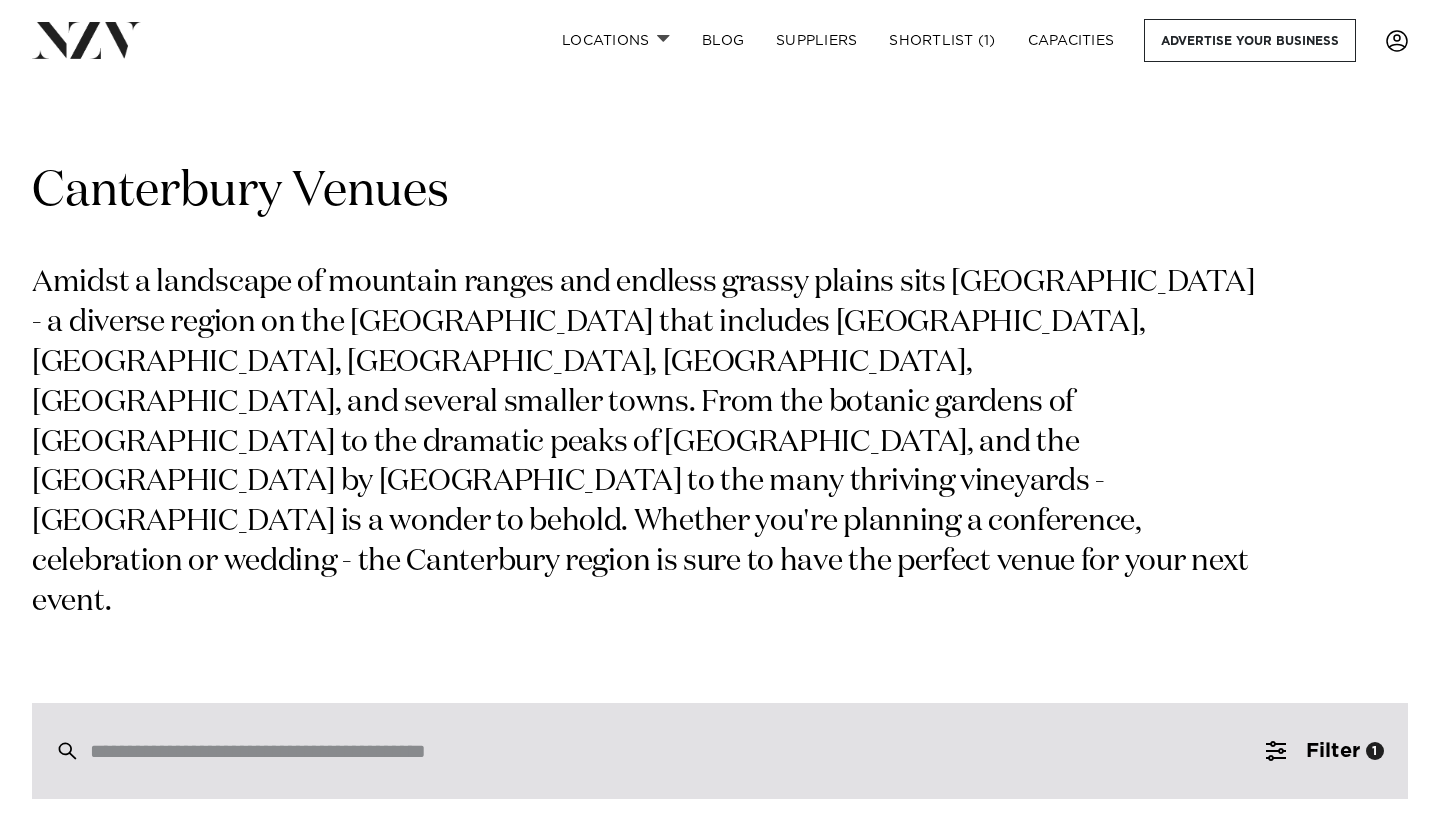 click at bounding box center (677, 751) 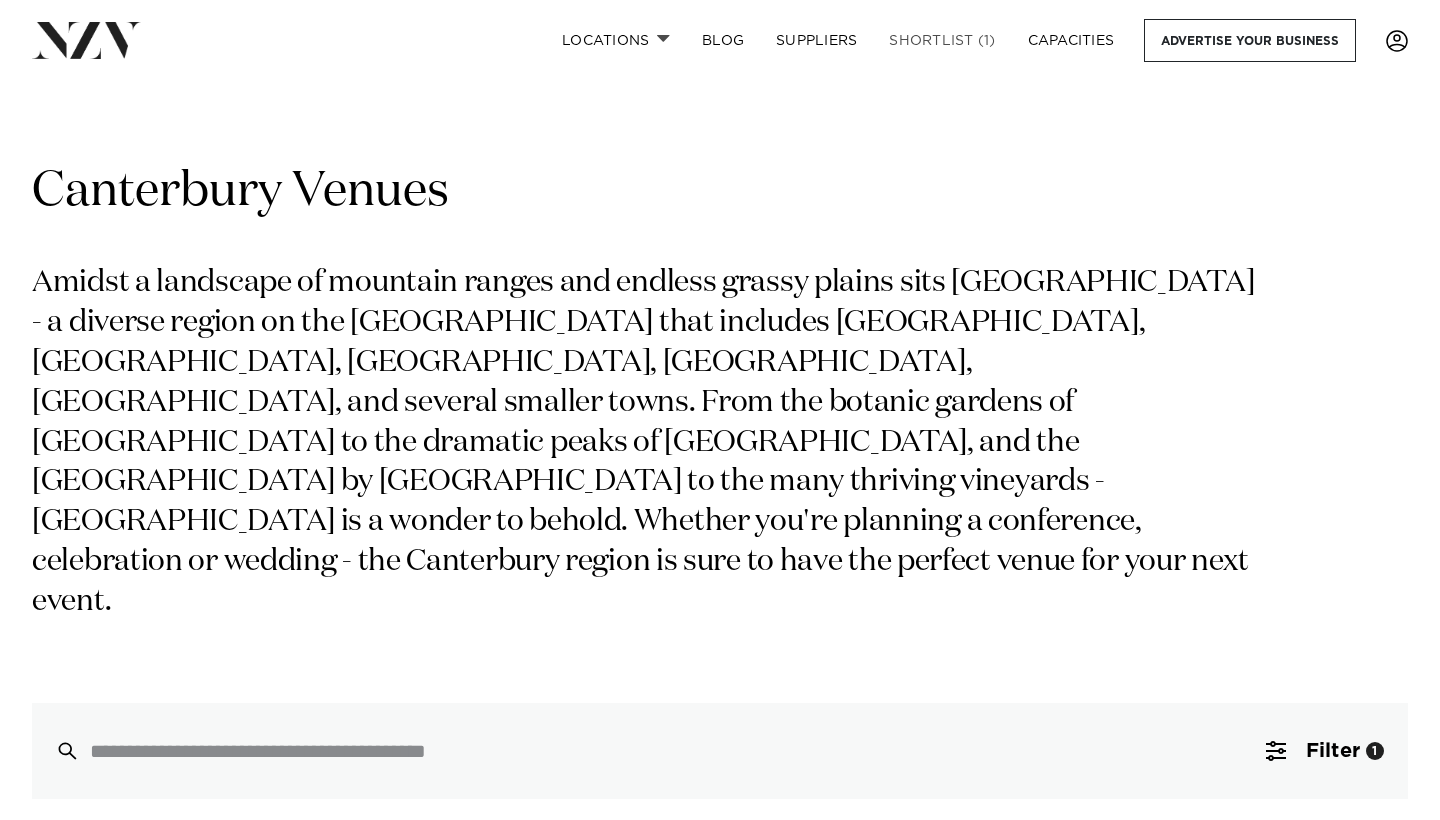 click on "Shortlist (1)" at bounding box center (942, 40) 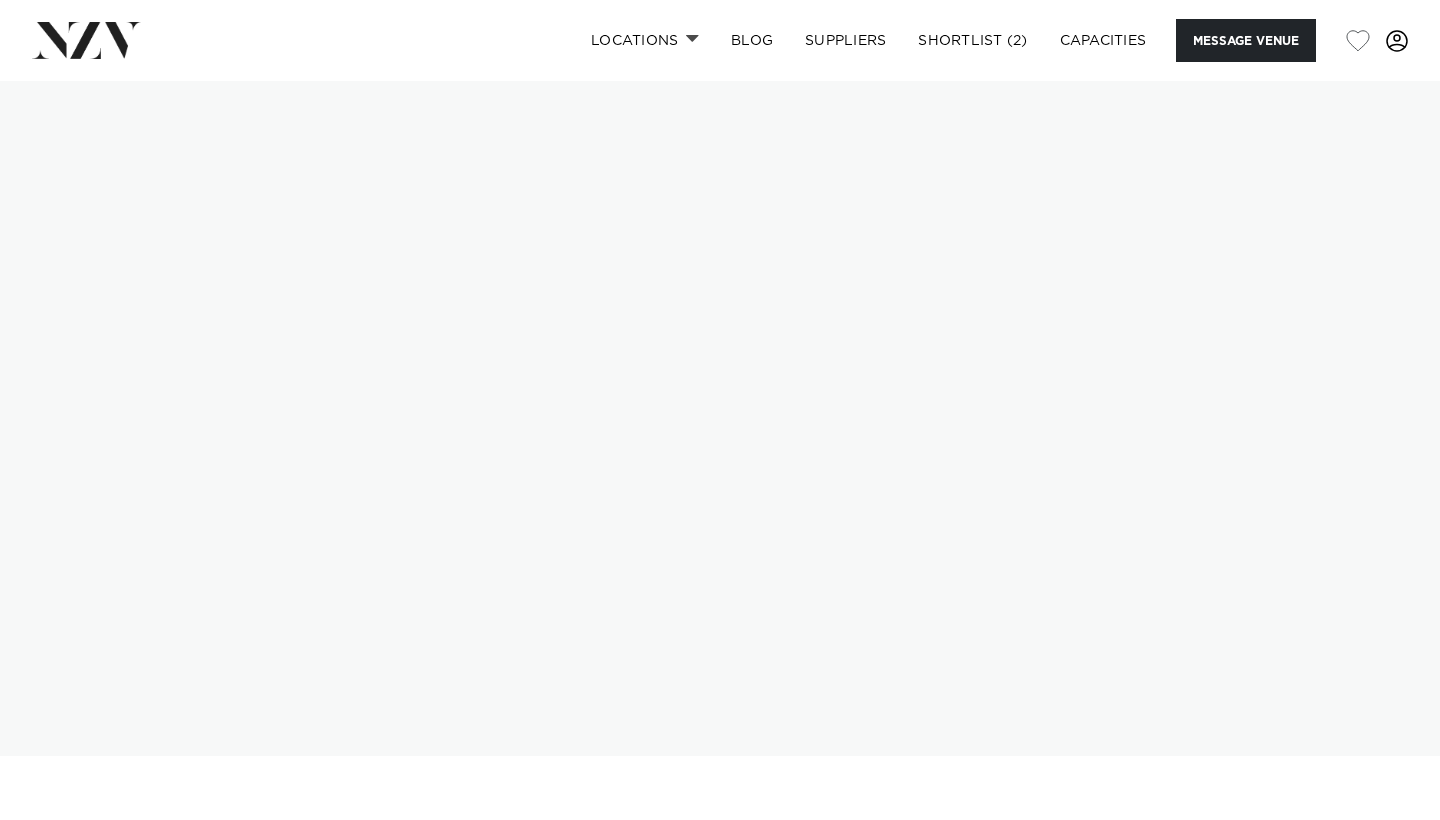 scroll, scrollTop: 0, scrollLeft: 0, axis: both 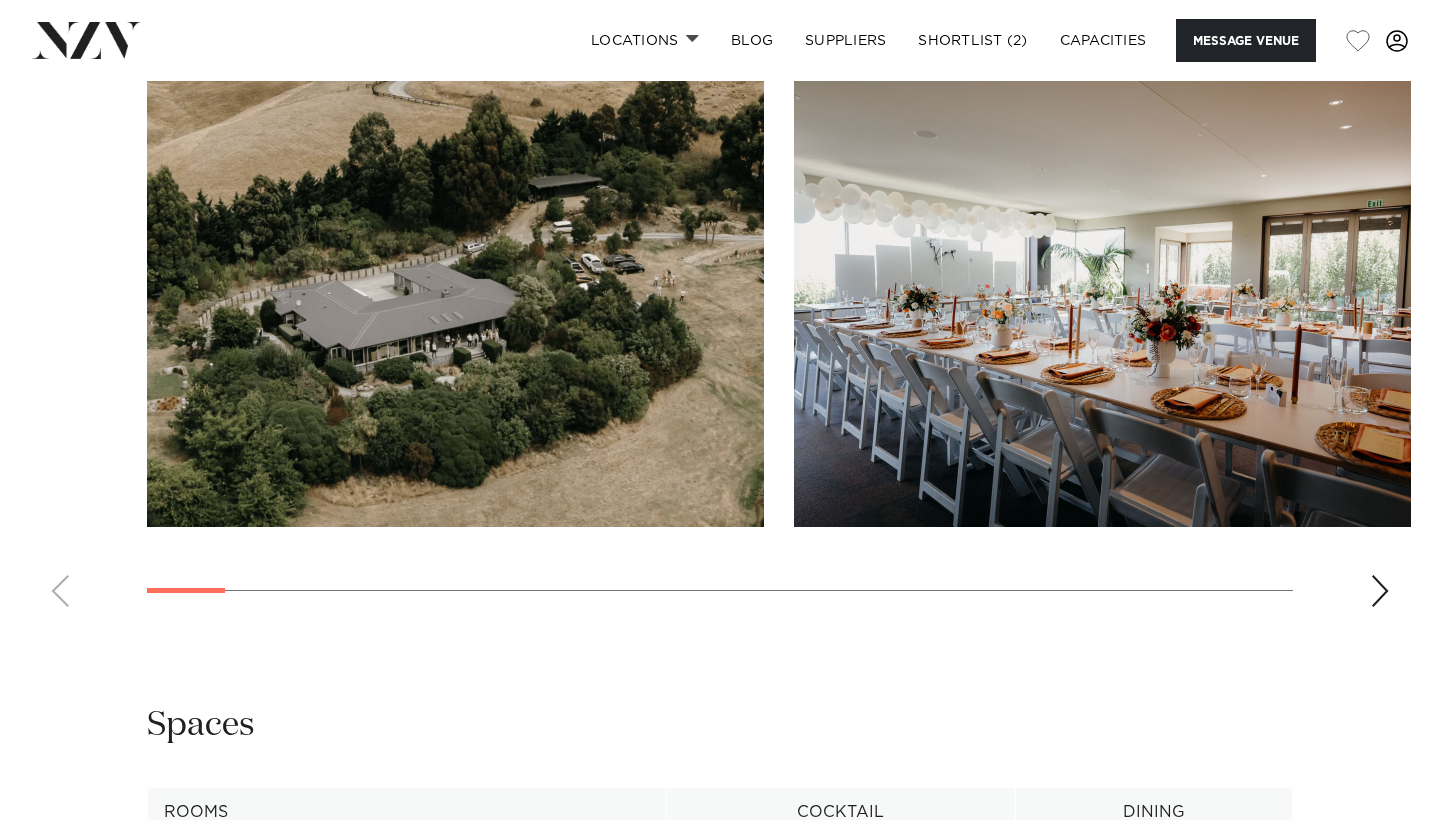 click at bounding box center [1380, 591] 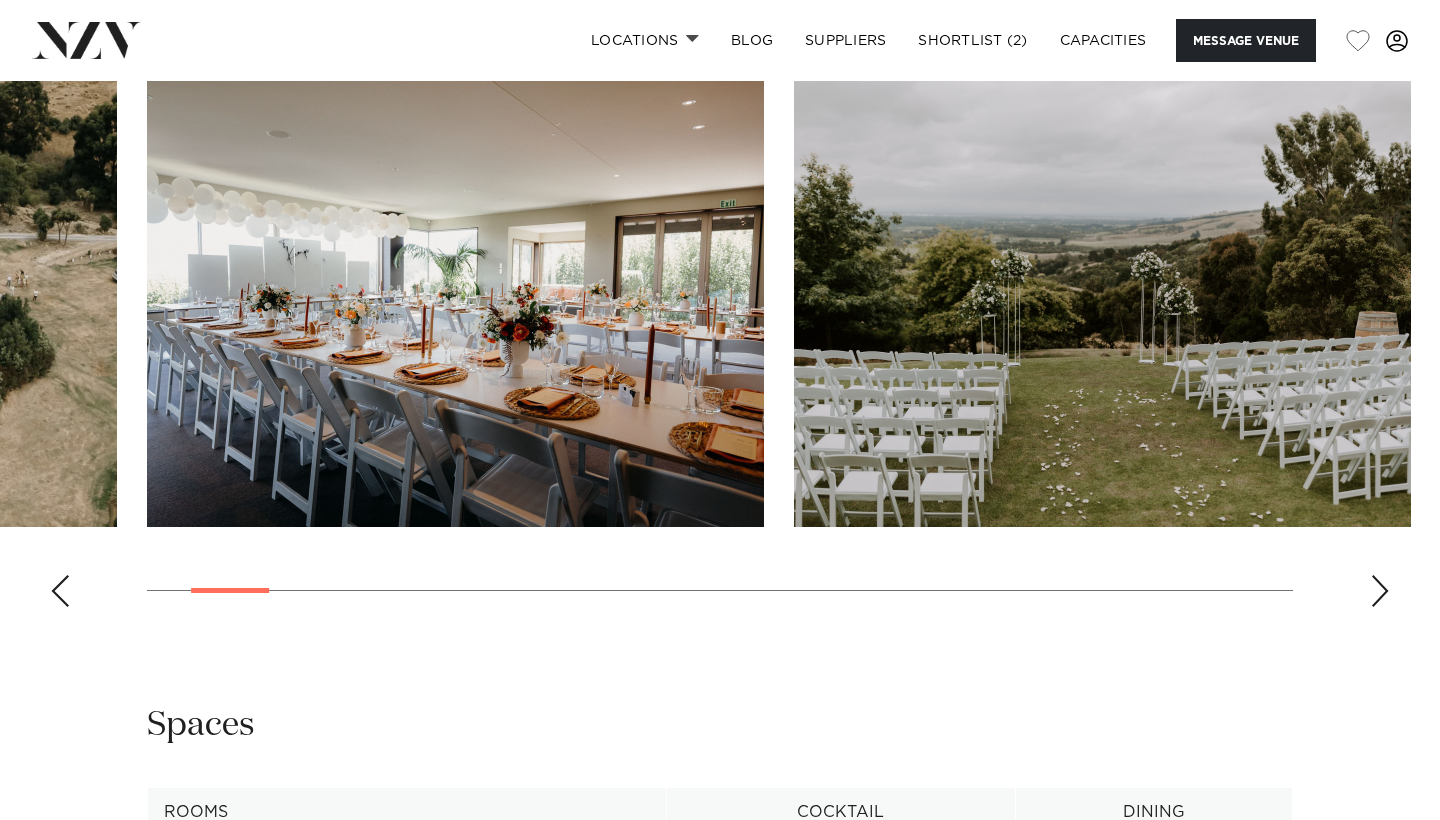 click at bounding box center (1380, 591) 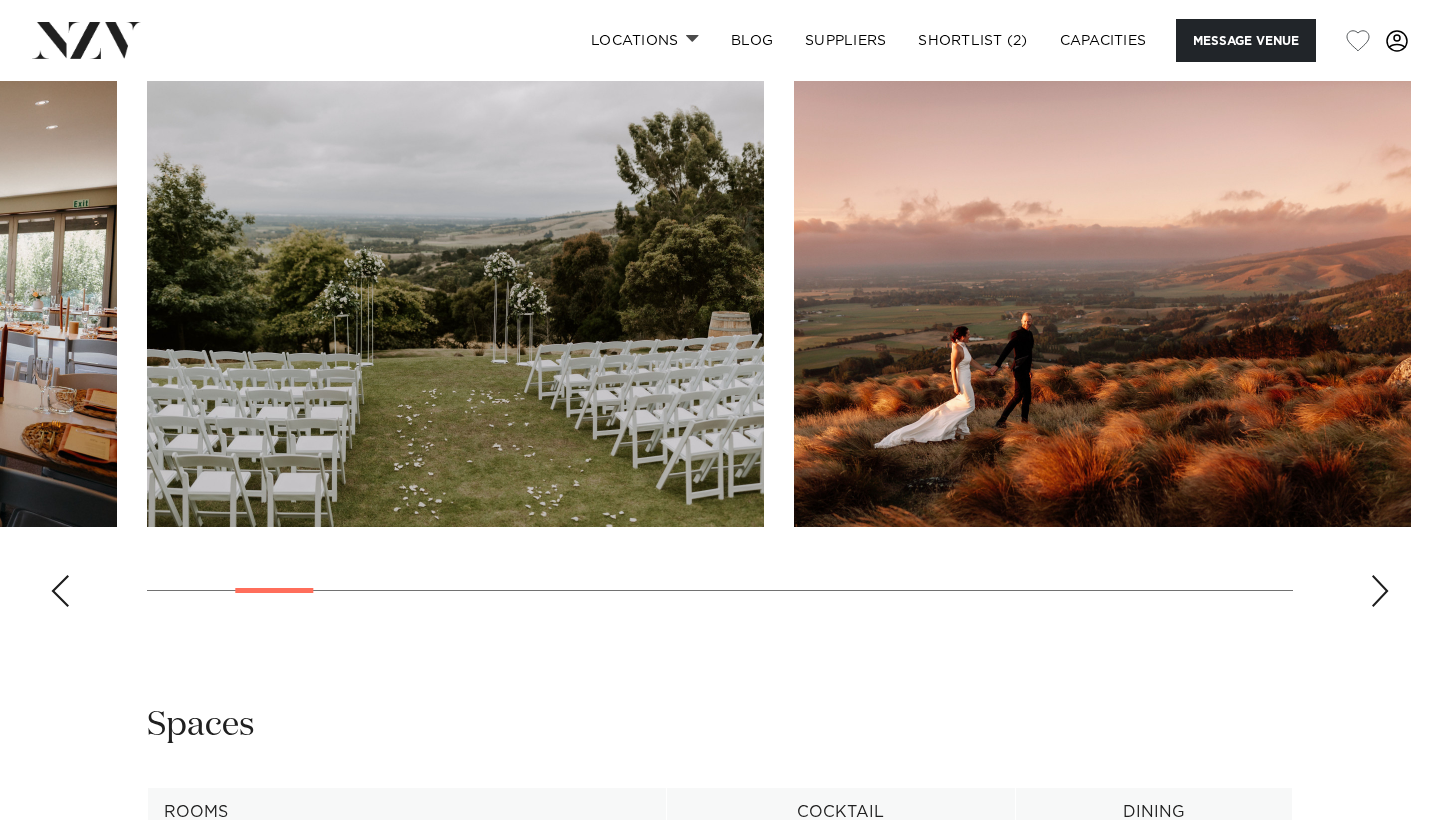 click at bounding box center (1380, 591) 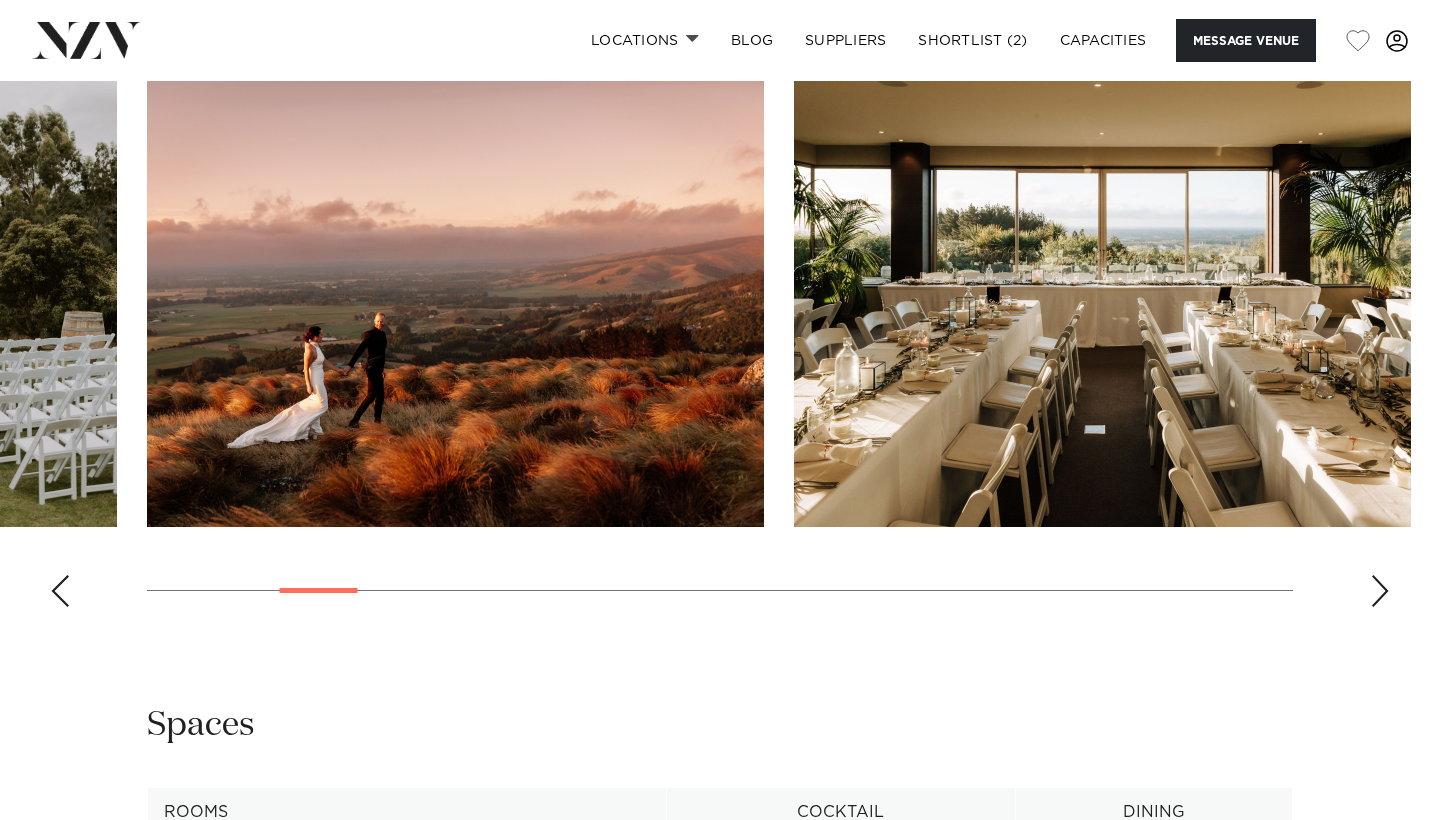 click at bounding box center (1380, 591) 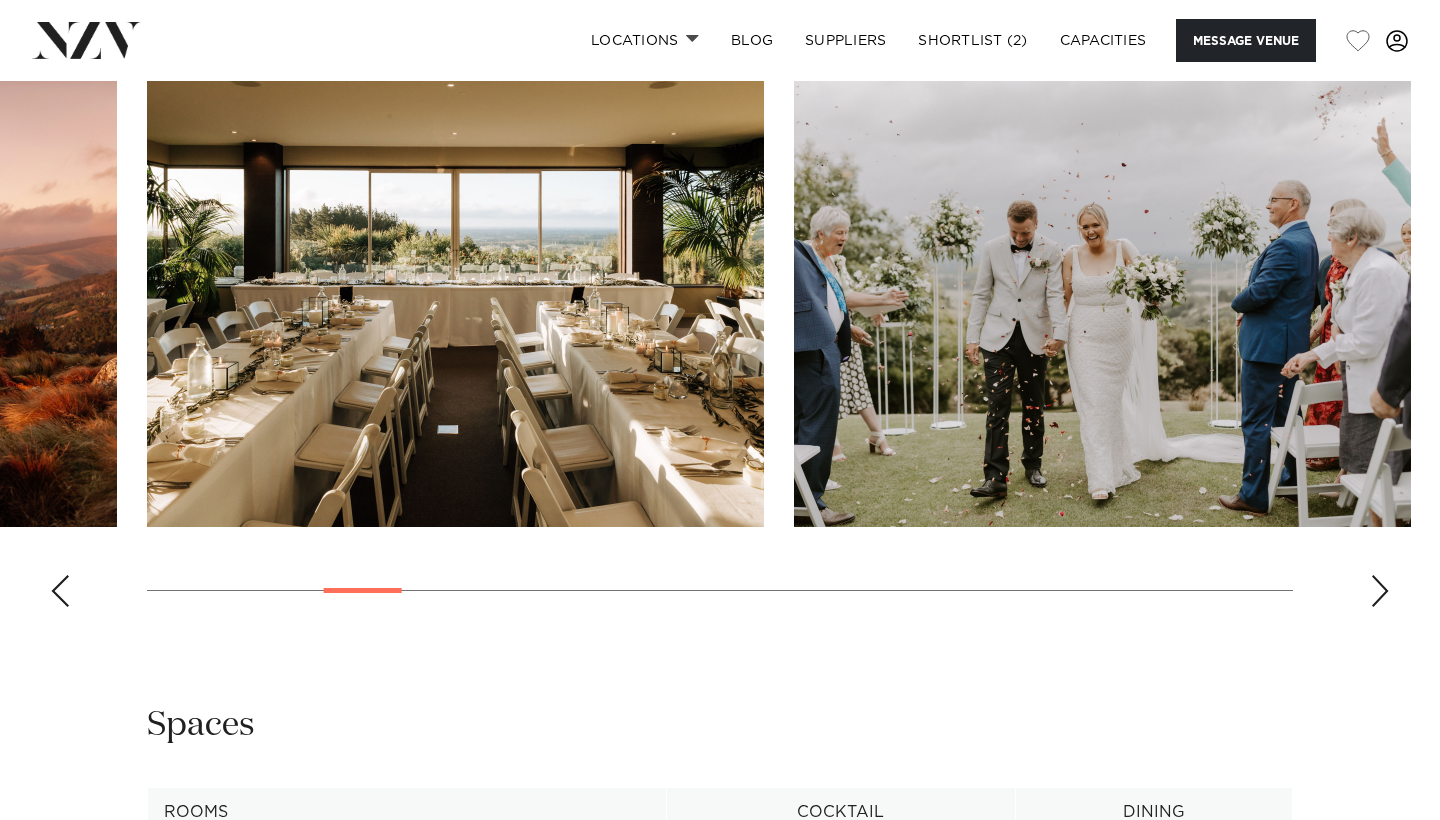 click at bounding box center [1380, 591] 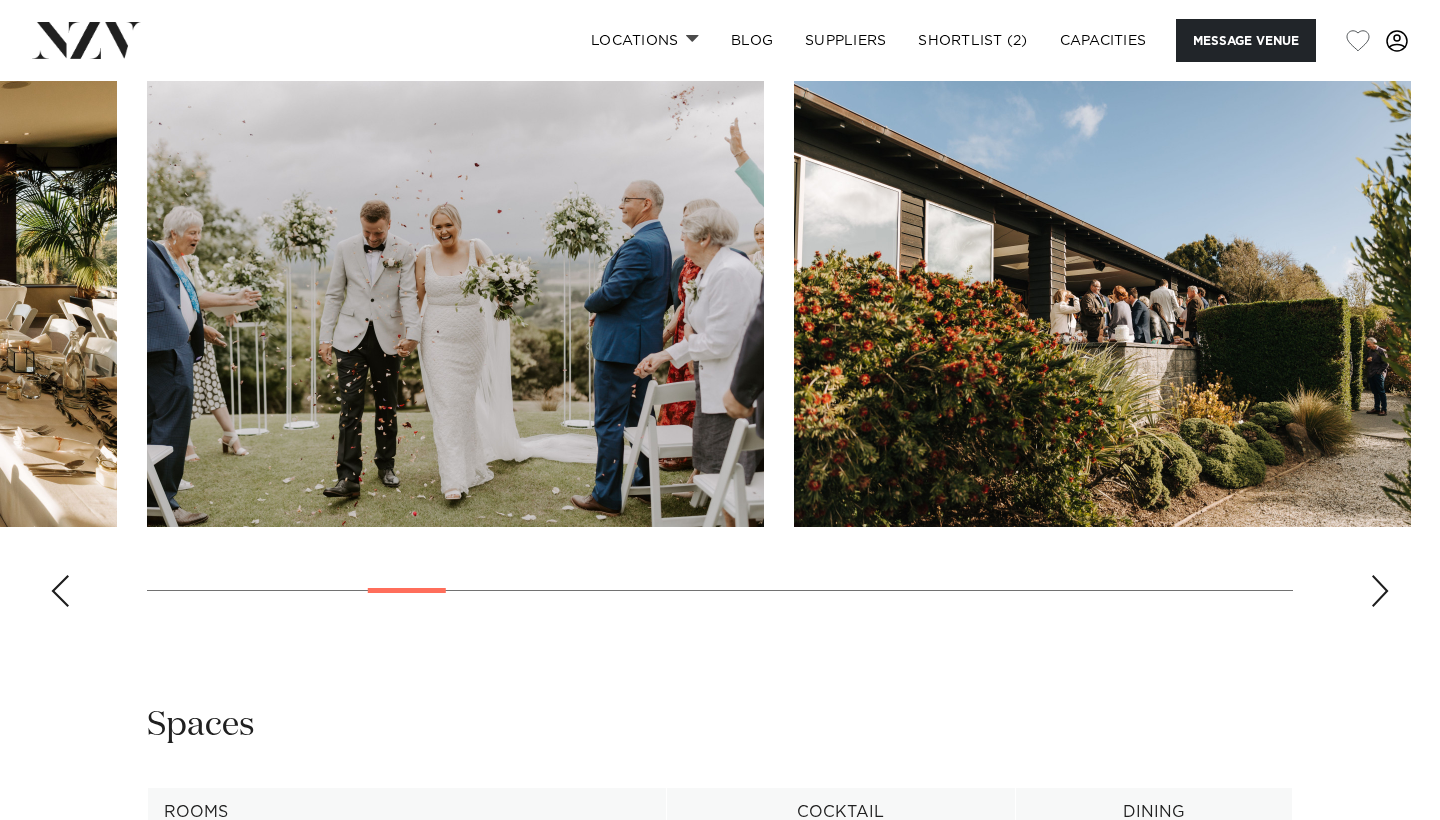 click at bounding box center [1380, 591] 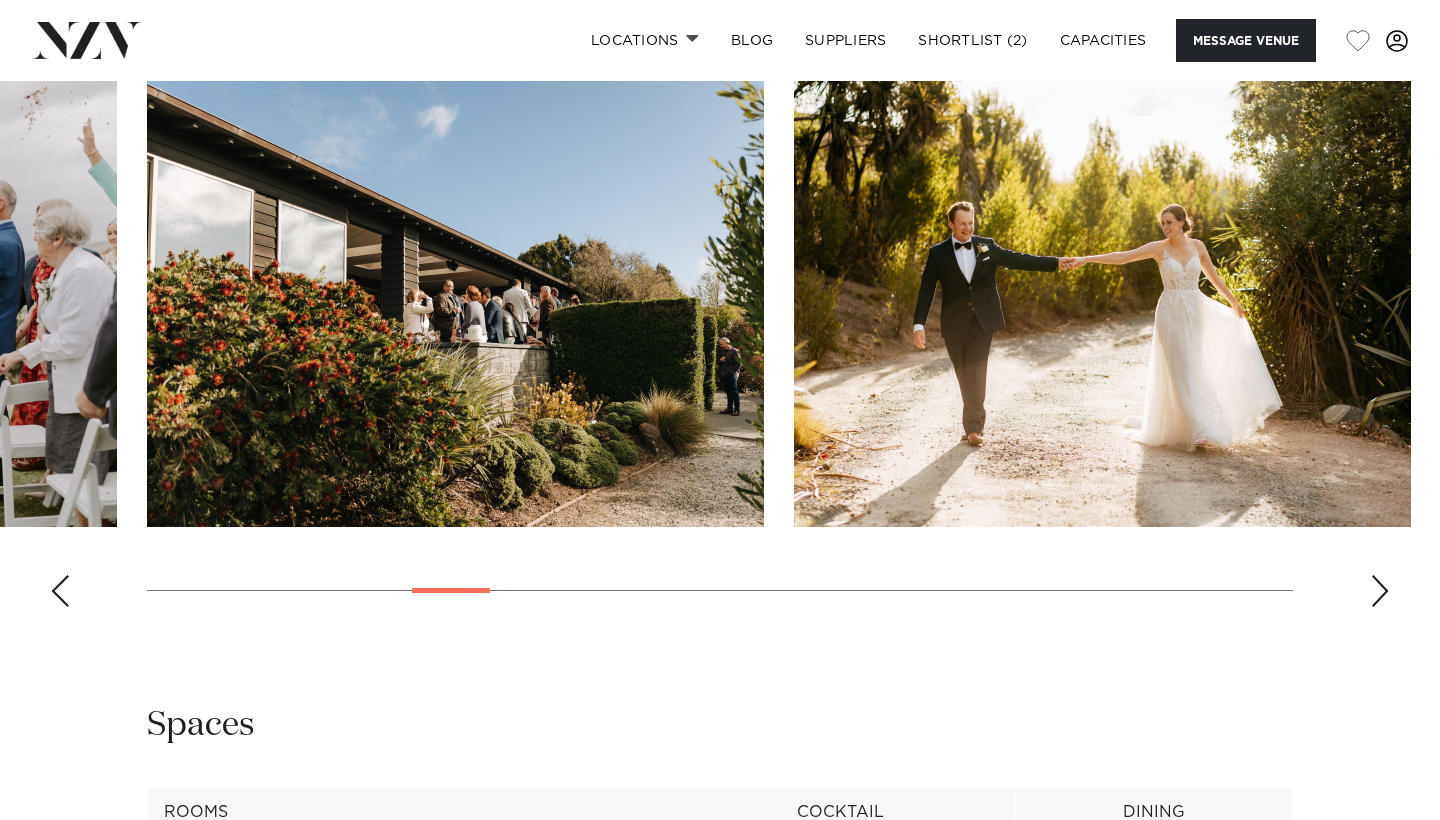 click at bounding box center (1380, 591) 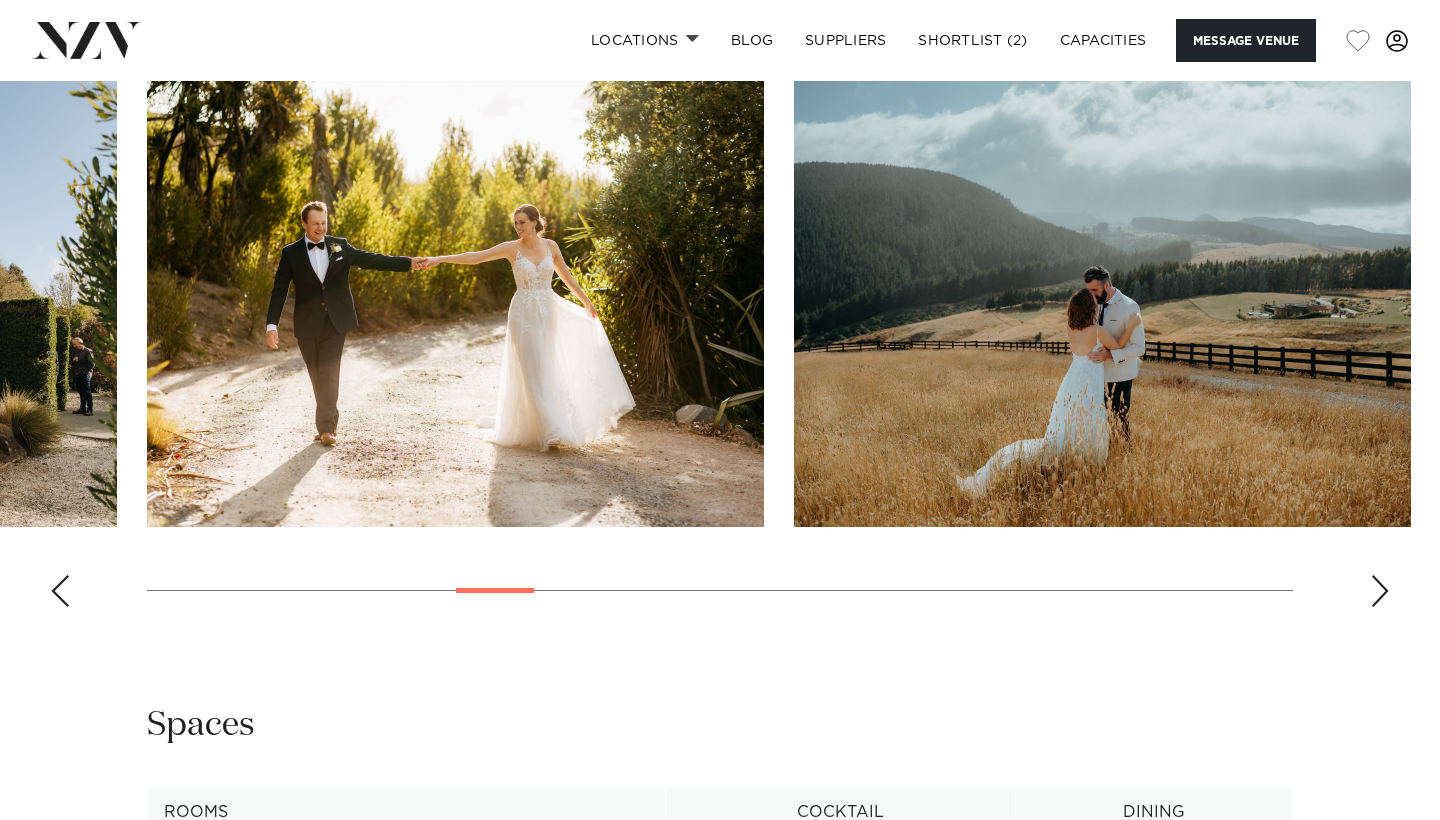 click at bounding box center (1380, 591) 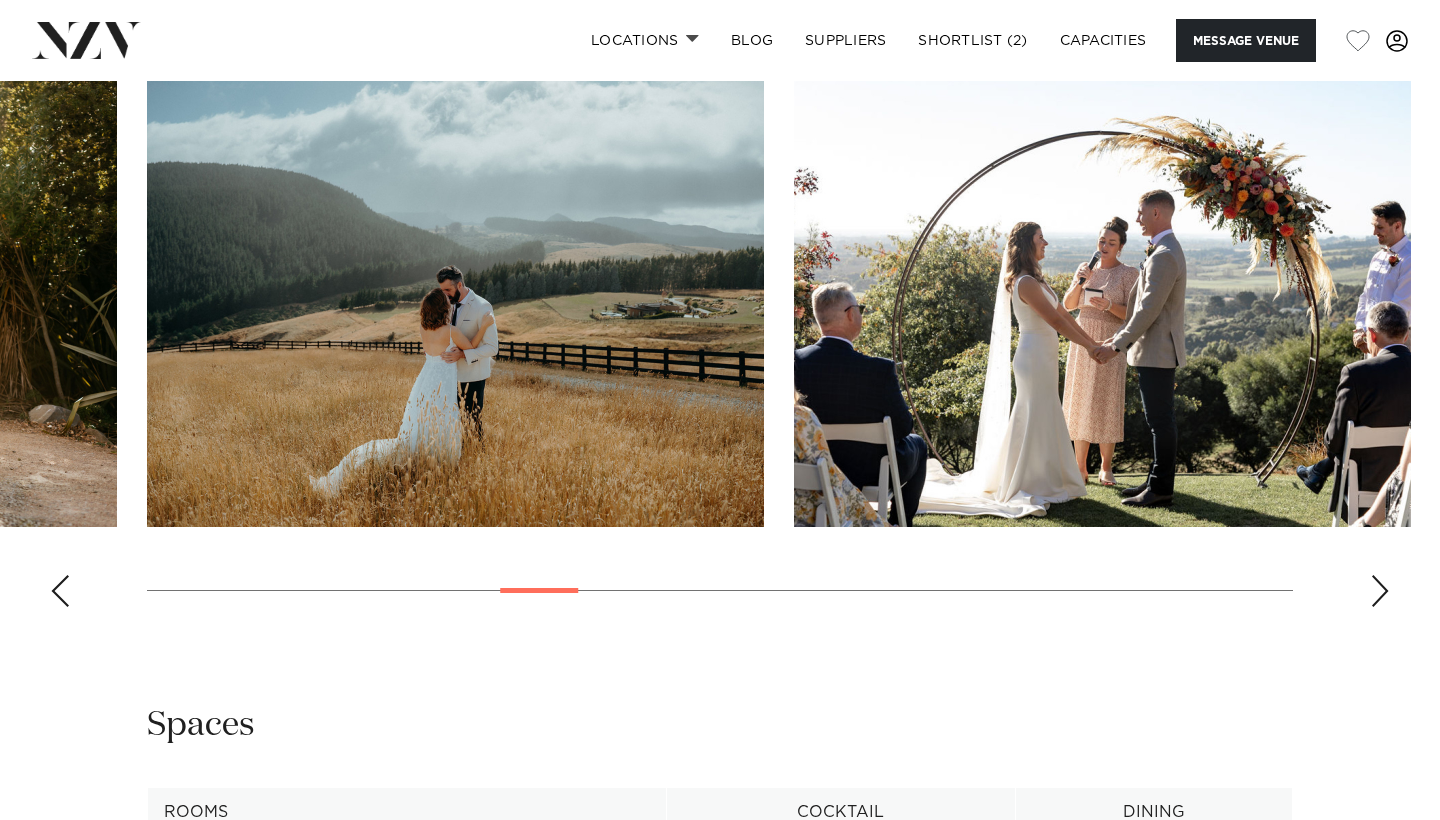 click at bounding box center [1380, 591] 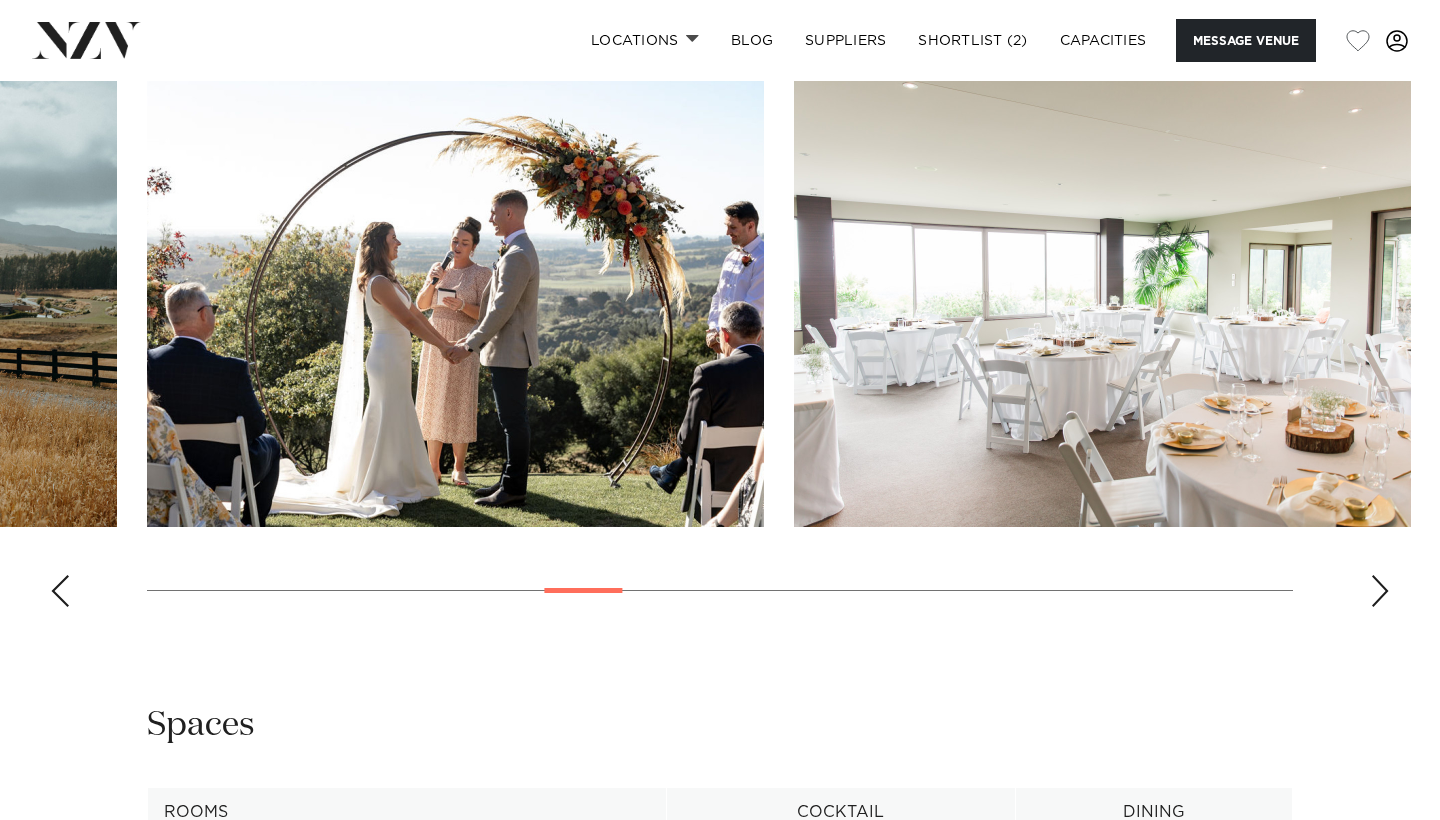 click at bounding box center (1380, 591) 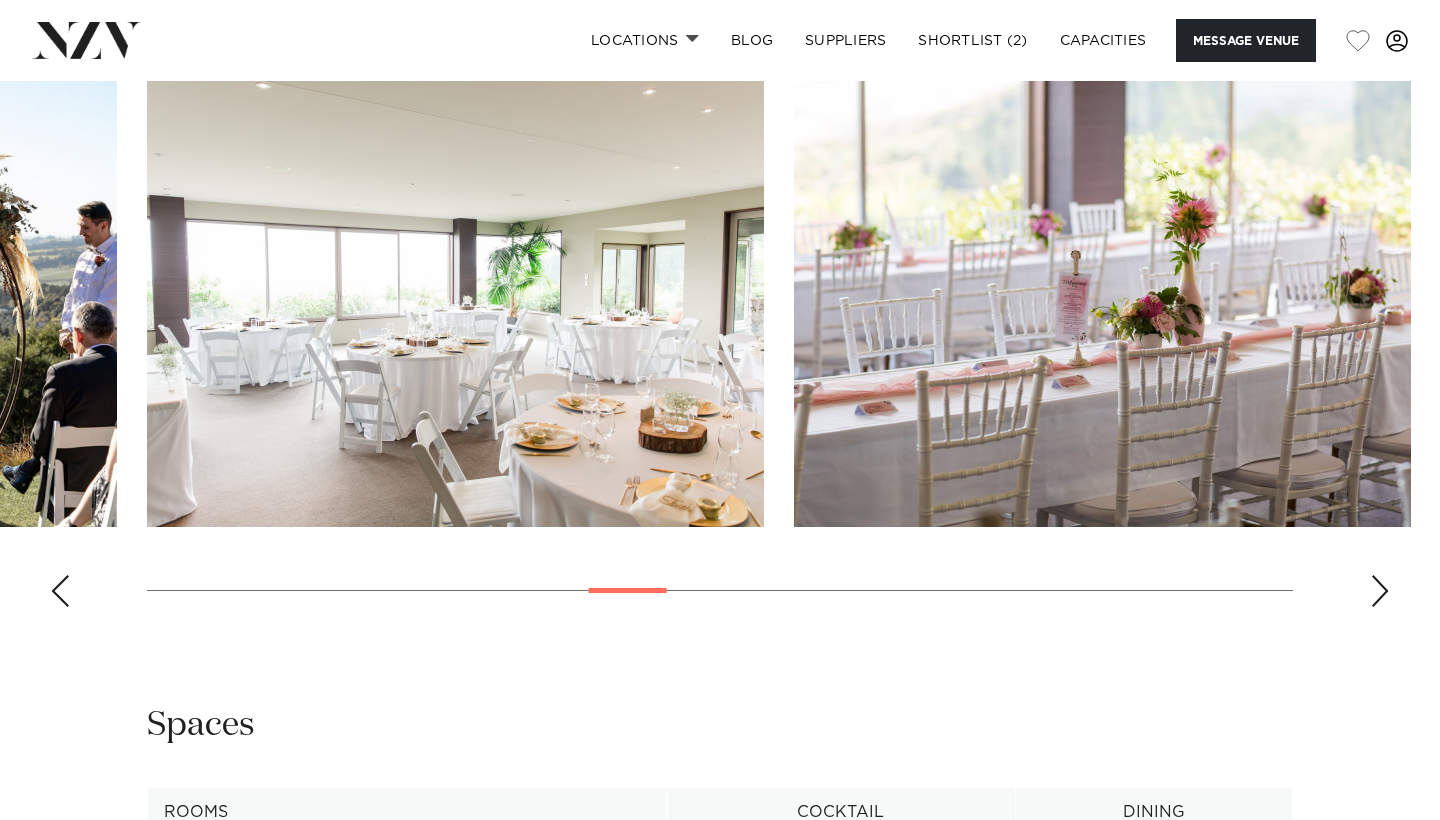 click at bounding box center [1380, 591] 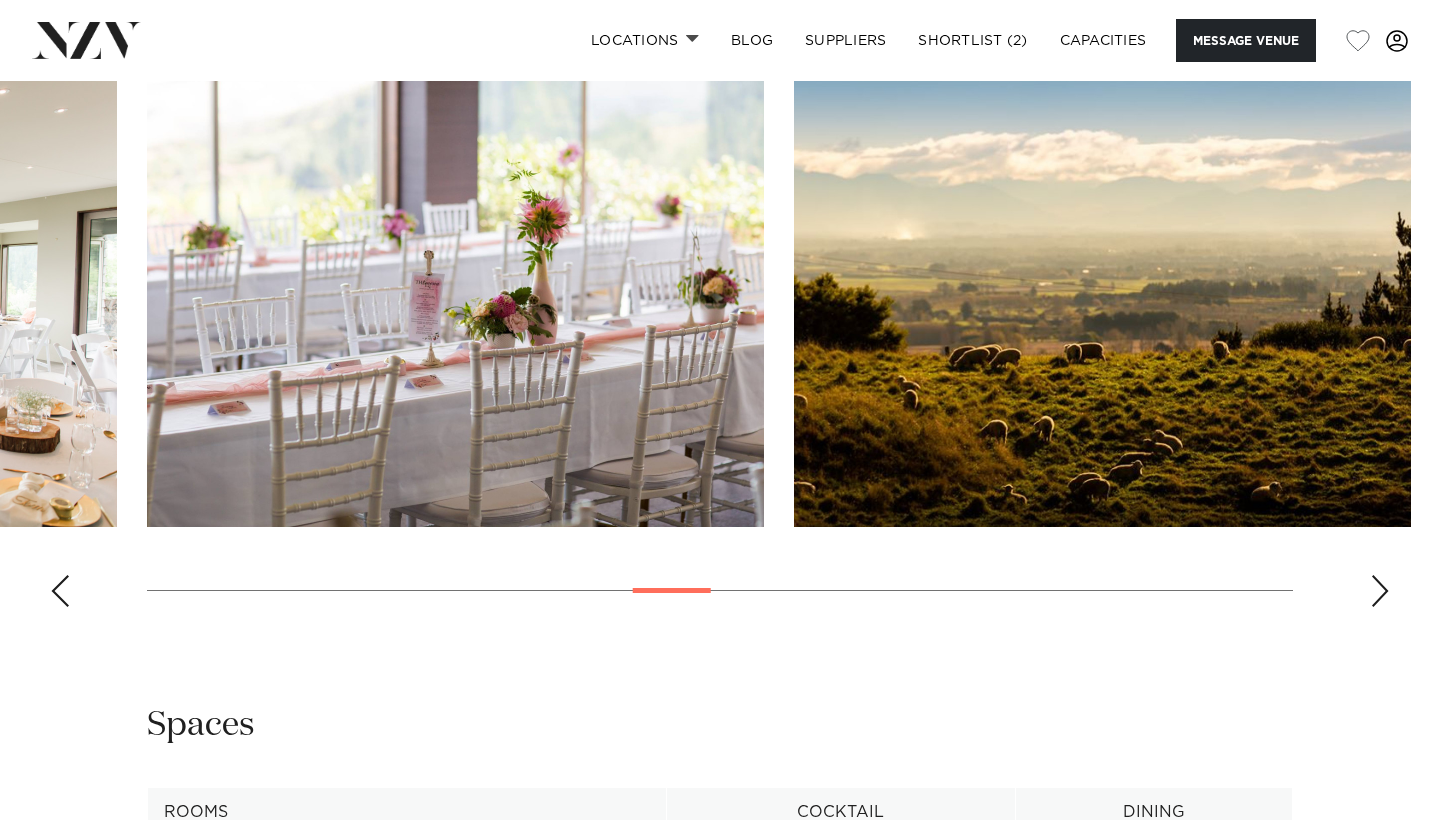 click at bounding box center [1380, 591] 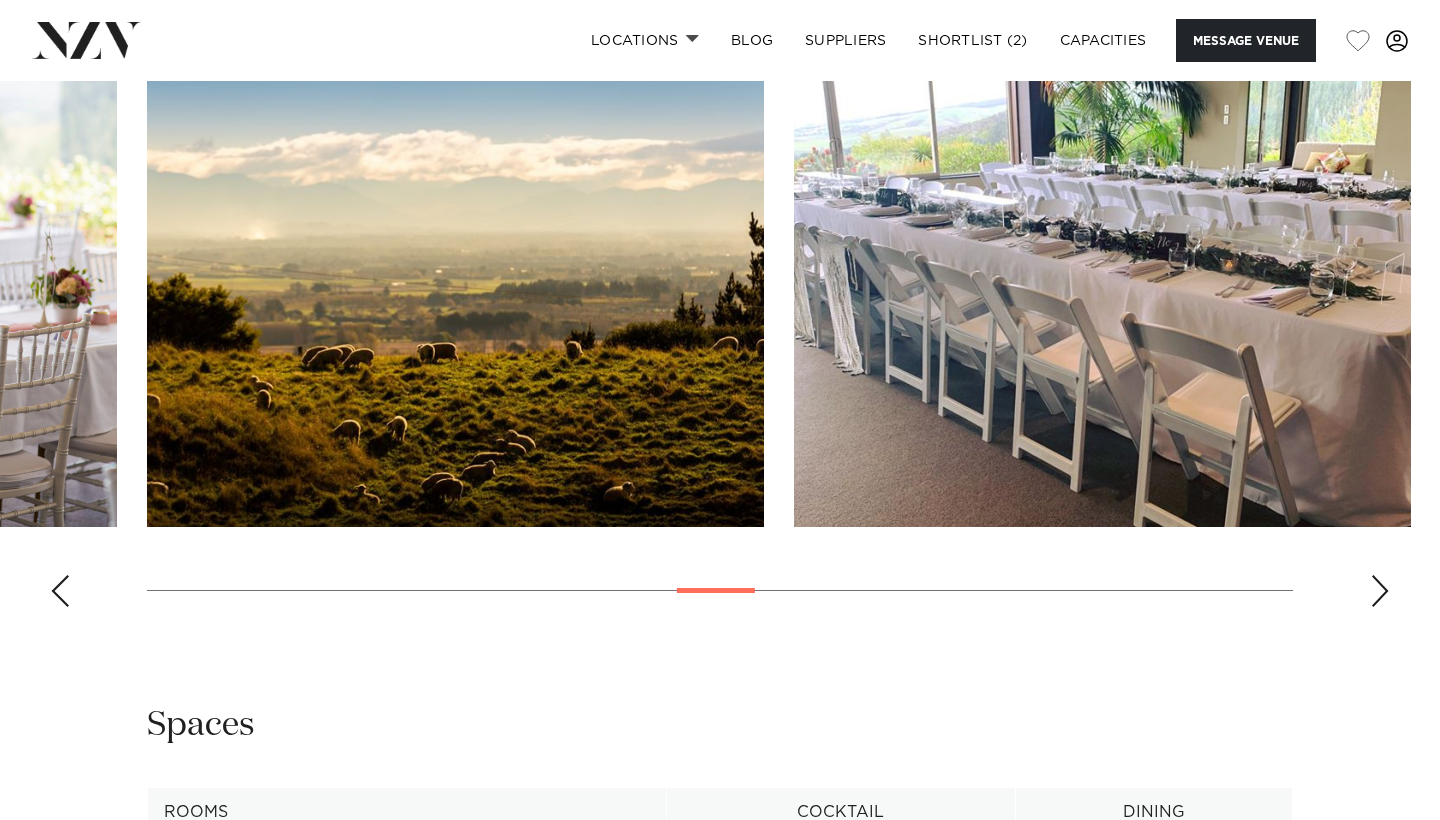 click at bounding box center [1380, 591] 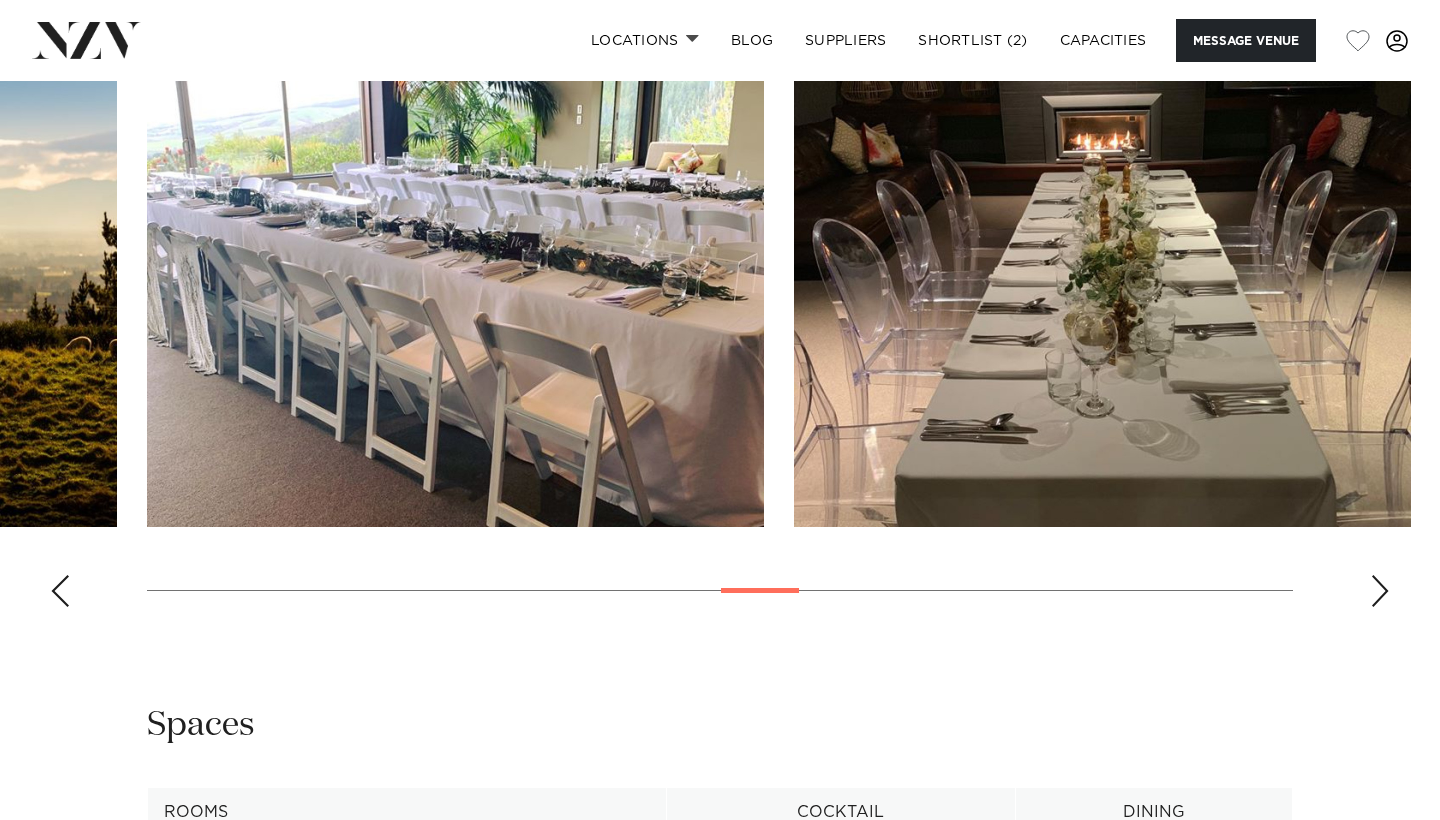 click at bounding box center (1380, 591) 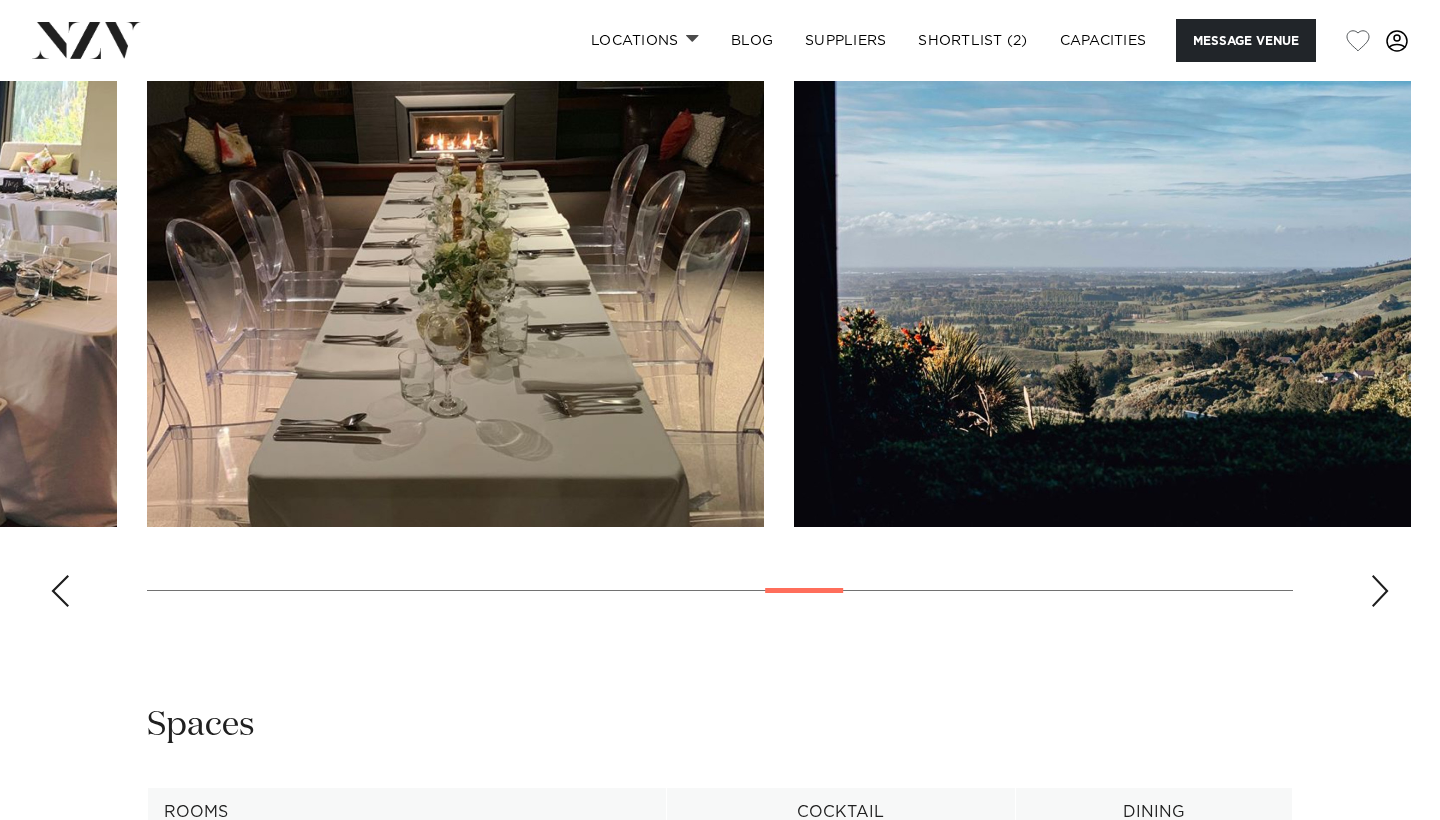 click at bounding box center (1380, 591) 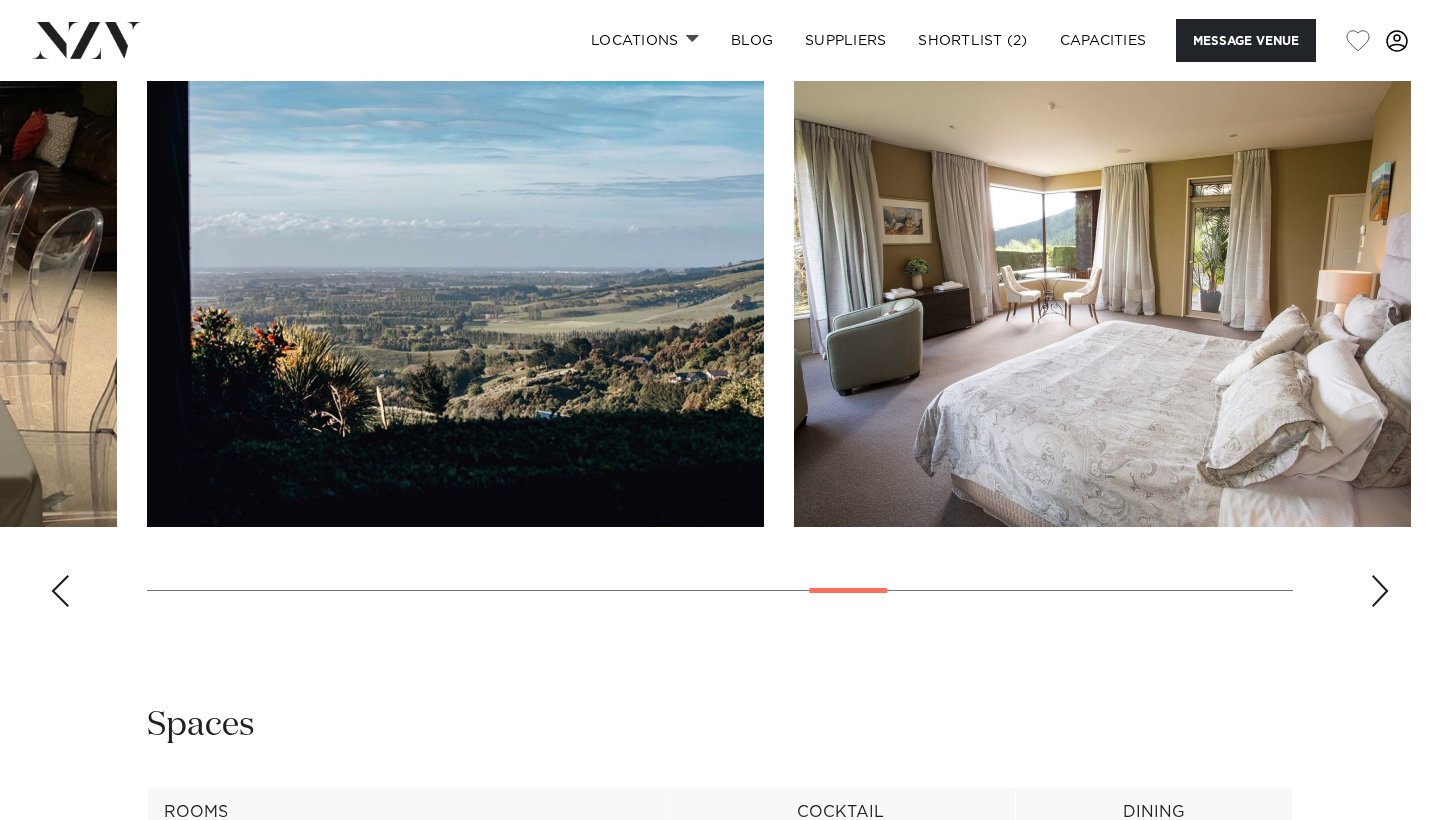 click at bounding box center [1380, 591] 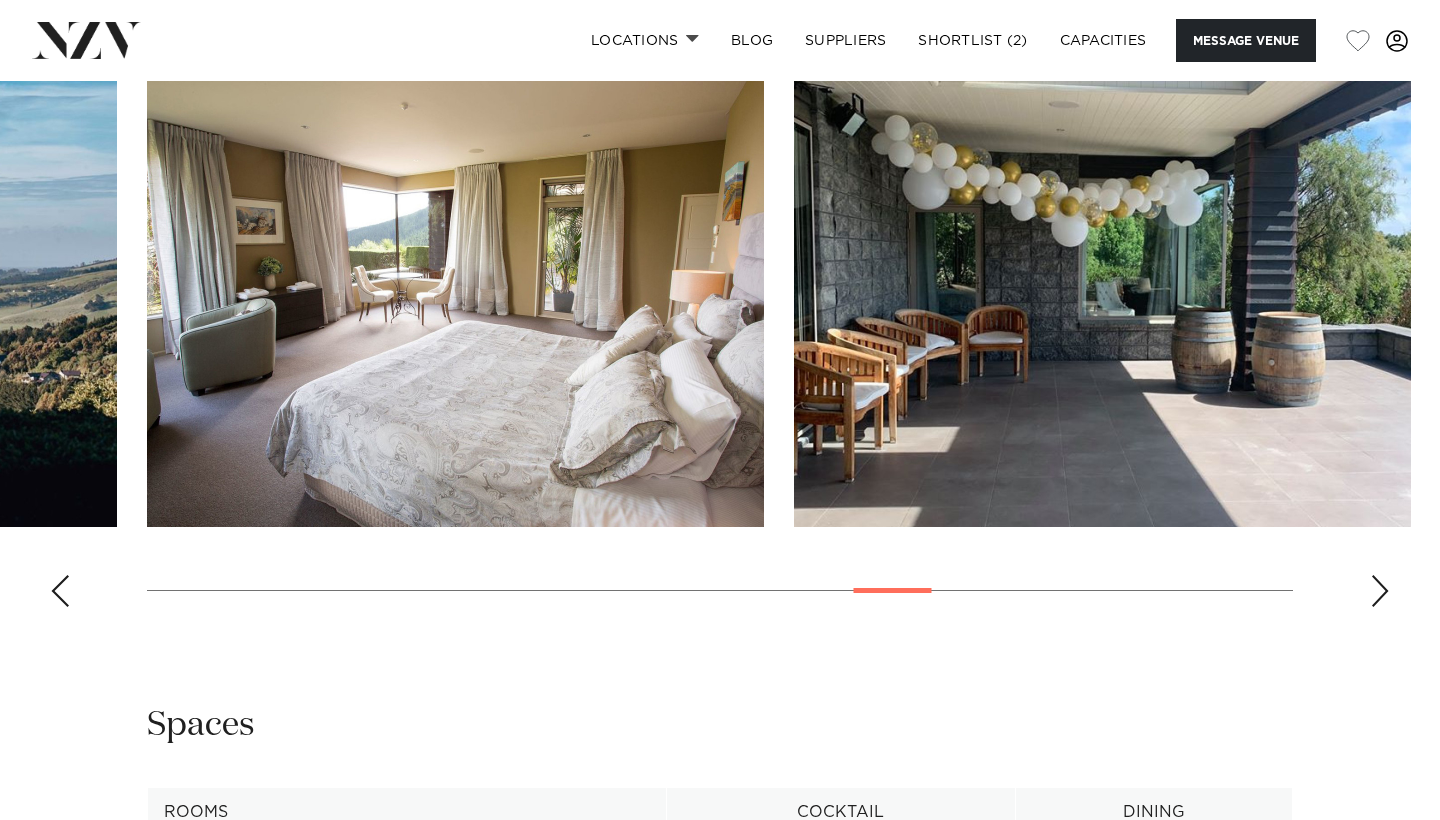 click at bounding box center (1380, 591) 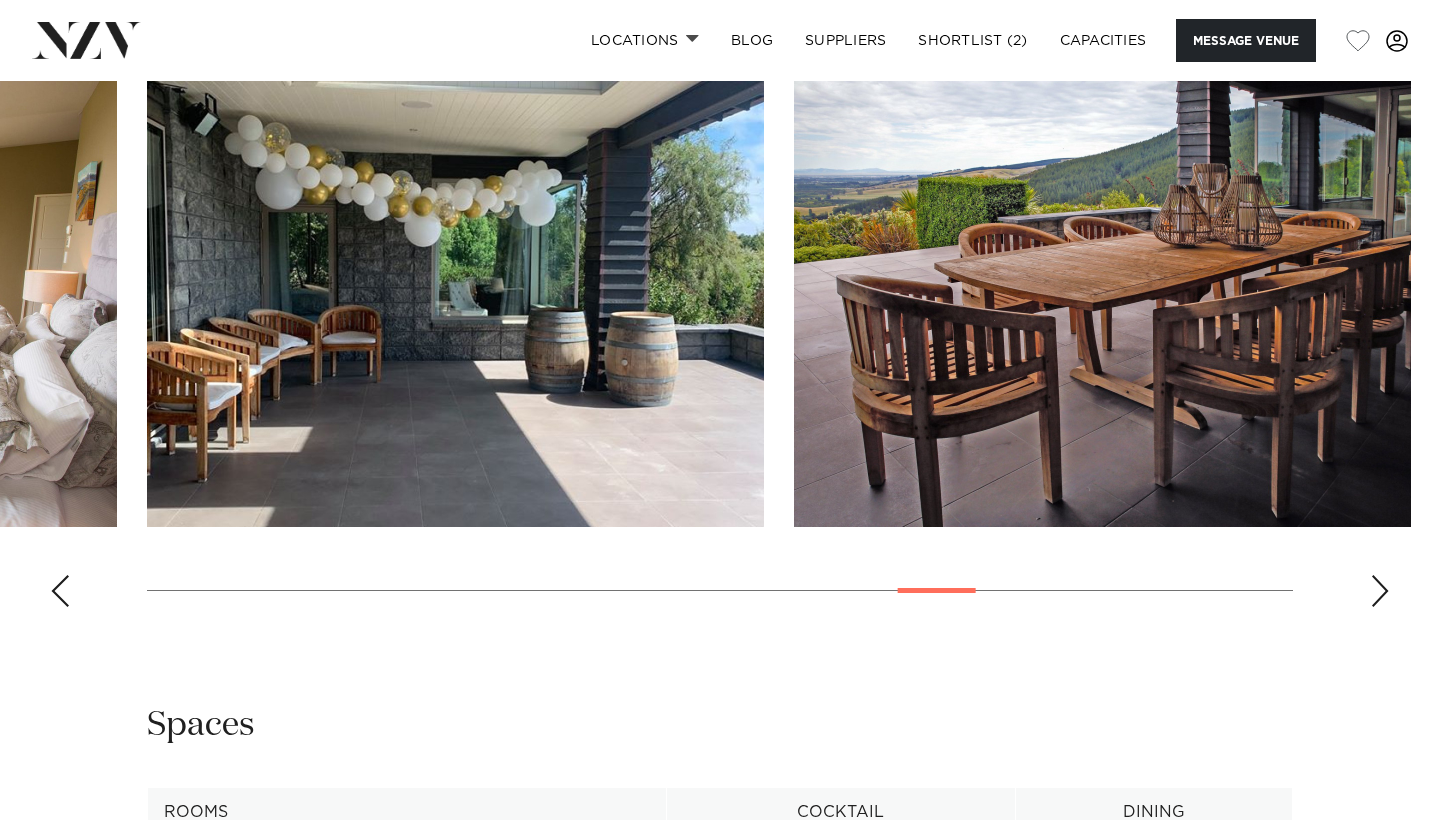 click at bounding box center [1380, 591] 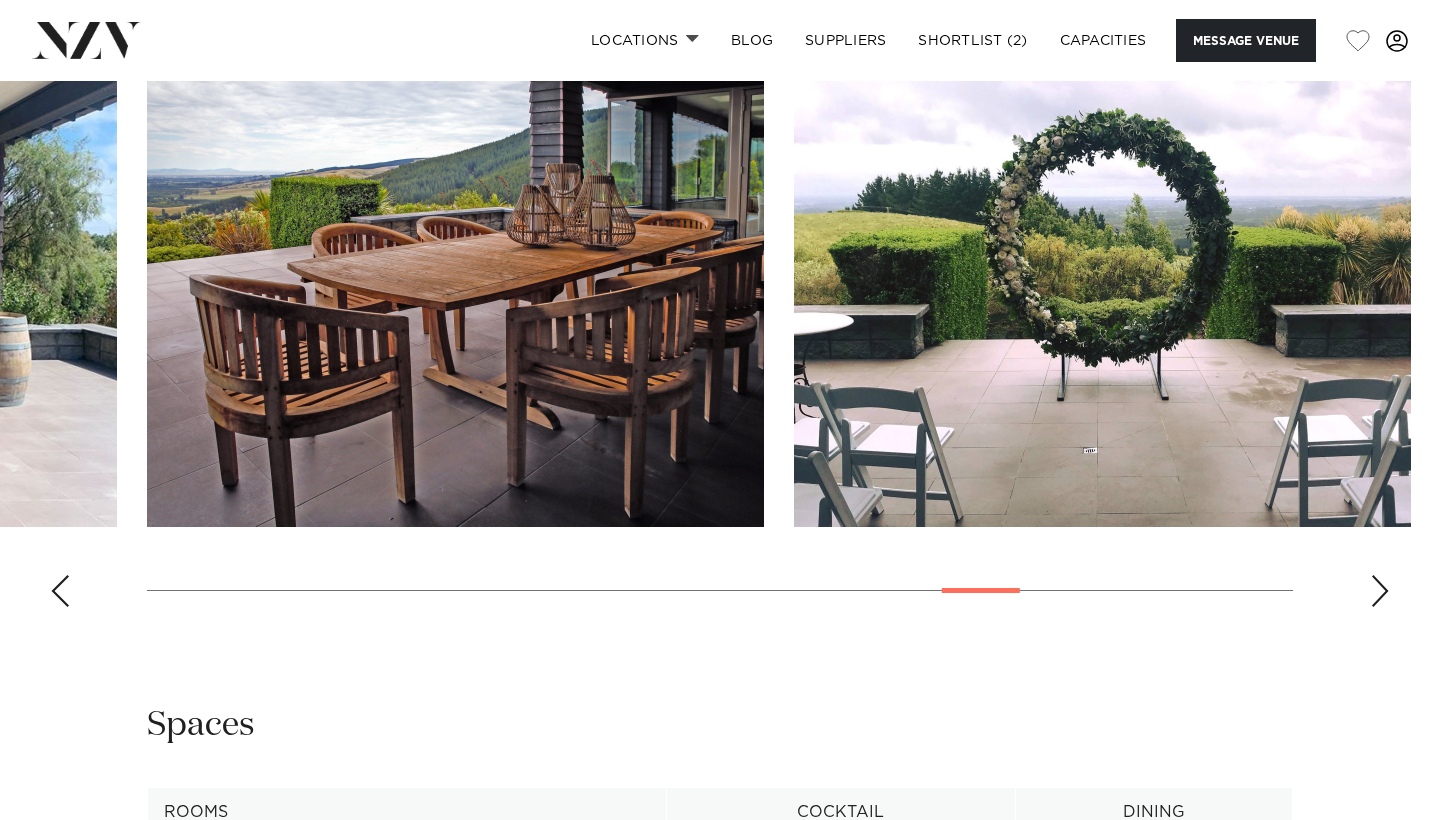 click at bounding box center (1380, 591) 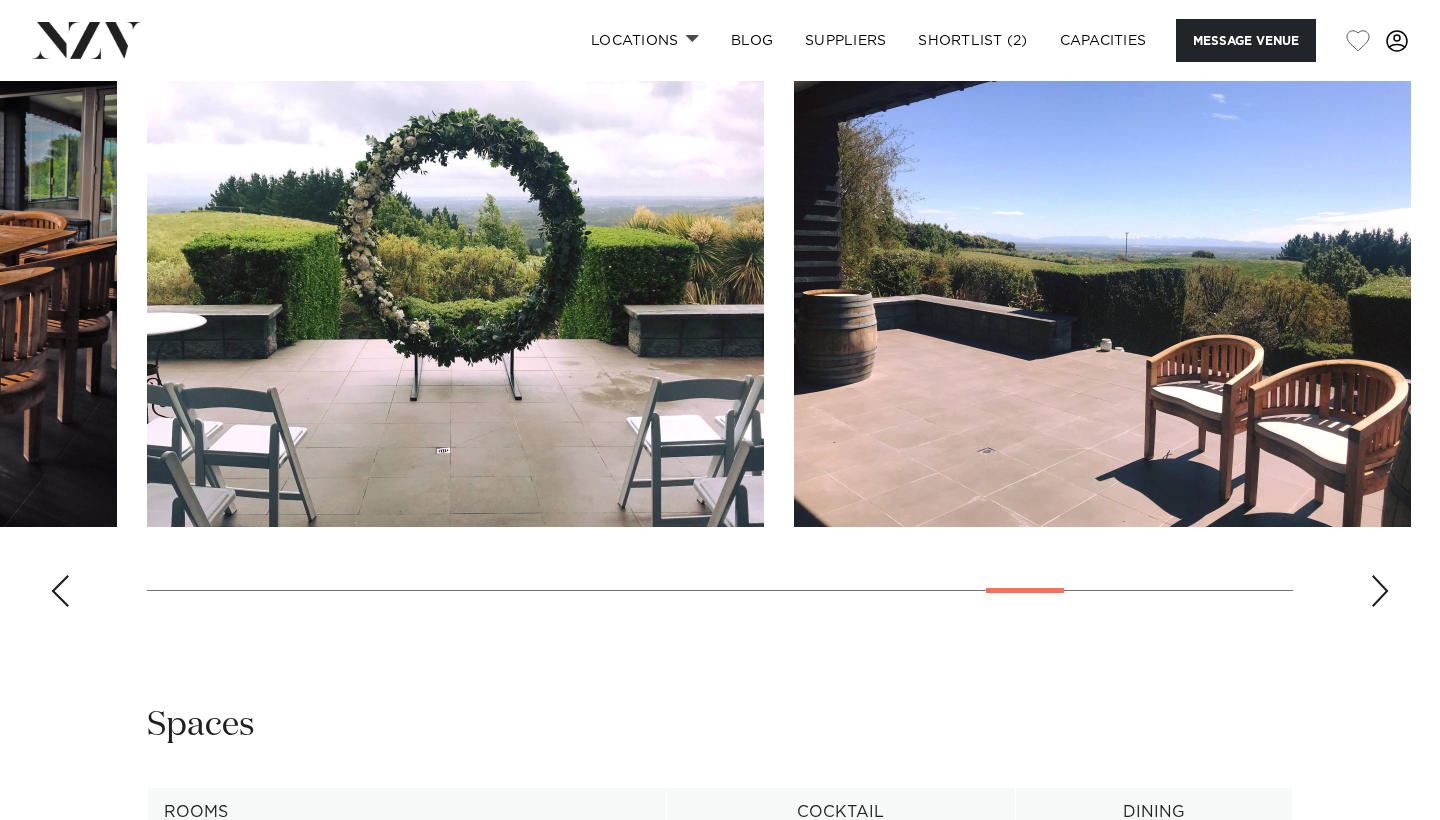 click at bounding box center (1380, 591) 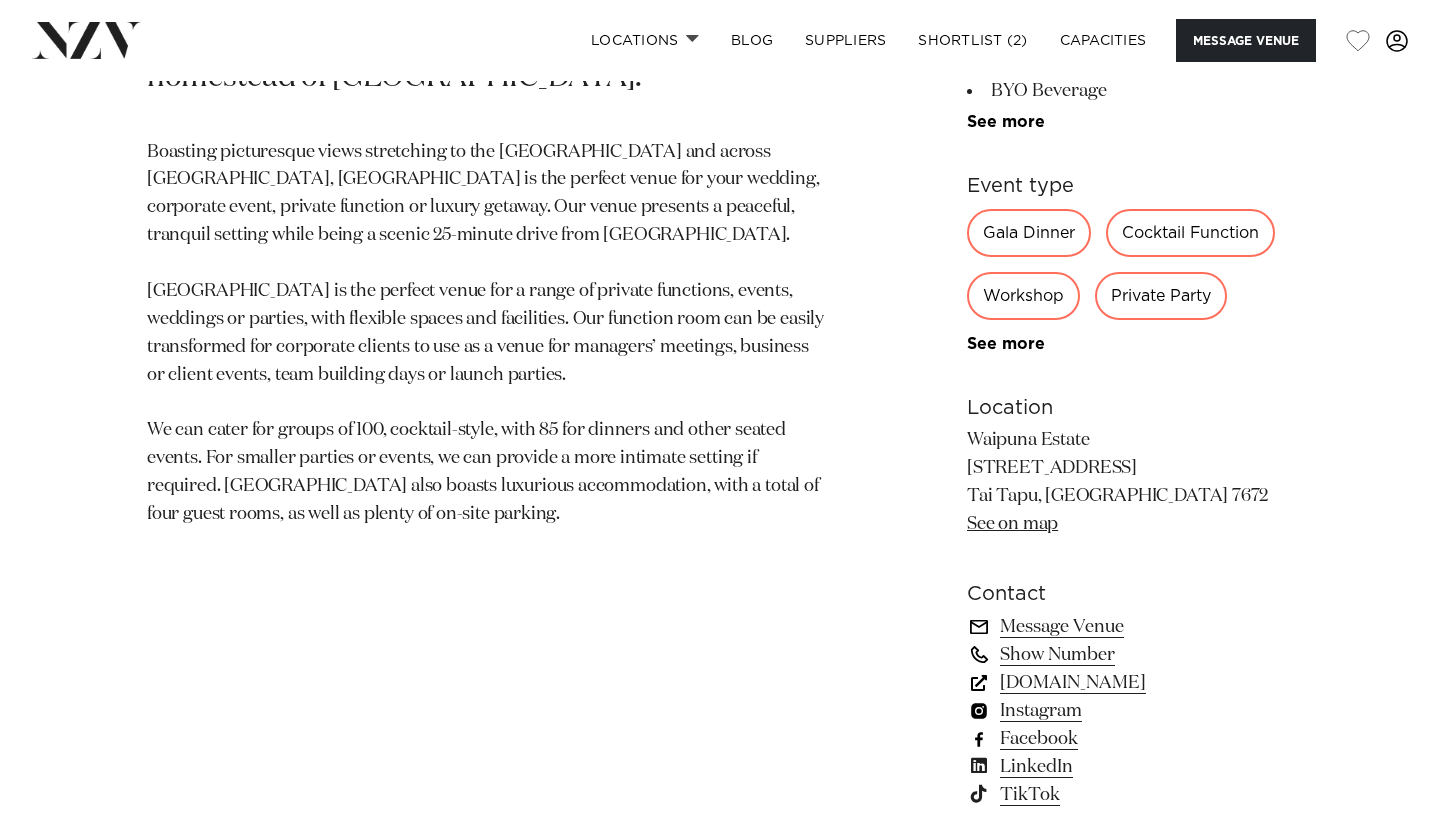 scroll, scrollTop: 721, scrollLeft: 0, axis: vertical 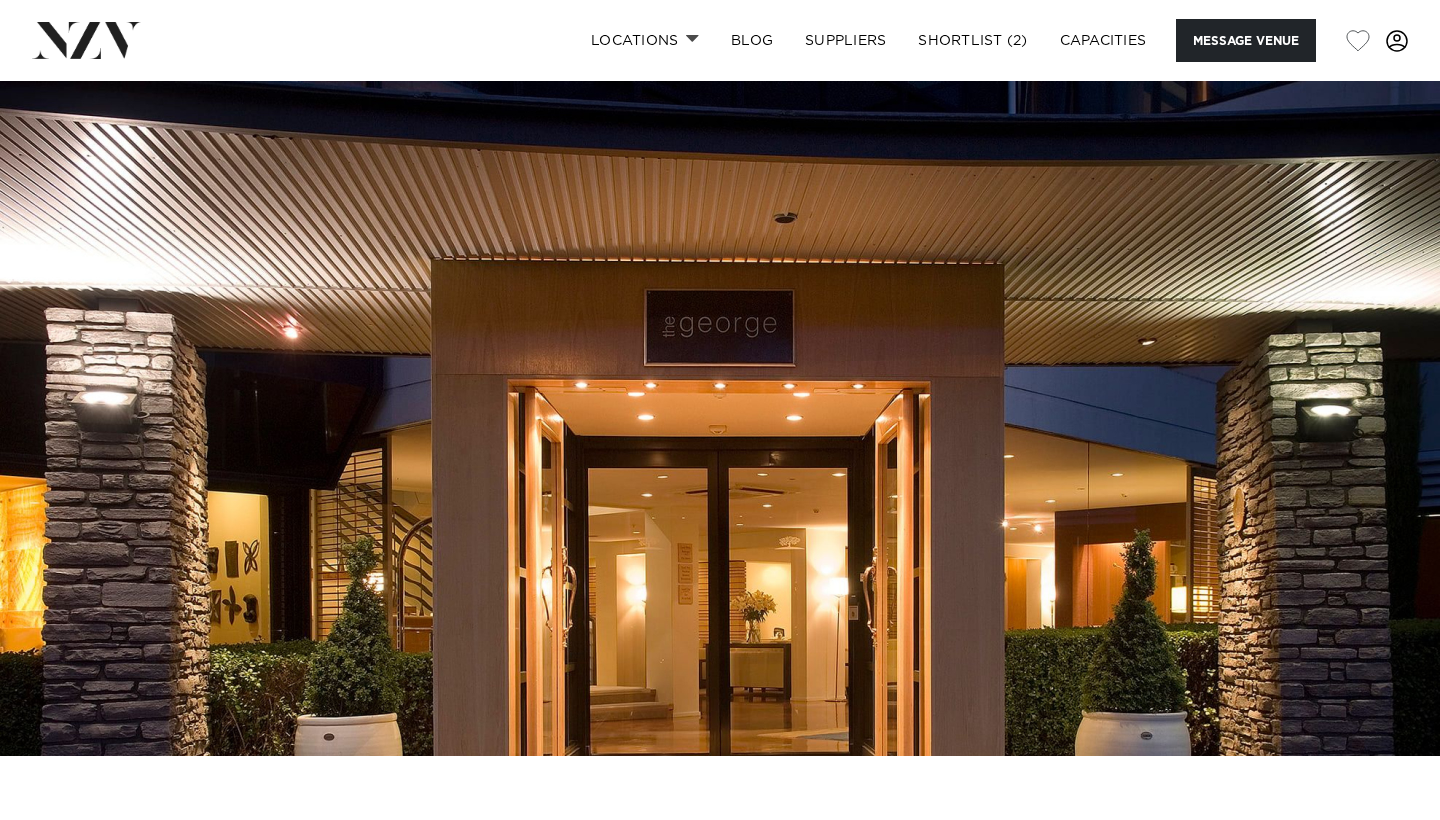 click at bounding box center [720, 418] 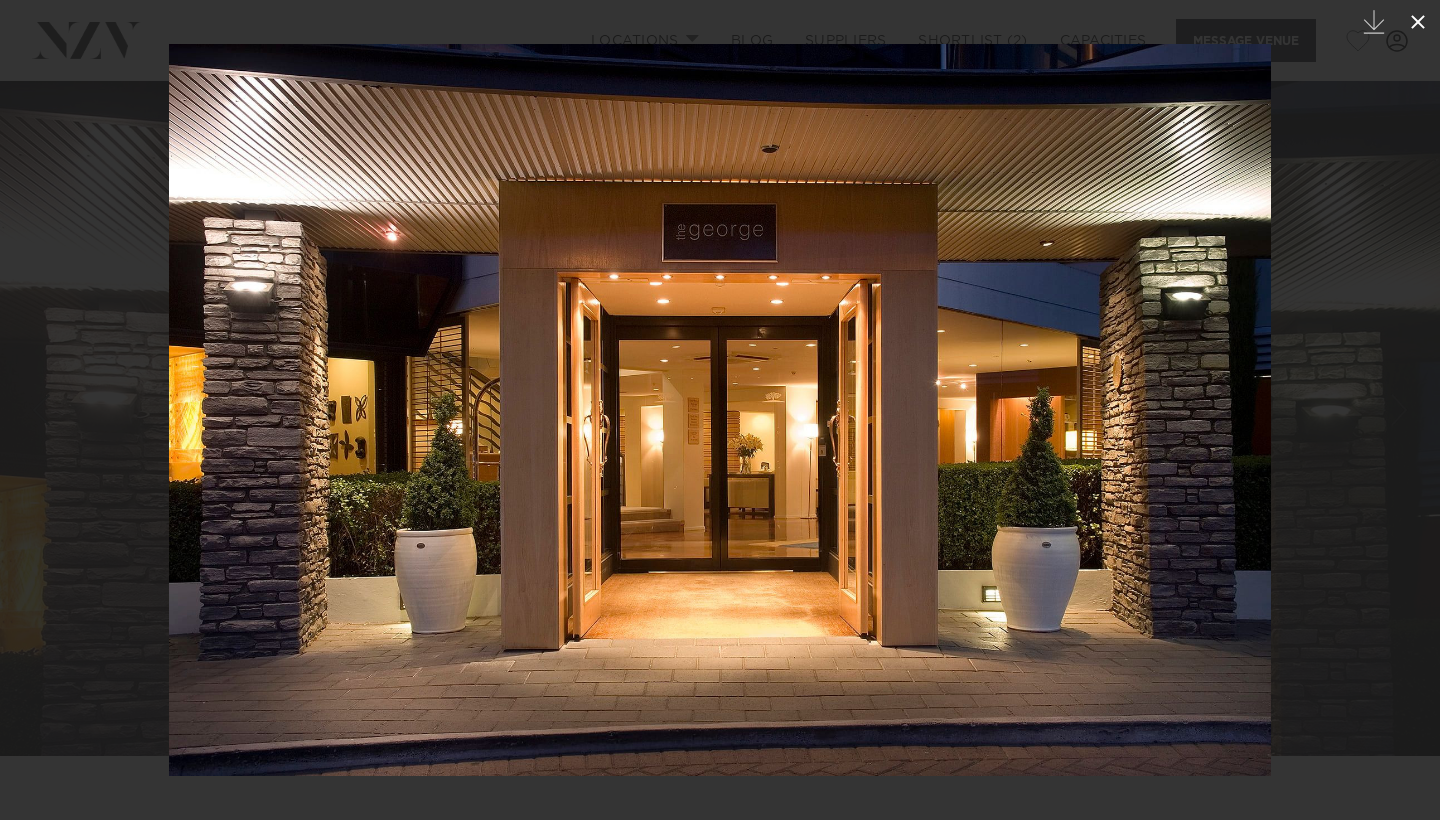 click 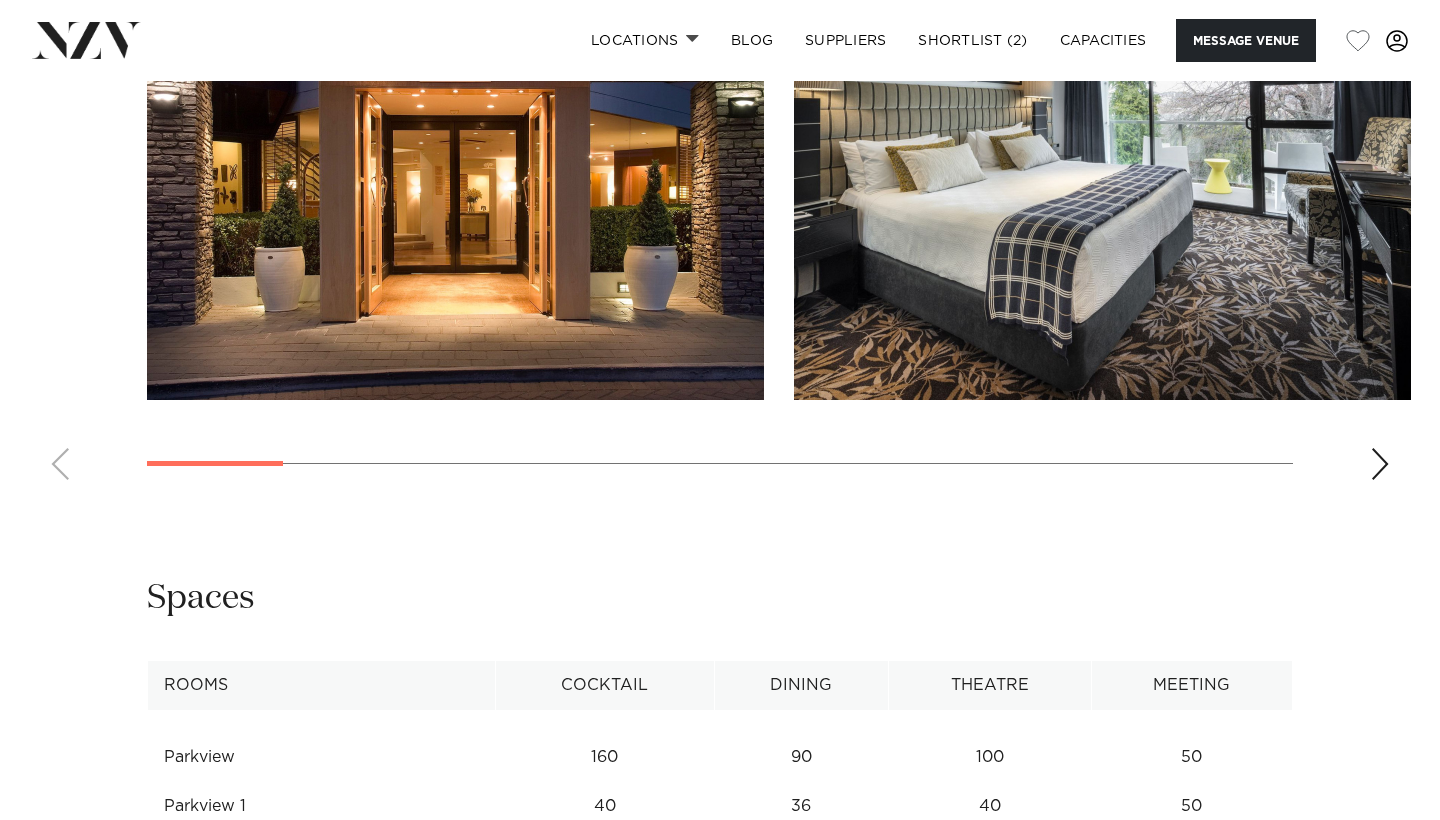 scroll, scrollTop: 1860, scrollLeft: 0, axis: vertical 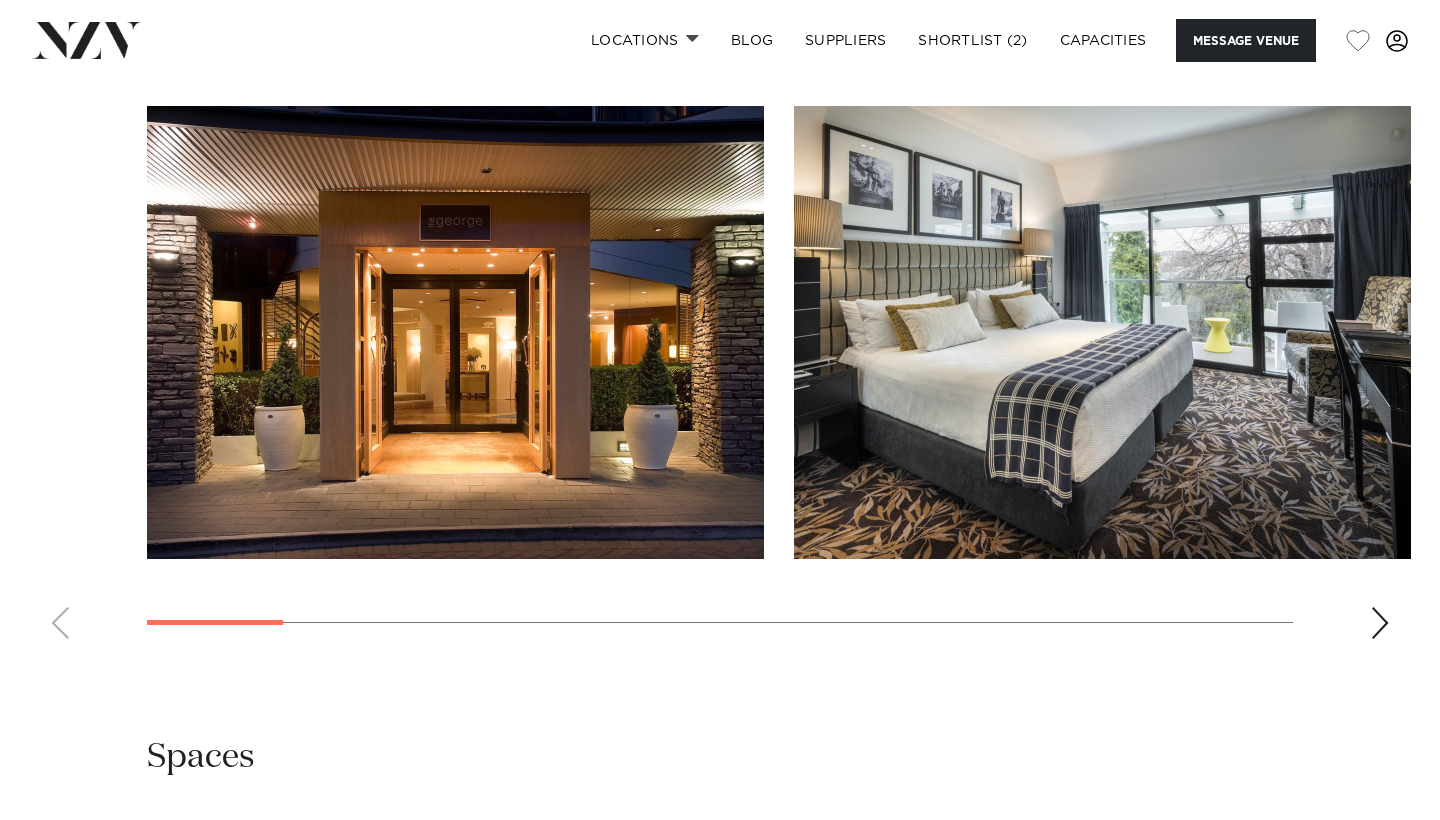 click at bounding box center [1380, 623] 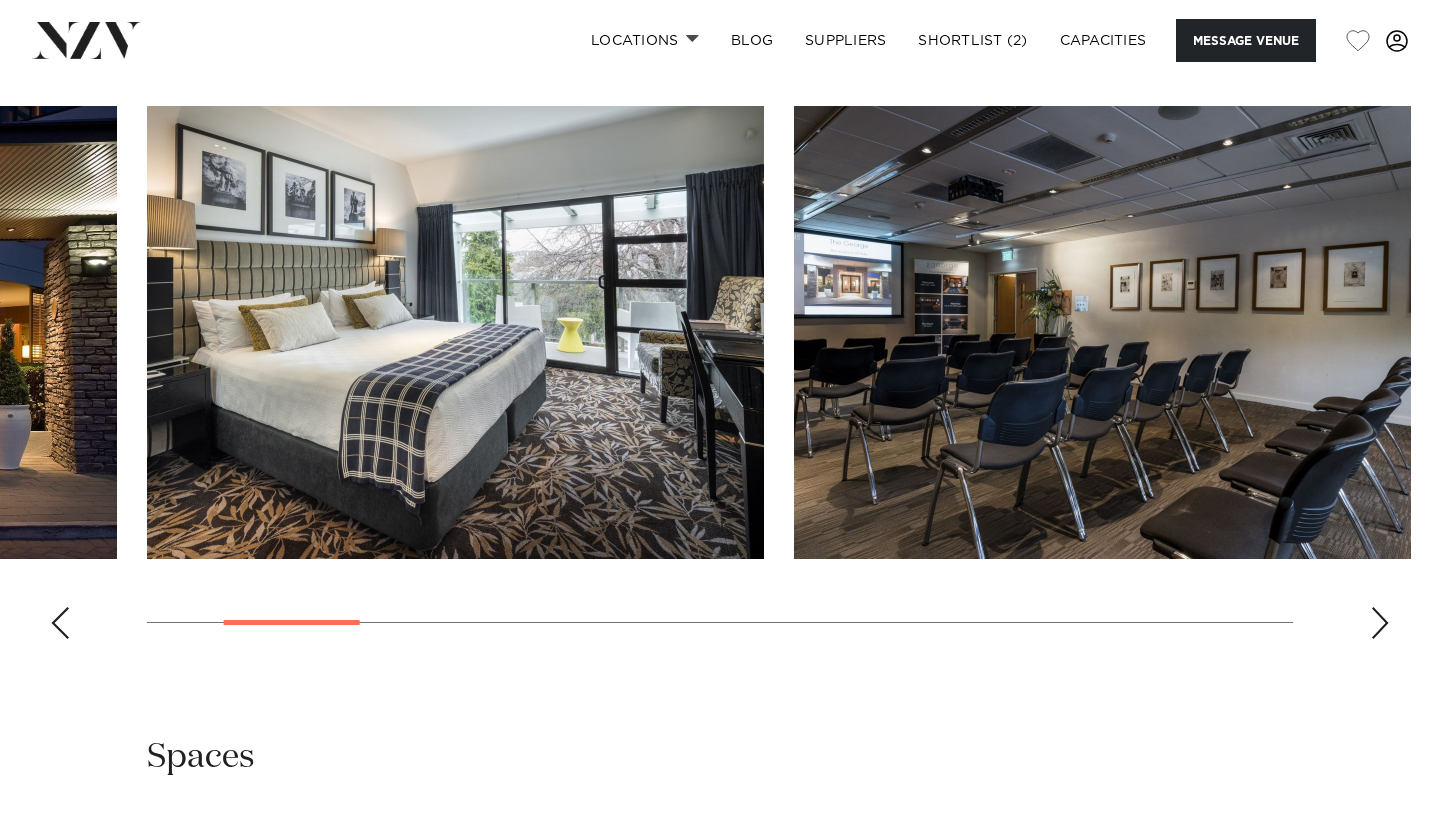 click at bounding box center [1380, 623] 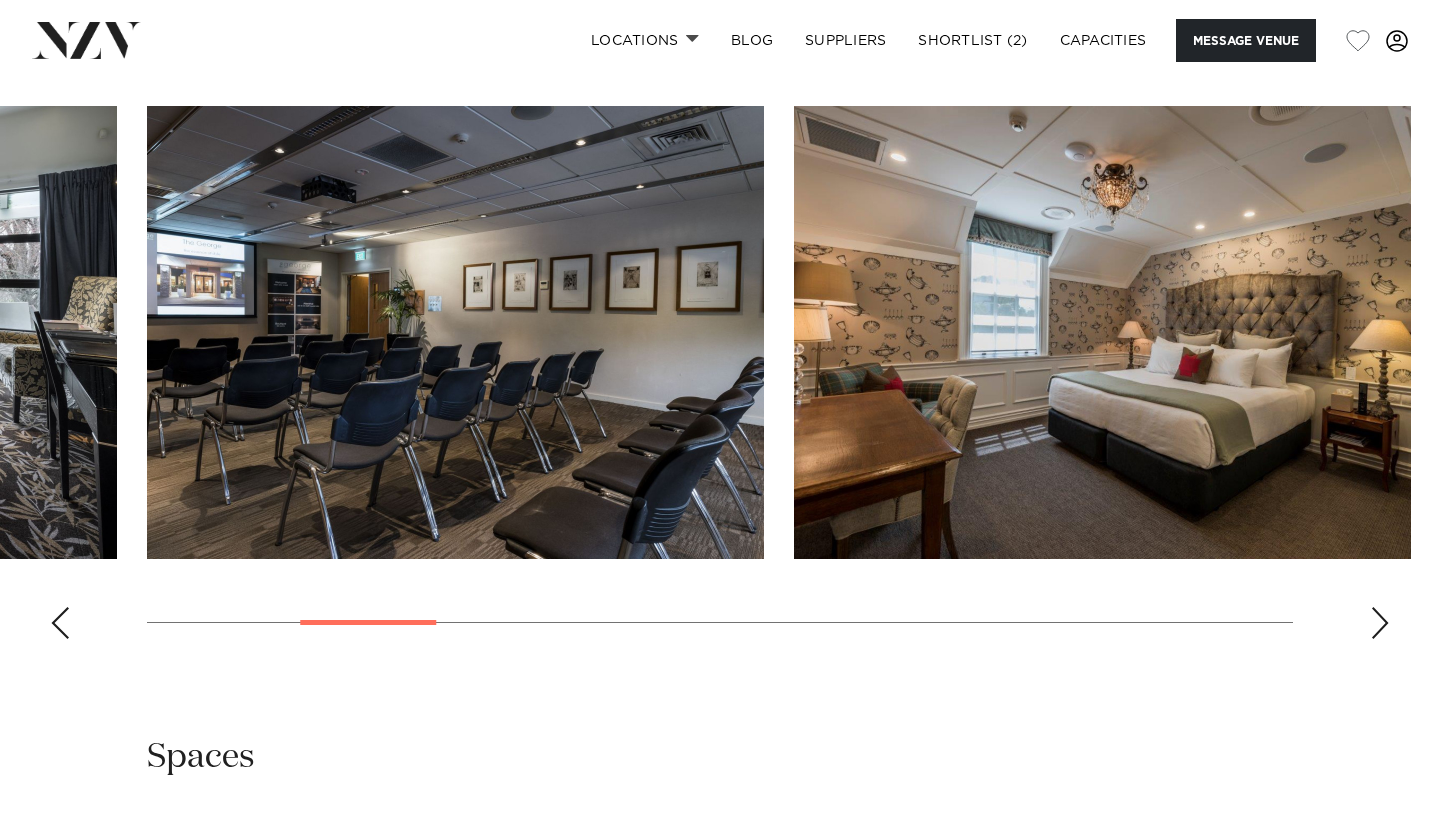 click at bounding box center [1380, 623] 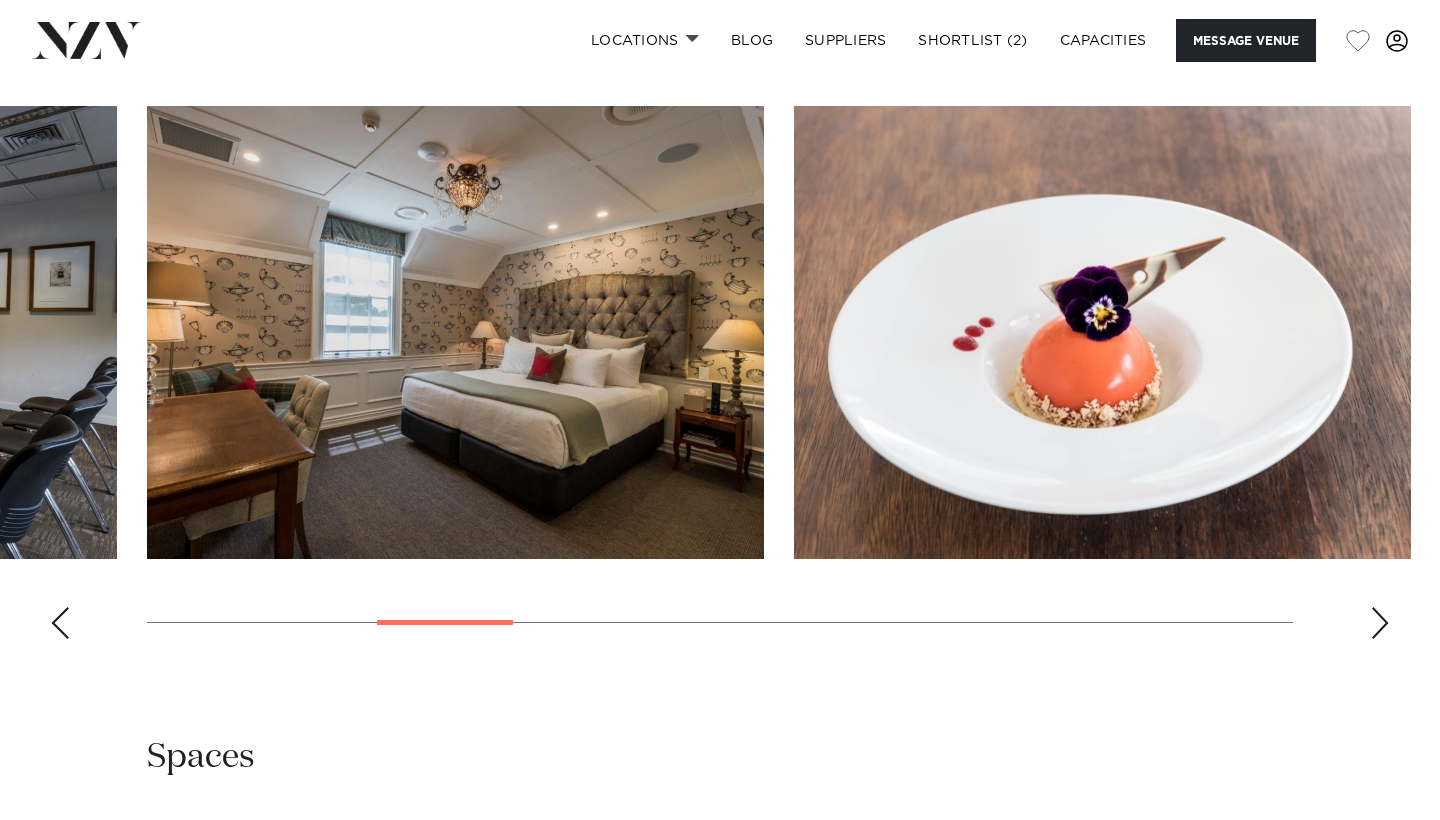 click at bounding box center (1380, 623) 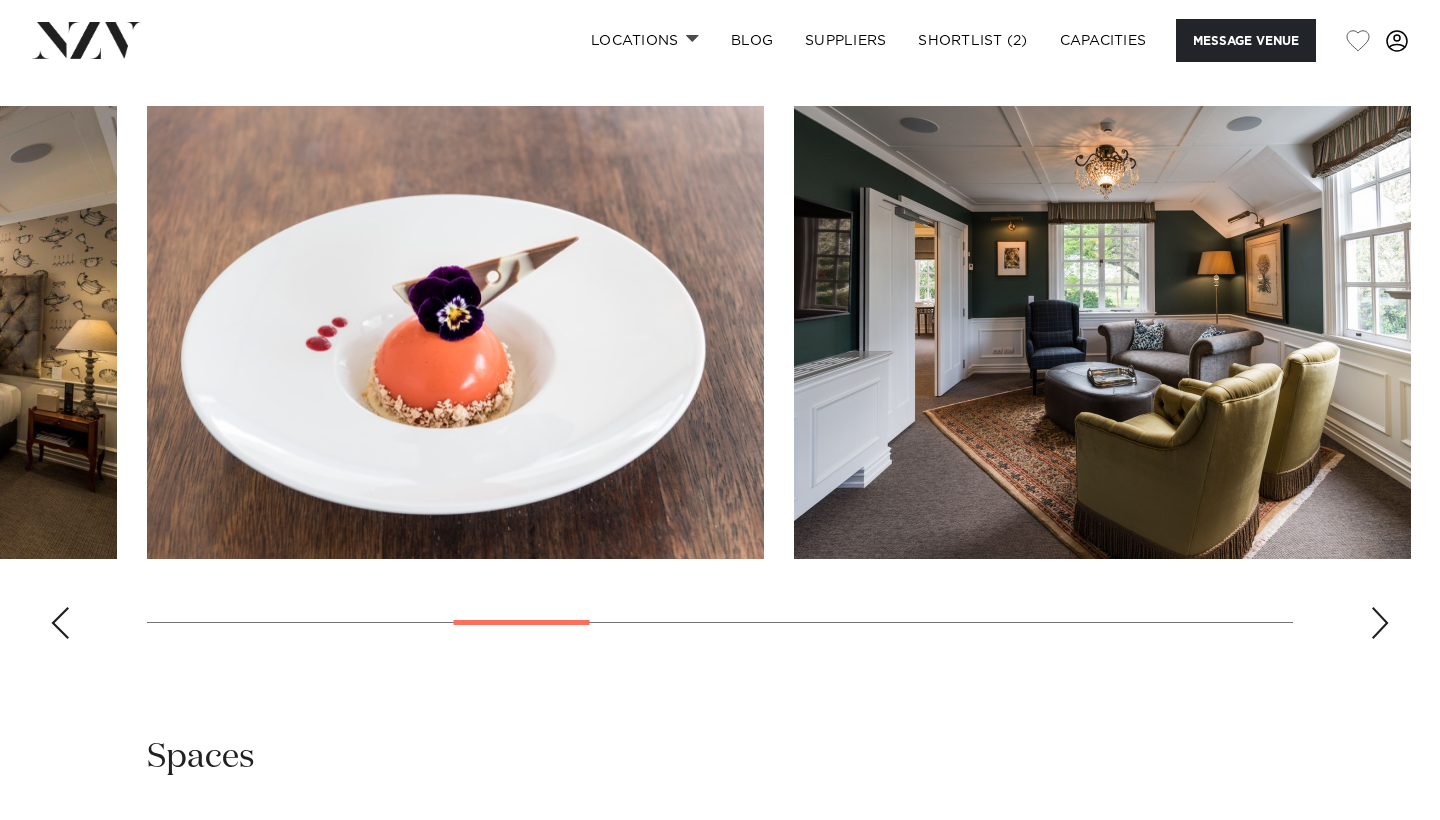 click at bounding box center [1380, 623] 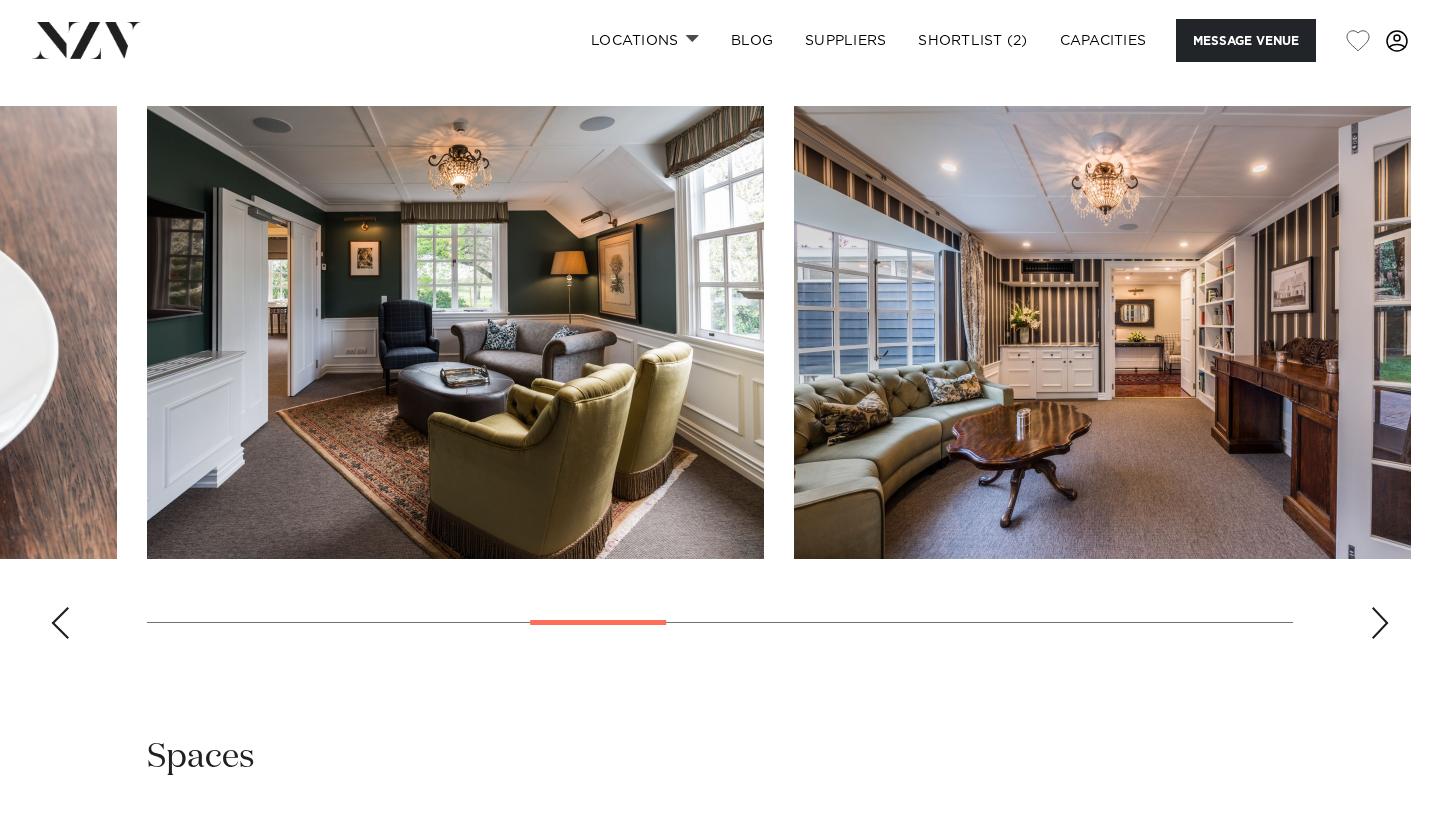 click at bounding box center [1380, 623] 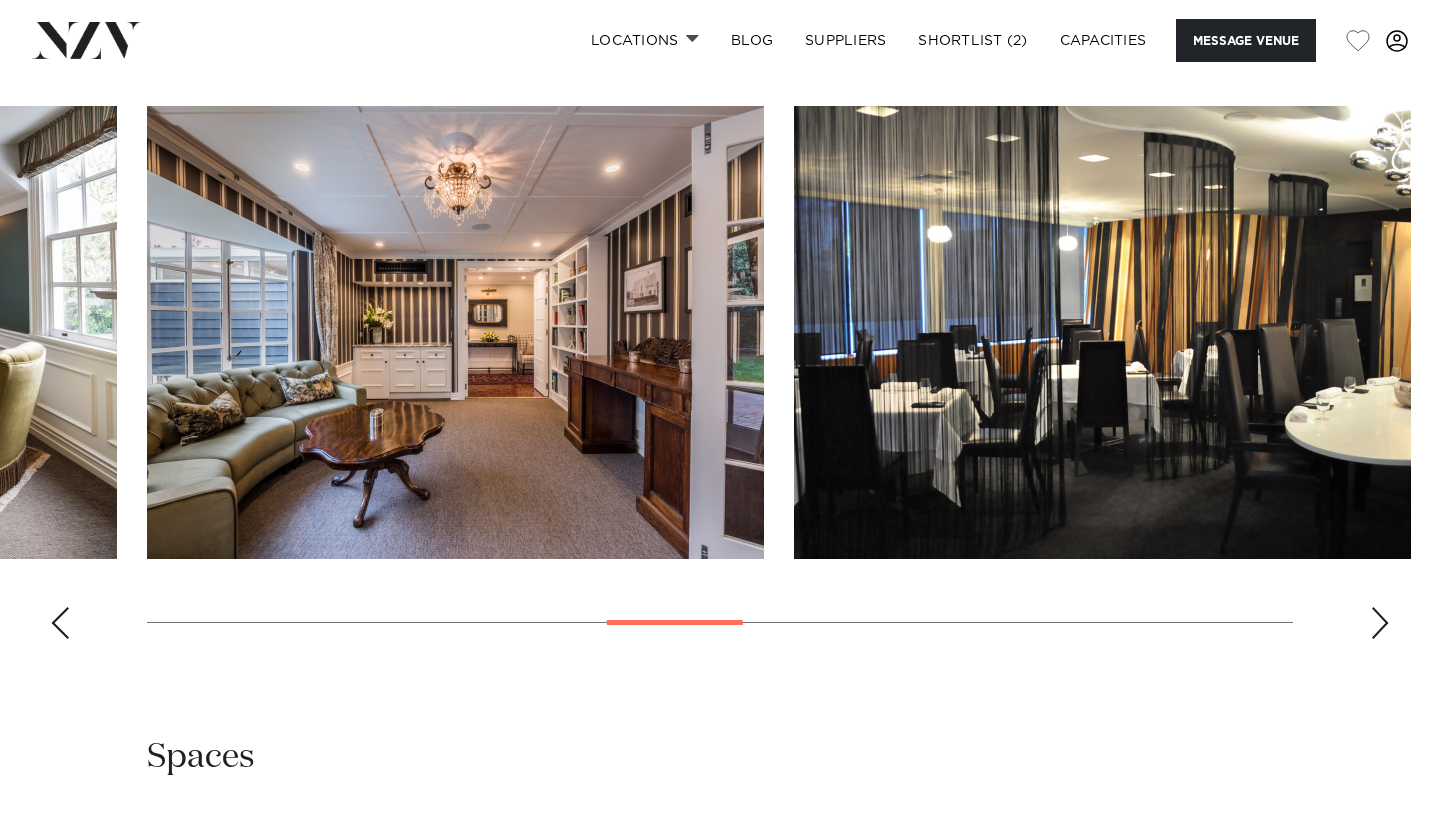 click at bounding box center [1380, 623] 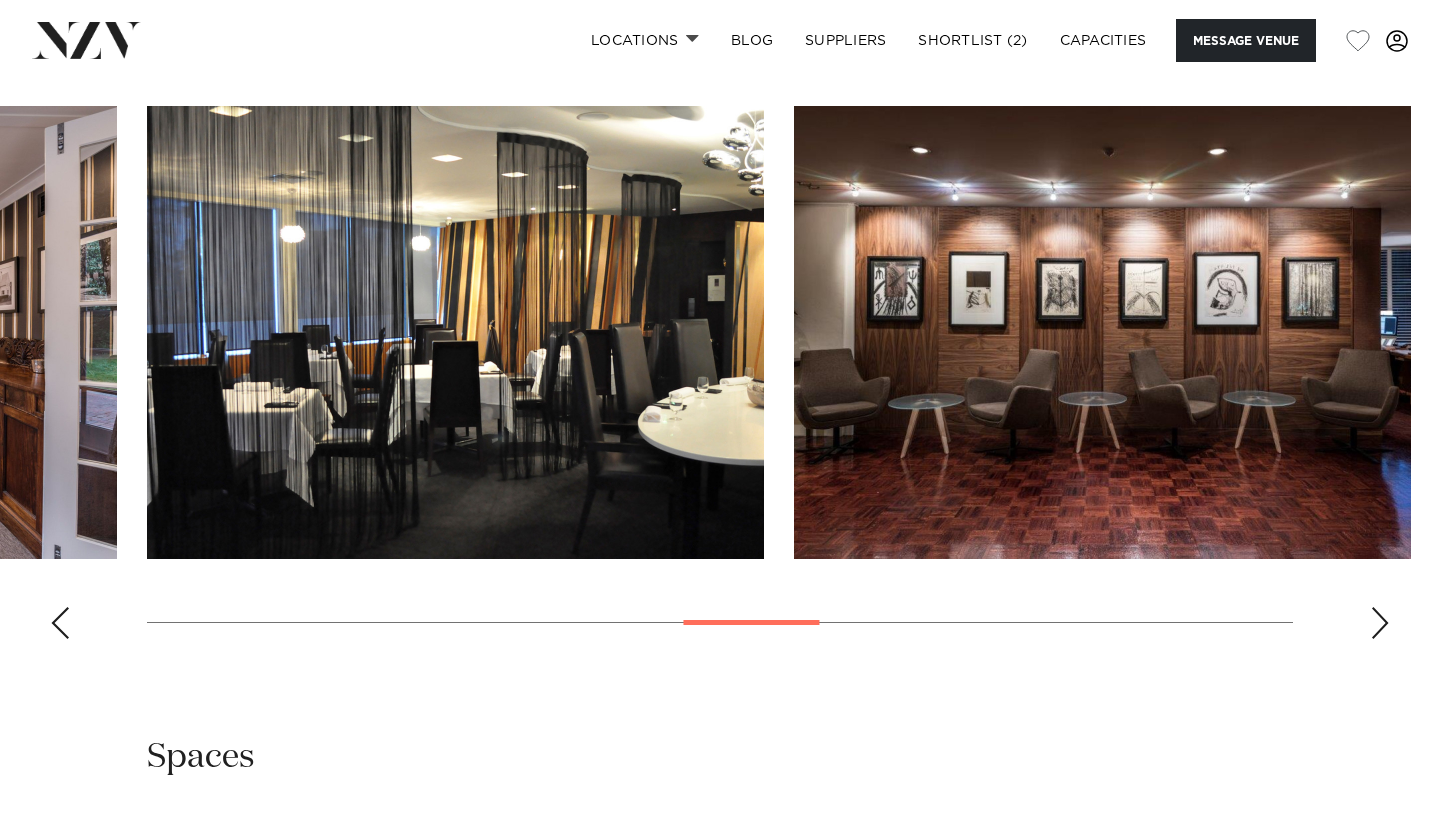 click at bounding box center (1380, 623) 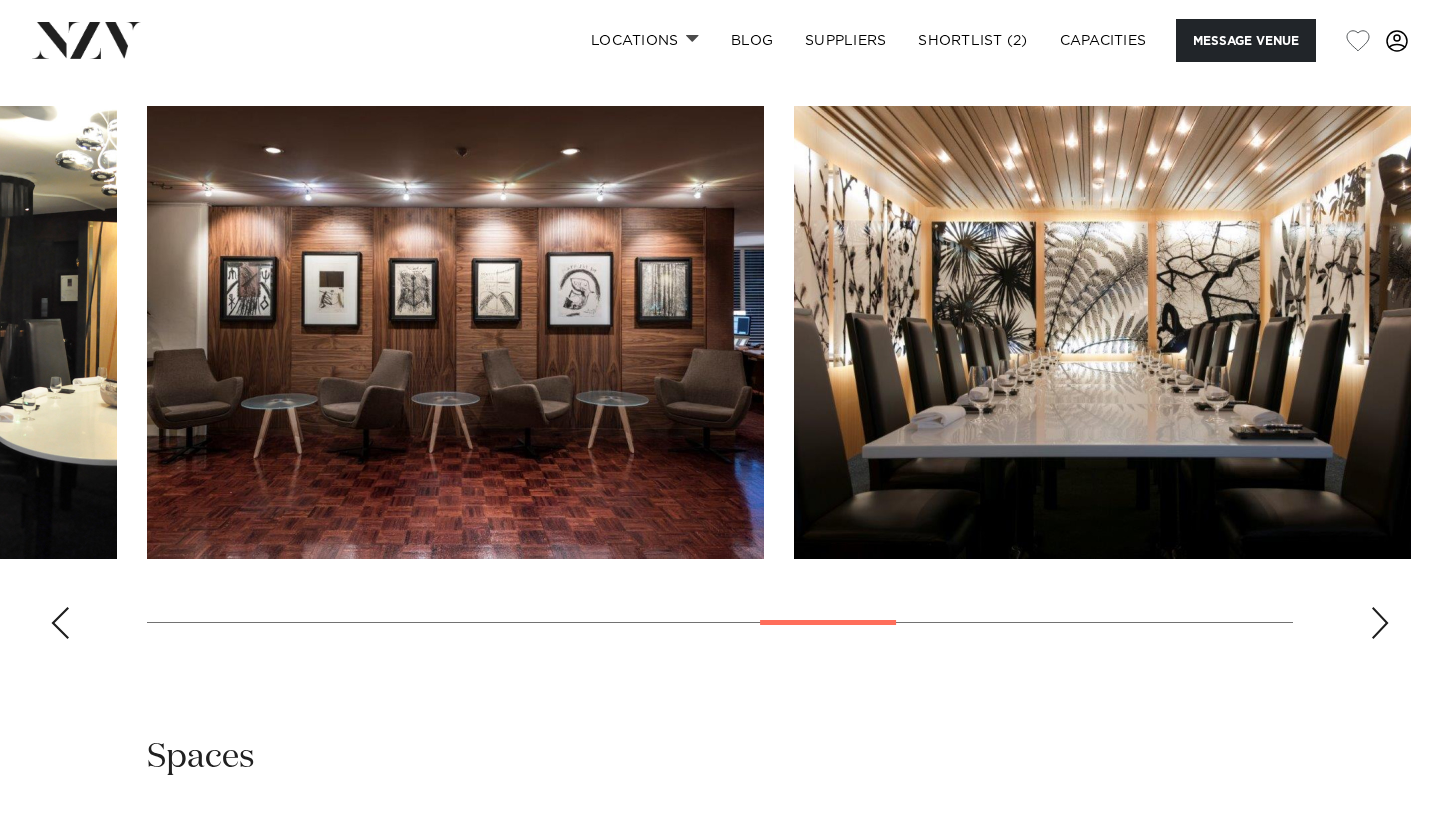 click at bounding box center (1380, 623) 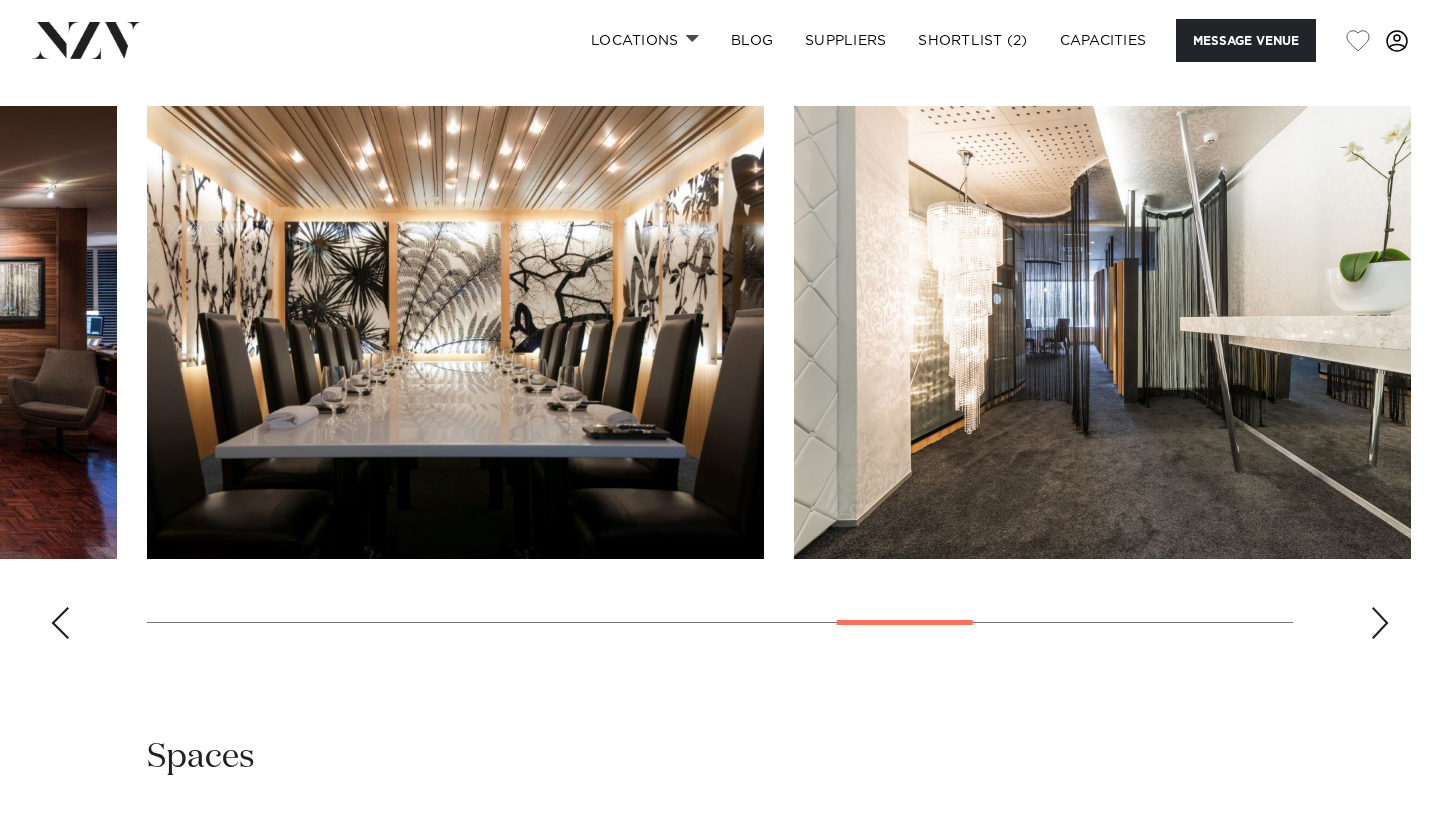 click at bounding box center [1380, 623] 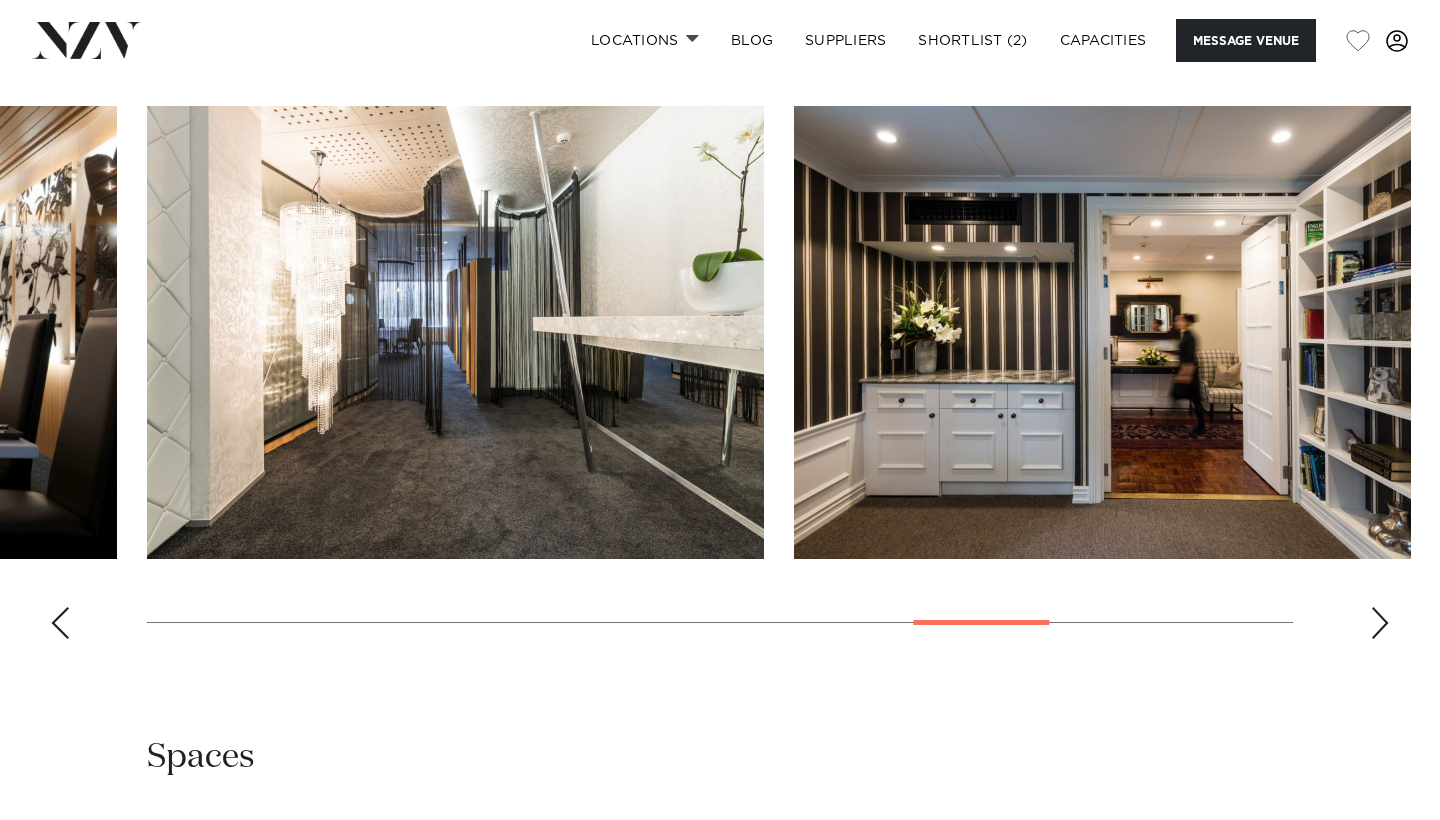 click at bounding box center [1380, 623] 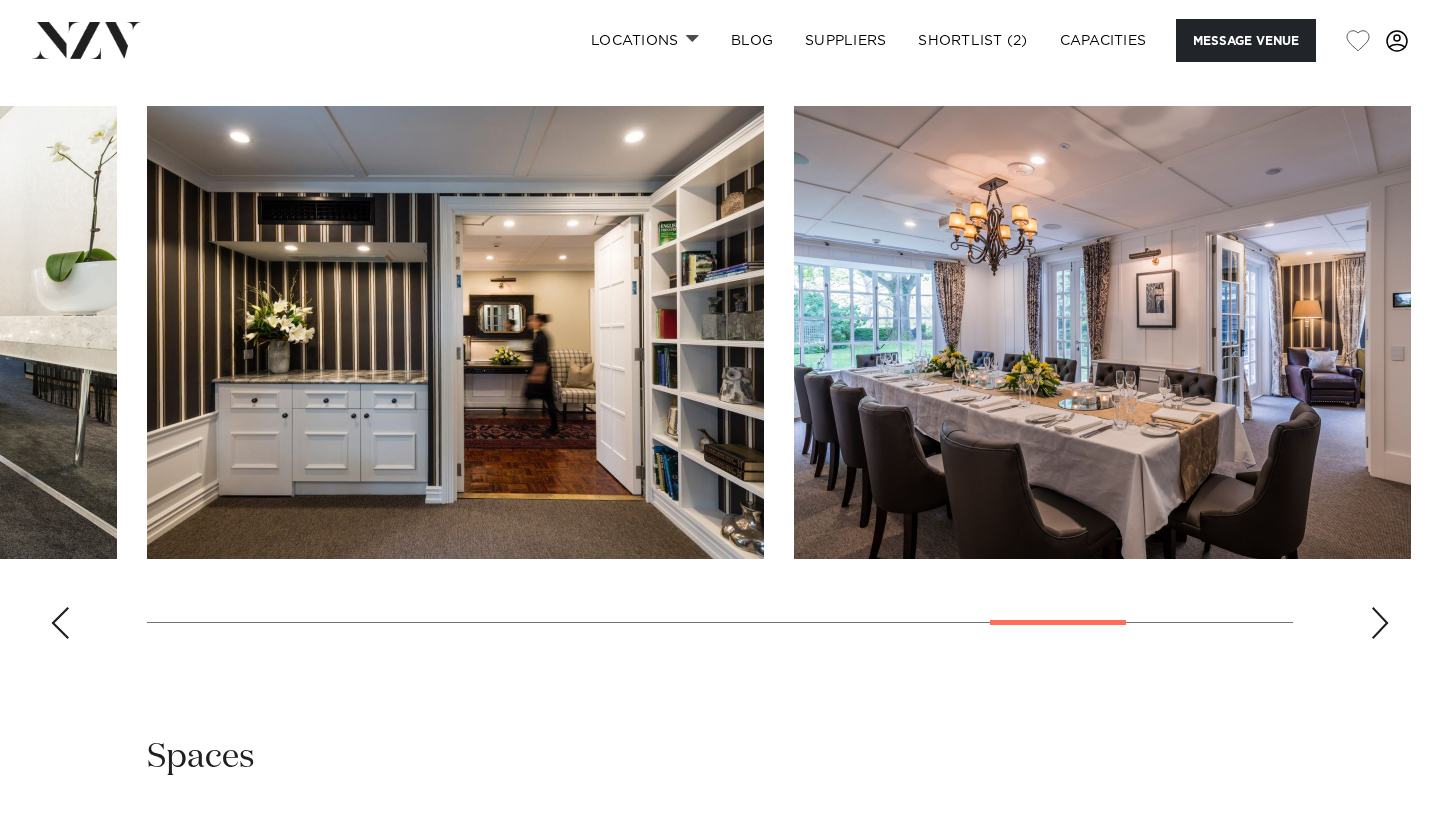 click at bounding box center [1380, 623] 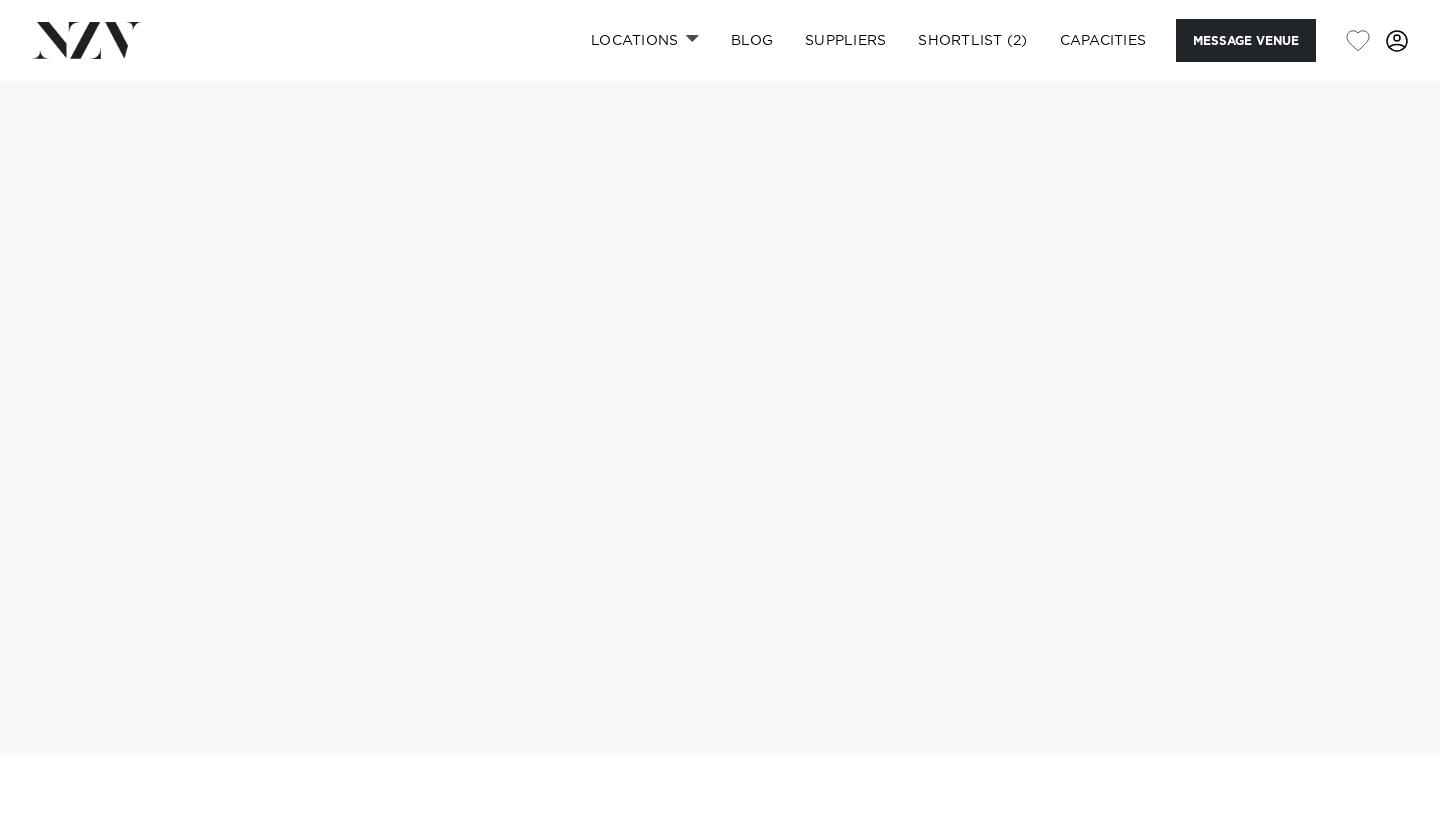 scroll, scrollTop: 0, scrollLeft: 0, axis: both 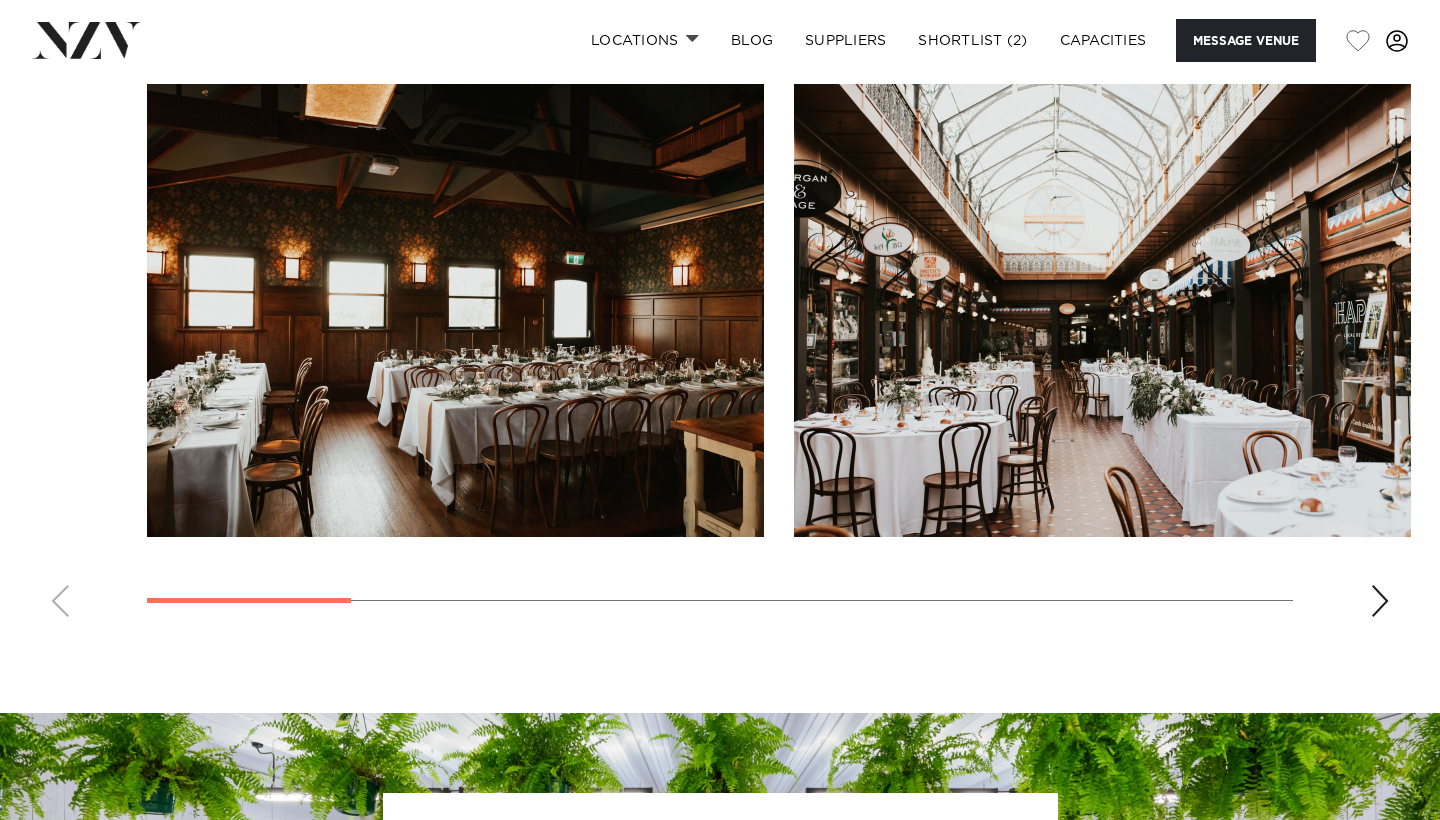 click at bounding box center [1380, 601] 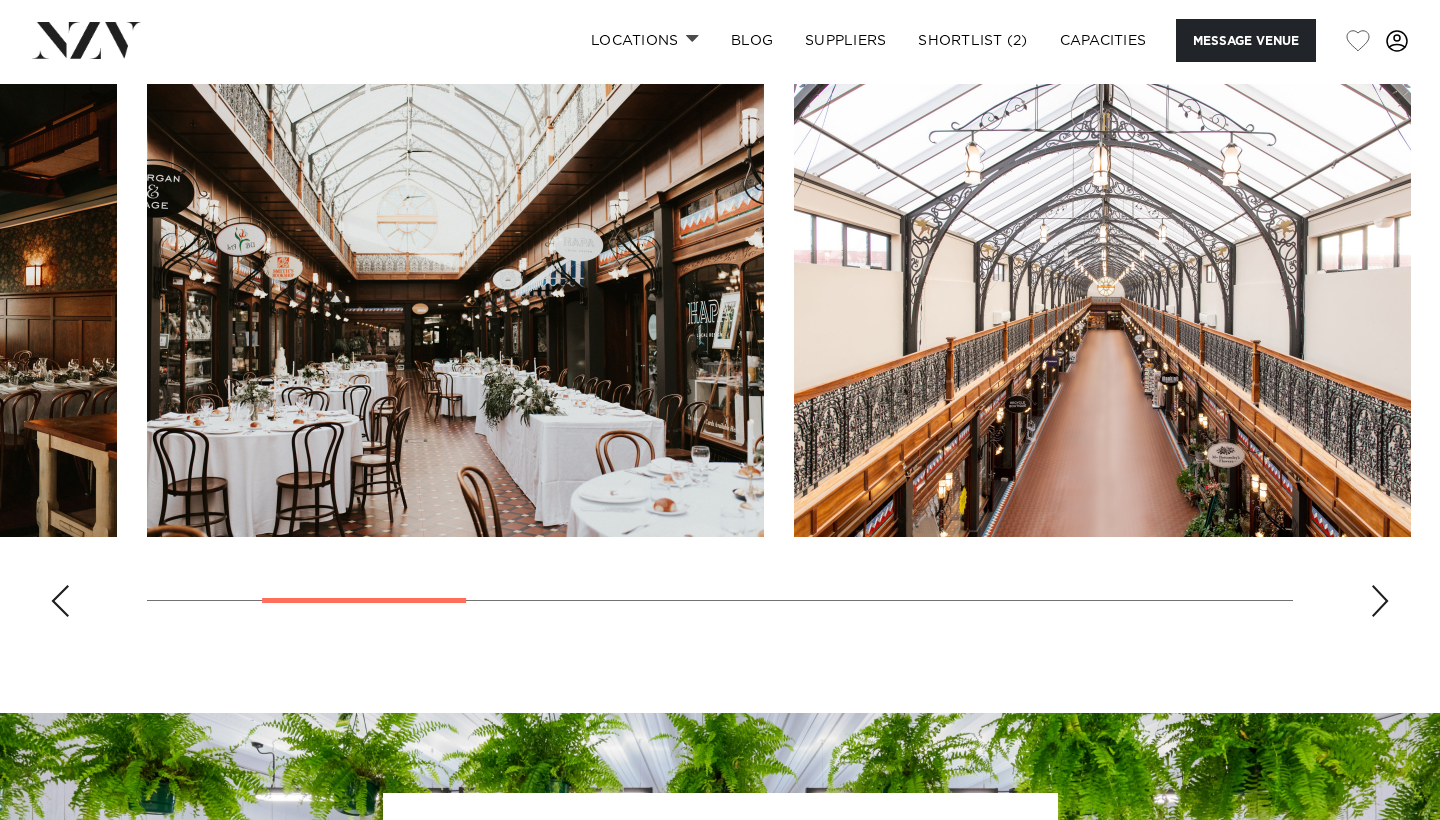 click at bounding box center (1380, 601) 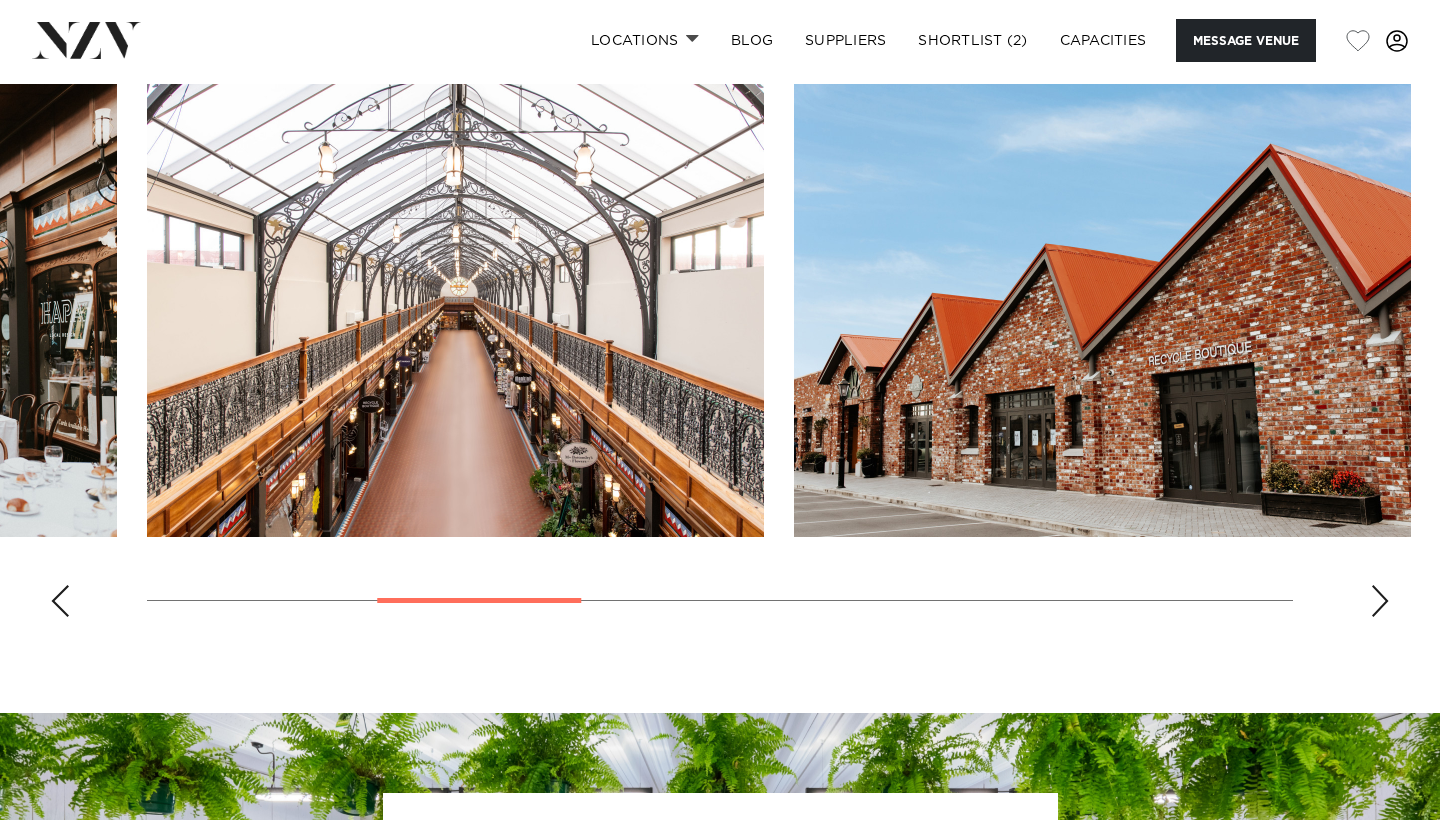 click at bounding box center (1380, 601) 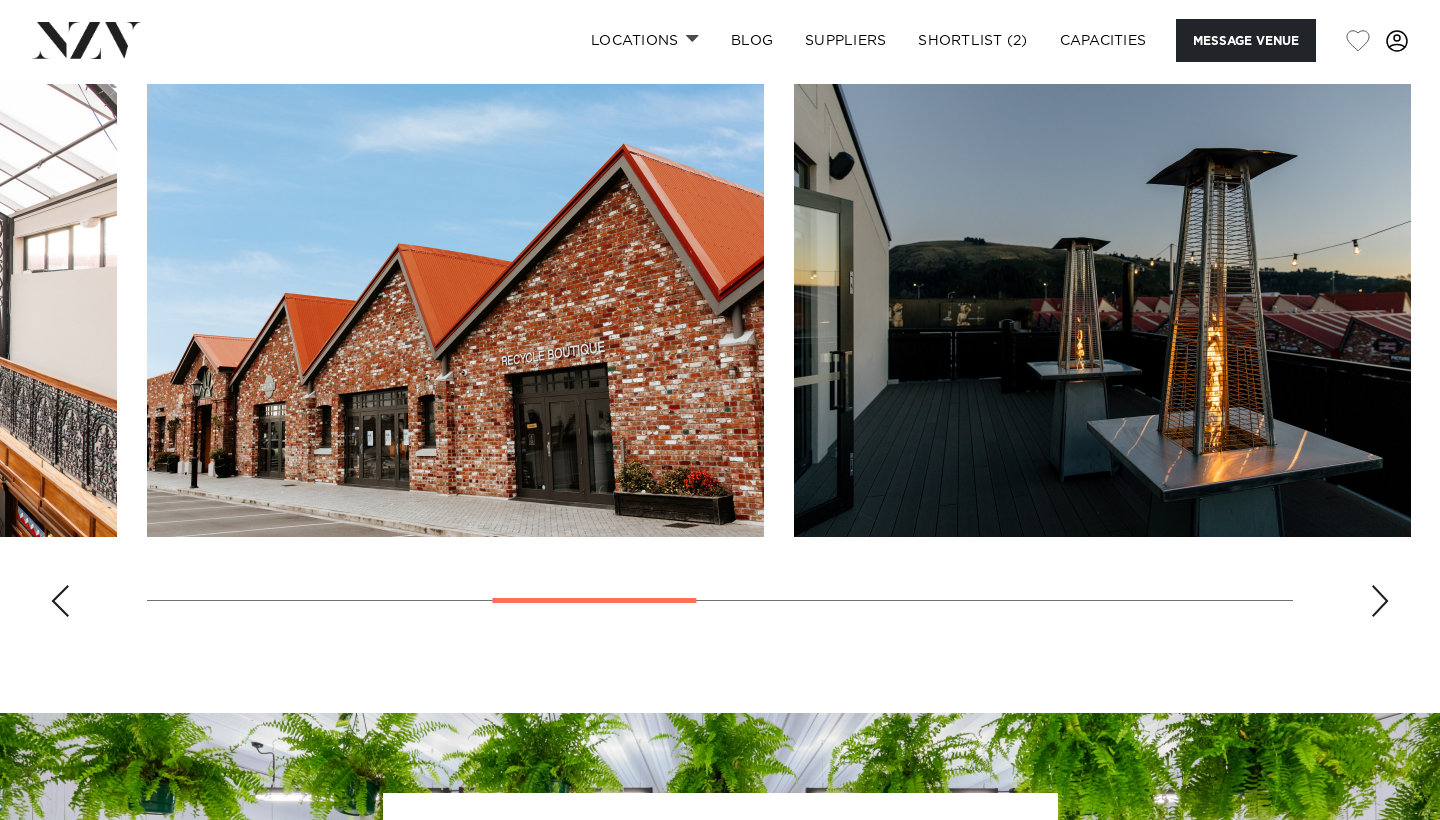 click at bounding box center (1380, 601) 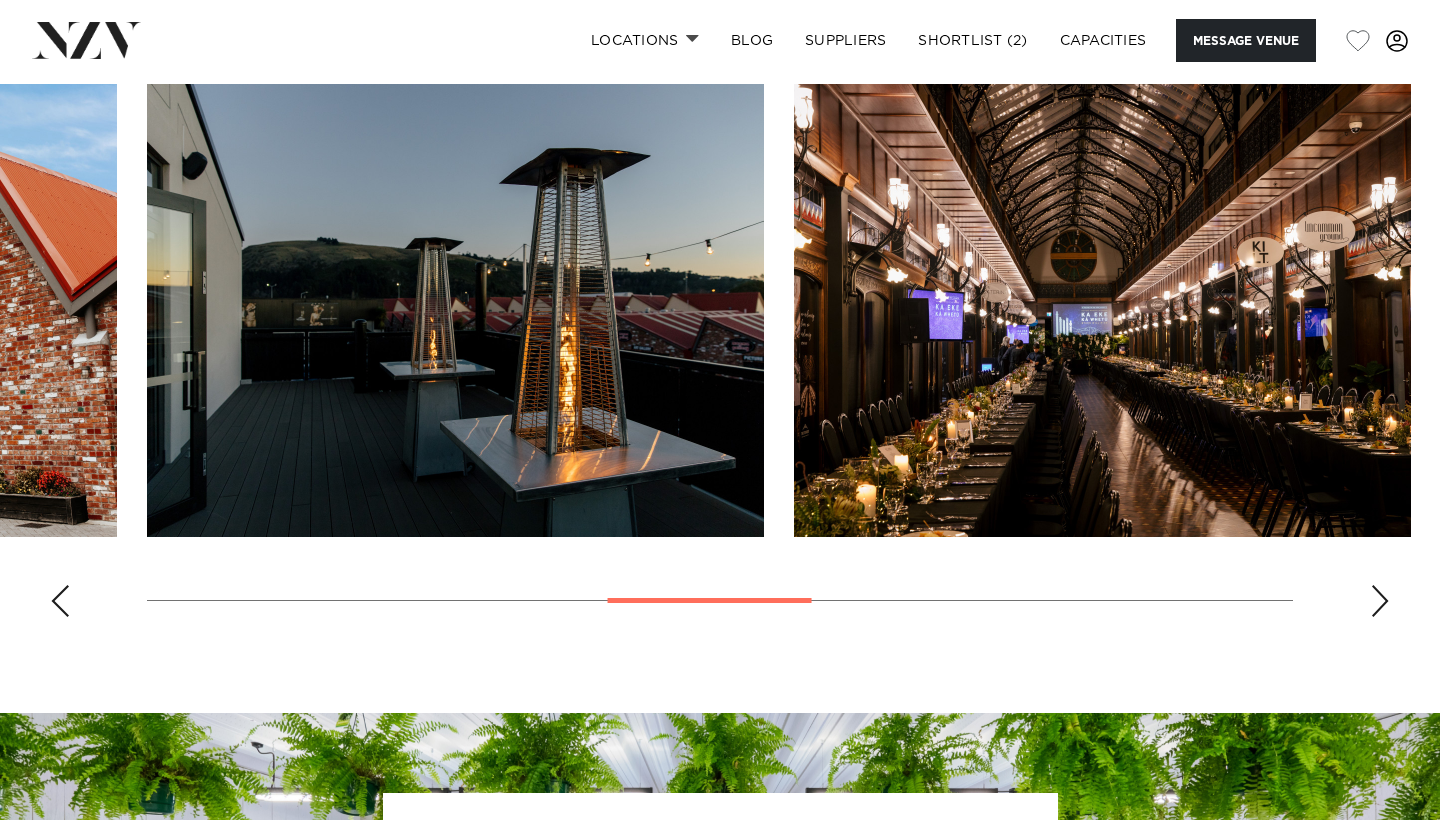 click at bounding box center (1380, 601) 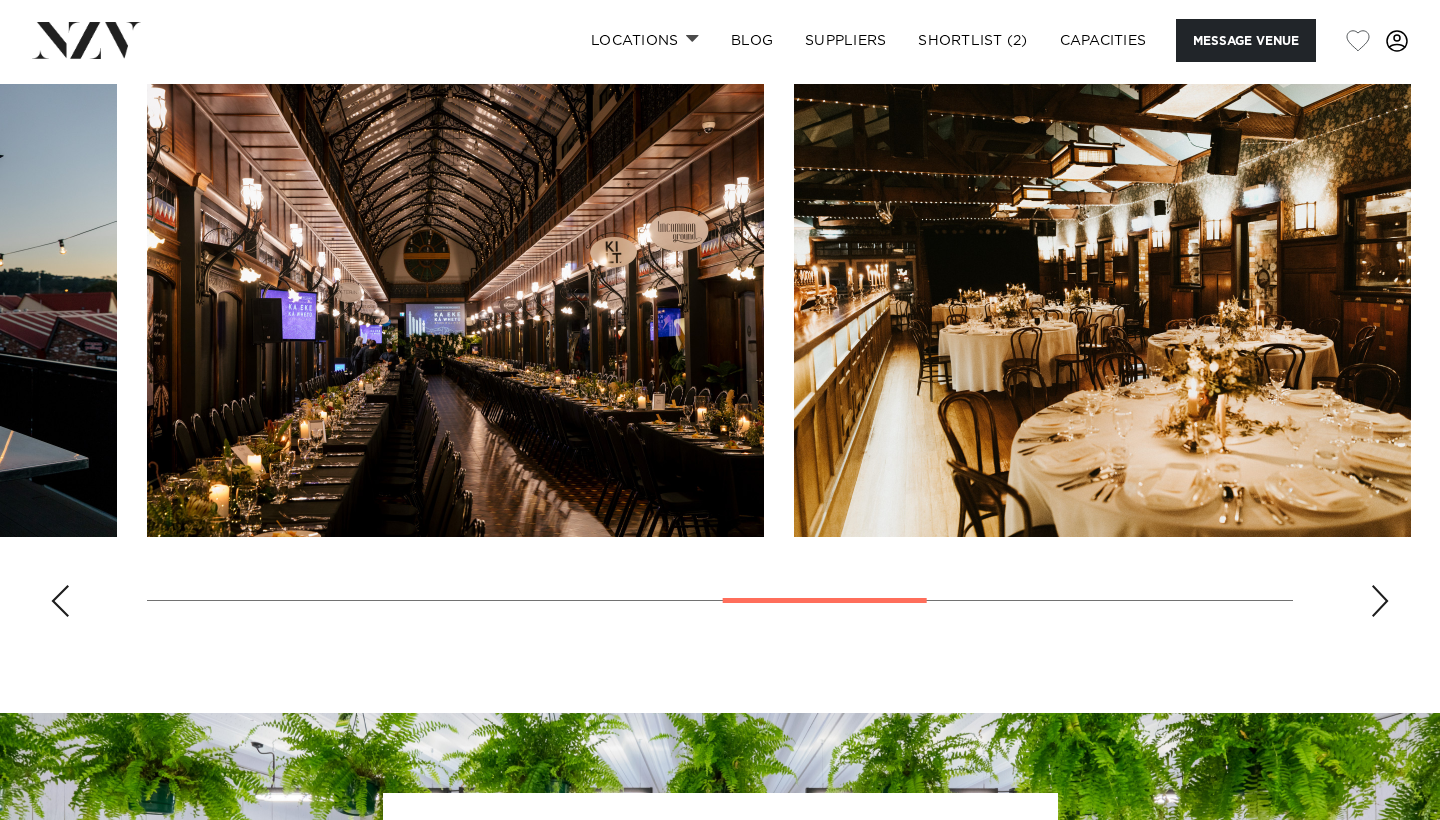 click at bounding box center [1380, 601] 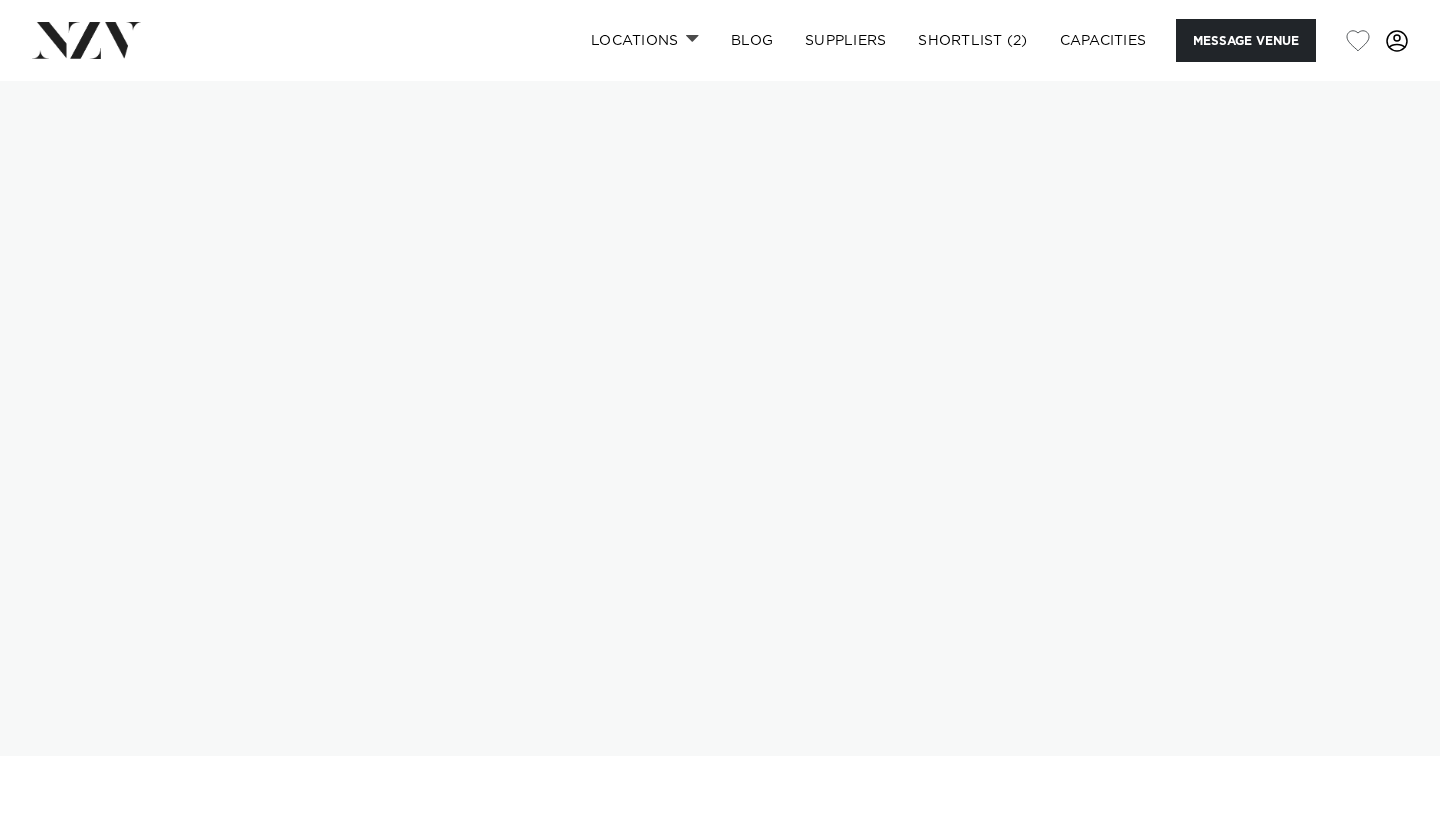 scroll, scrollTop: 0, scrollLeft: 0, axis: both 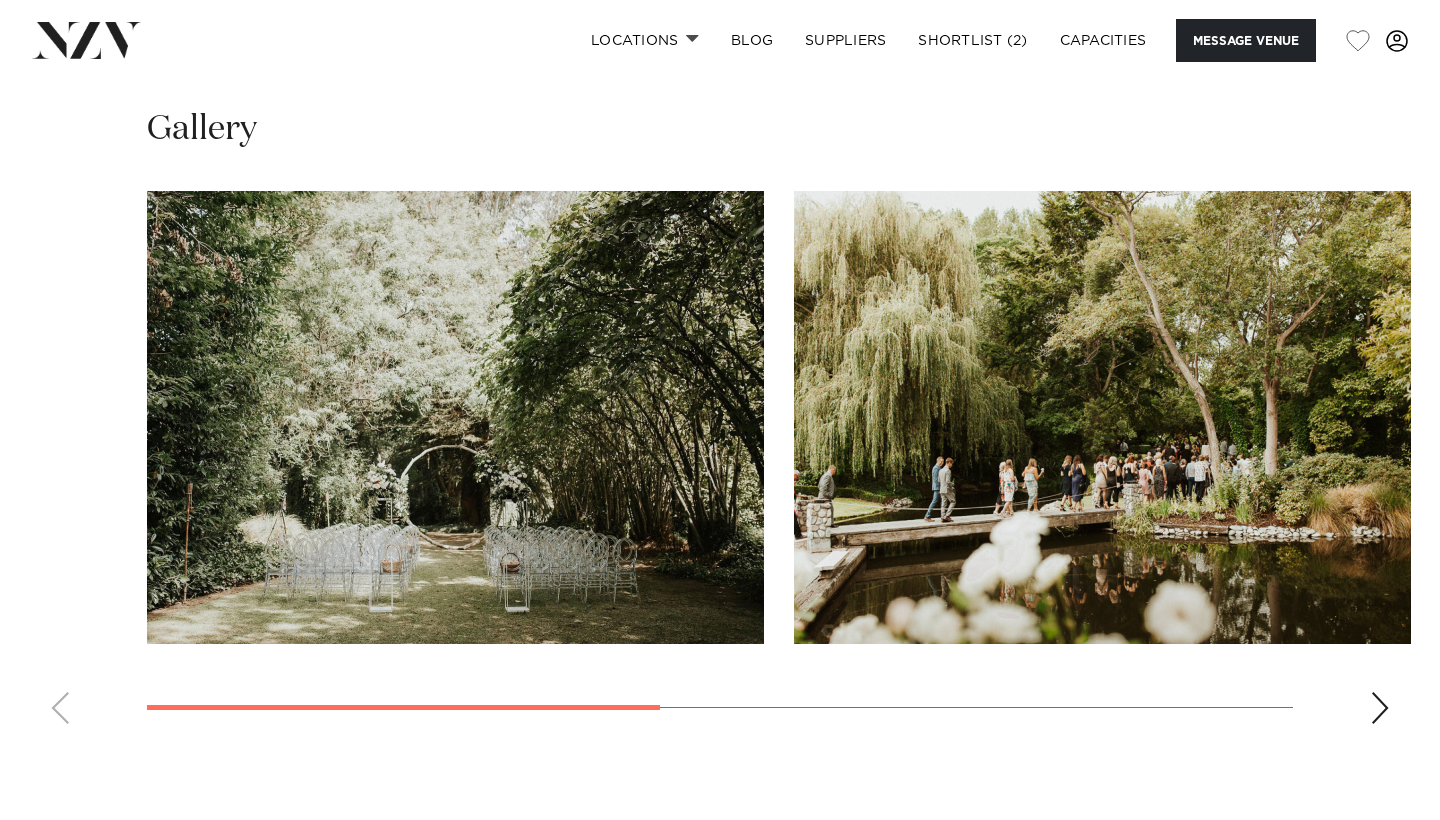 click at bounding box center [1380, 708] 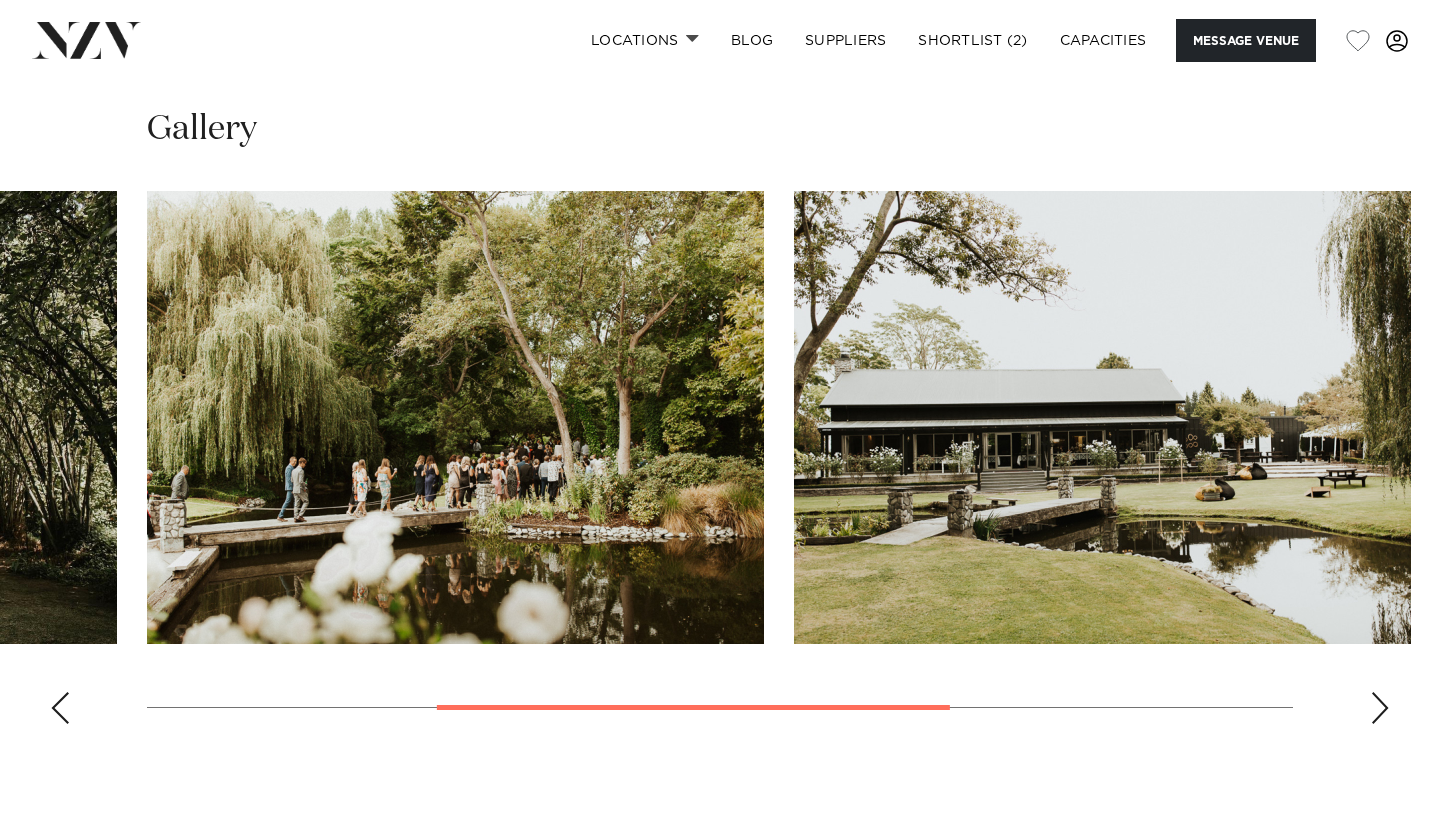 click at bounding box center (1380, 708) 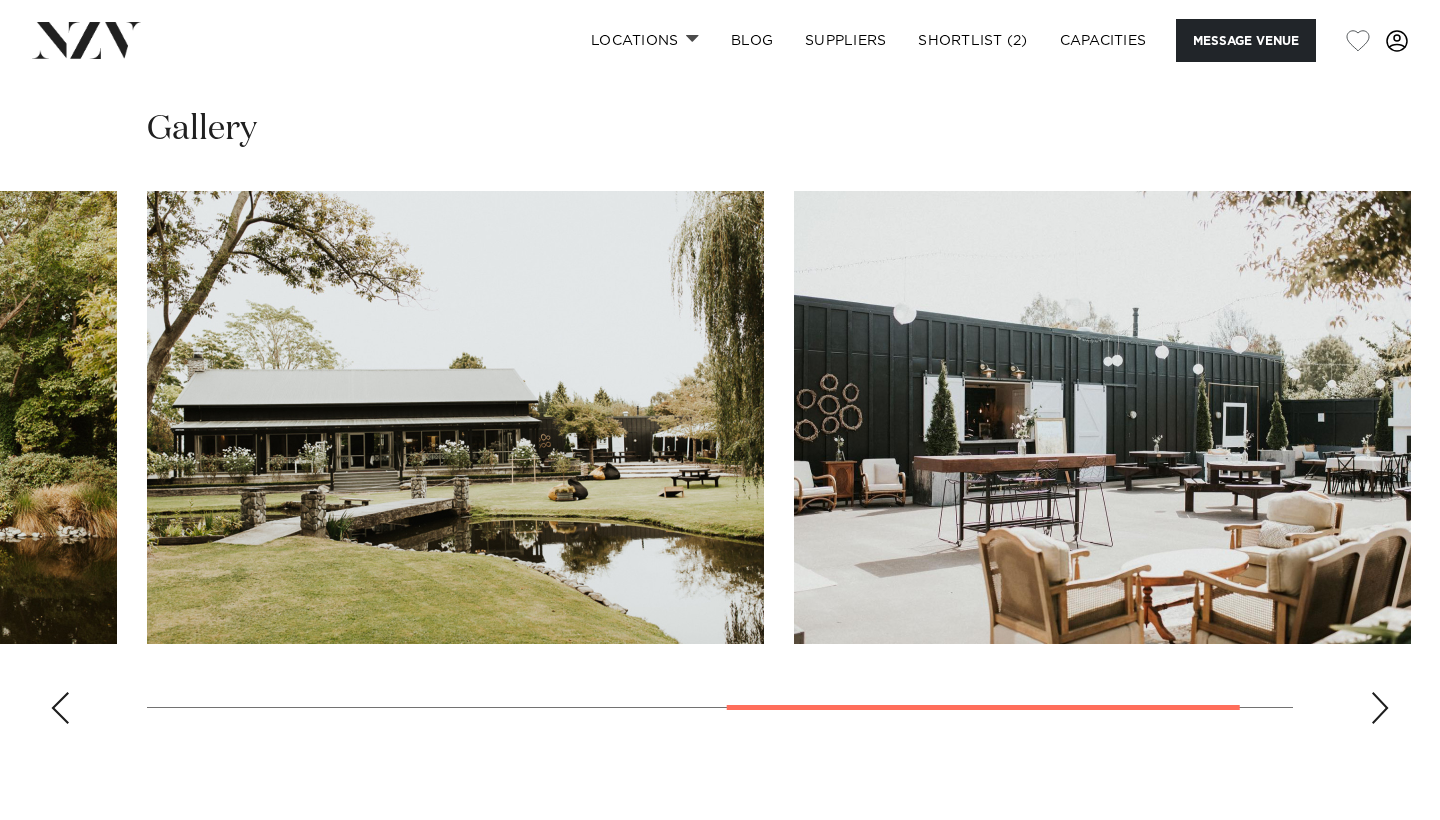 click at bounding box center [1380, 708] 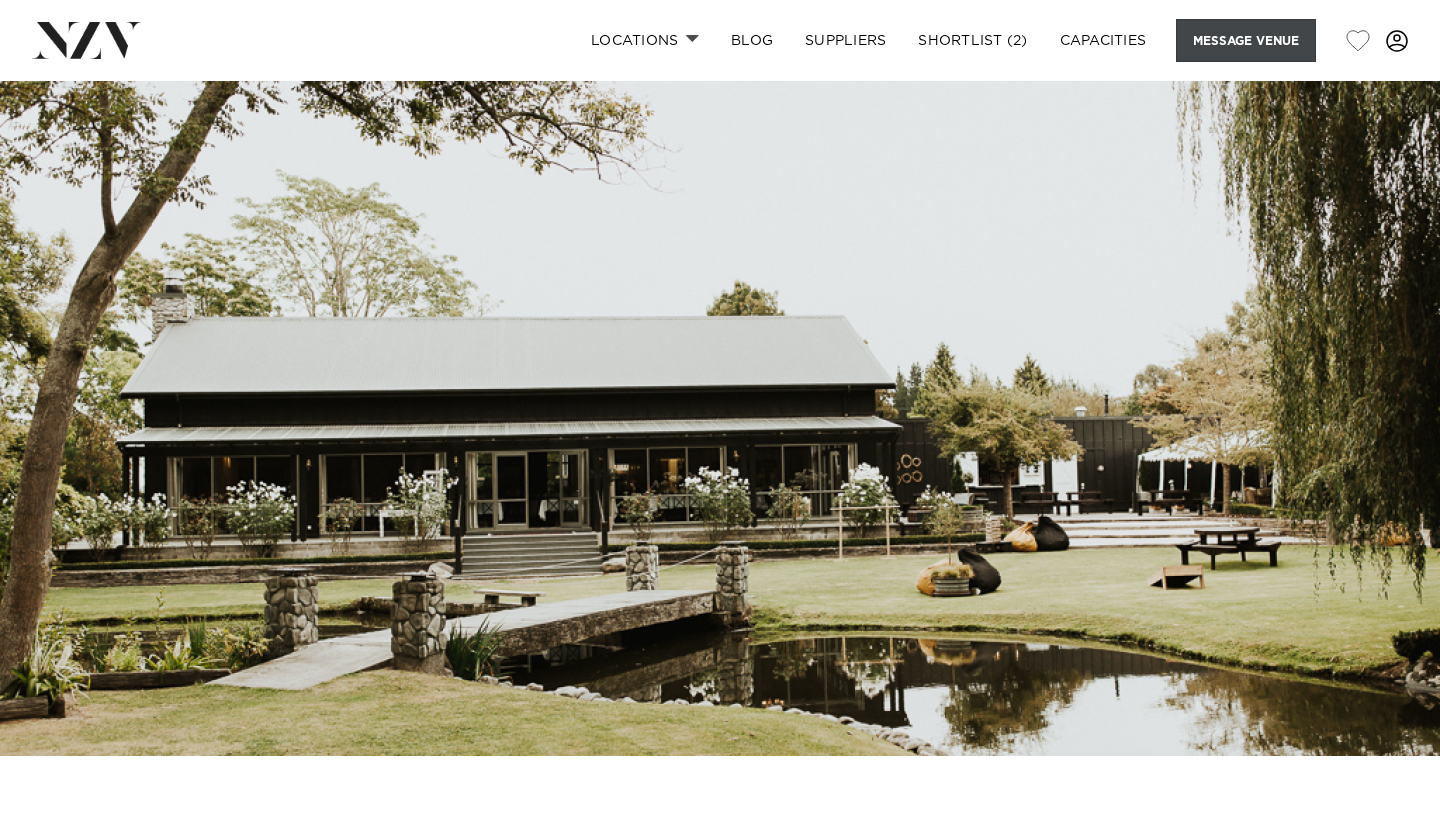 scroll, scrollTop: 0, scrollLeft: 0, axis: both 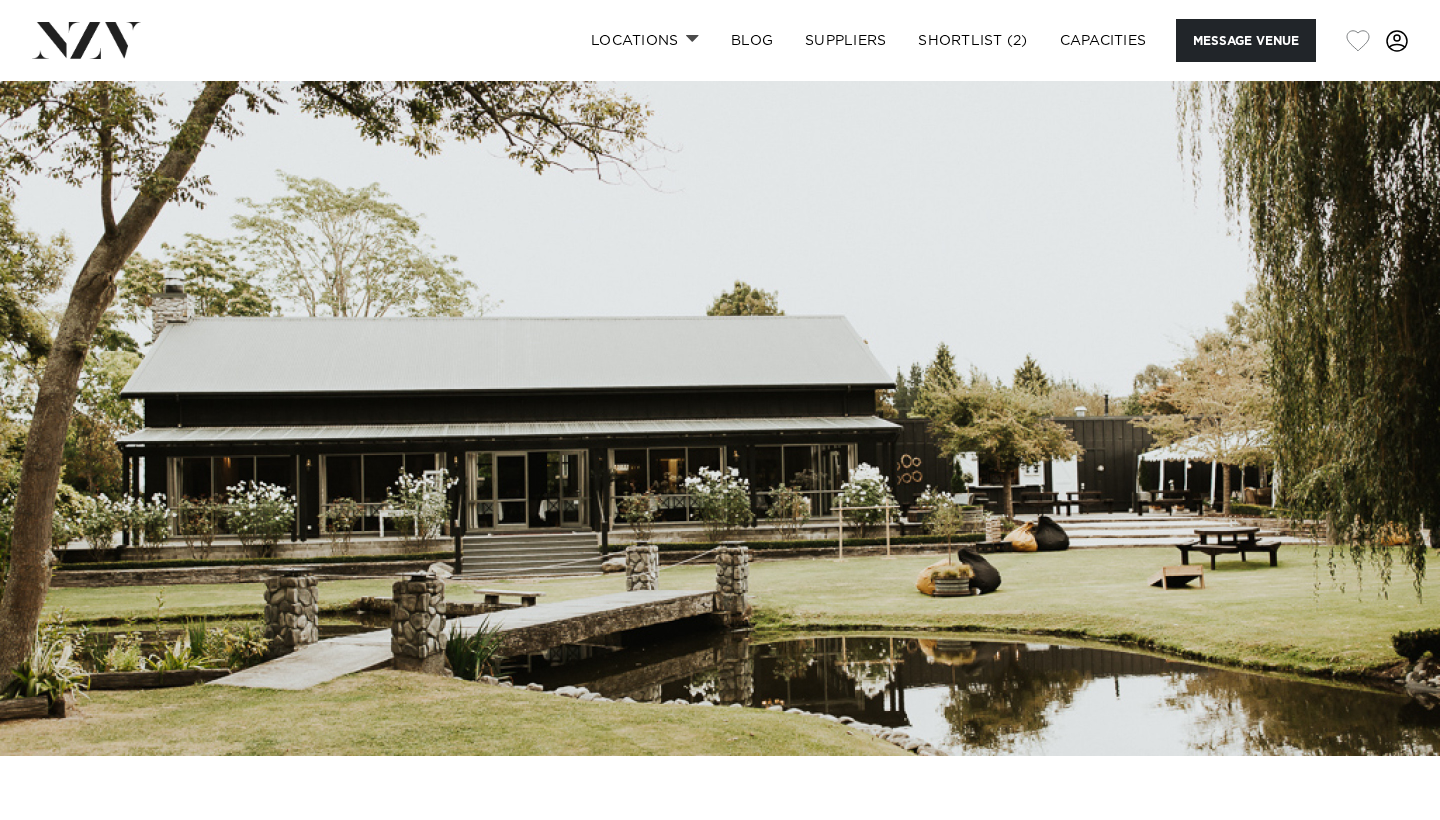 click at bounding box center [1358, 41] 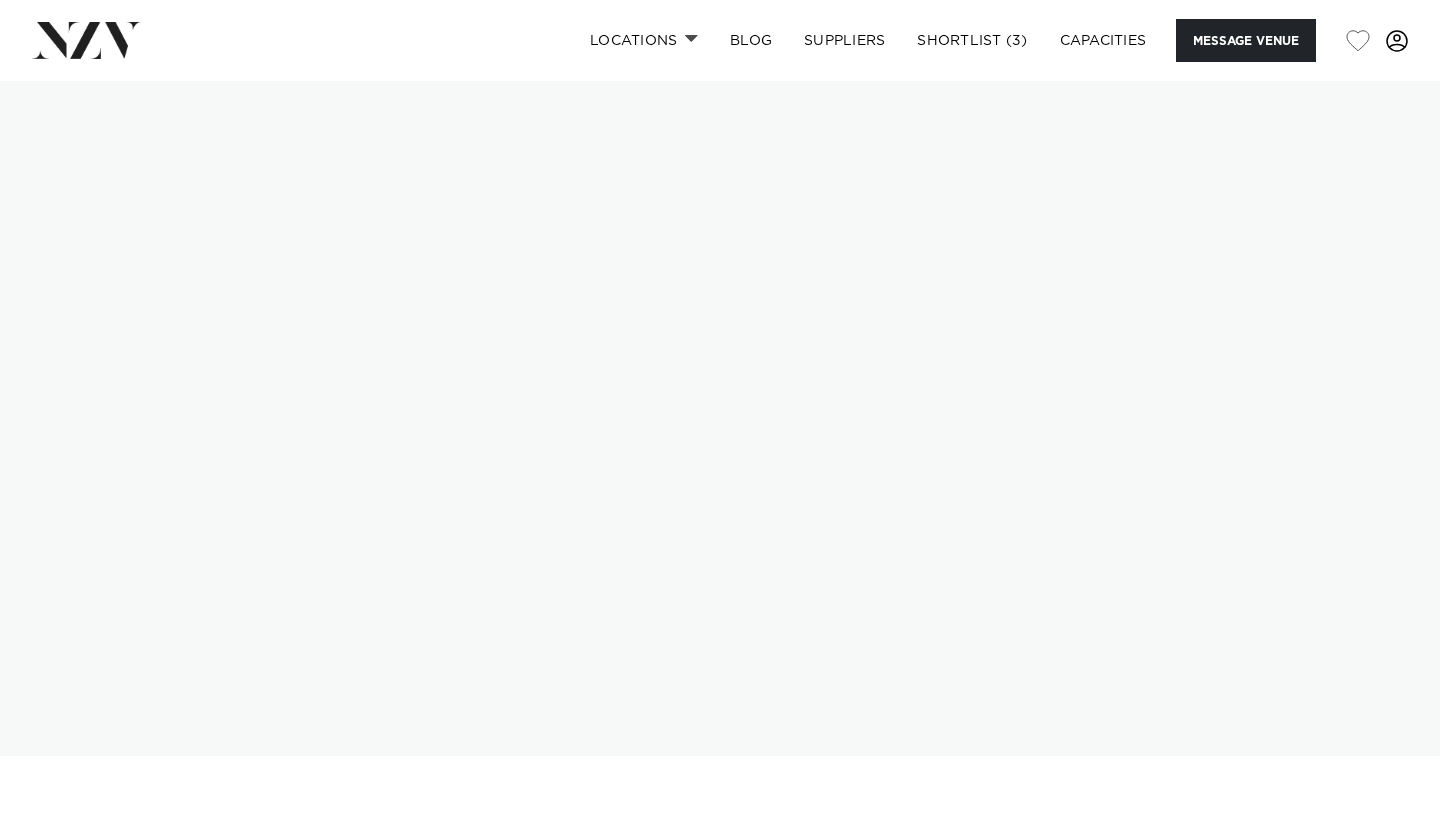 scroll, scrollTop: 0, scrollLeft: 0, axis: both 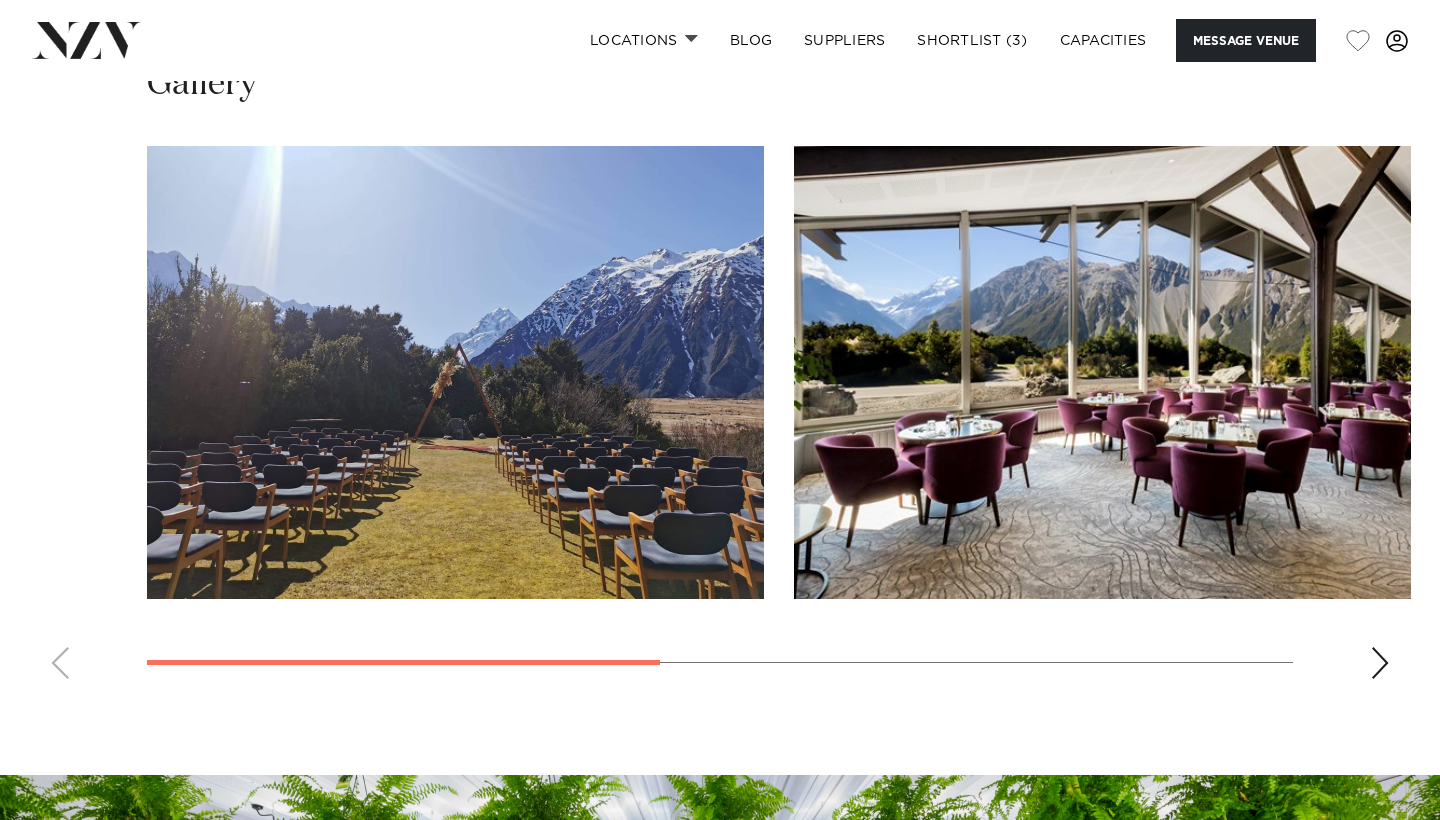 click at bounding box center (1380, 663) 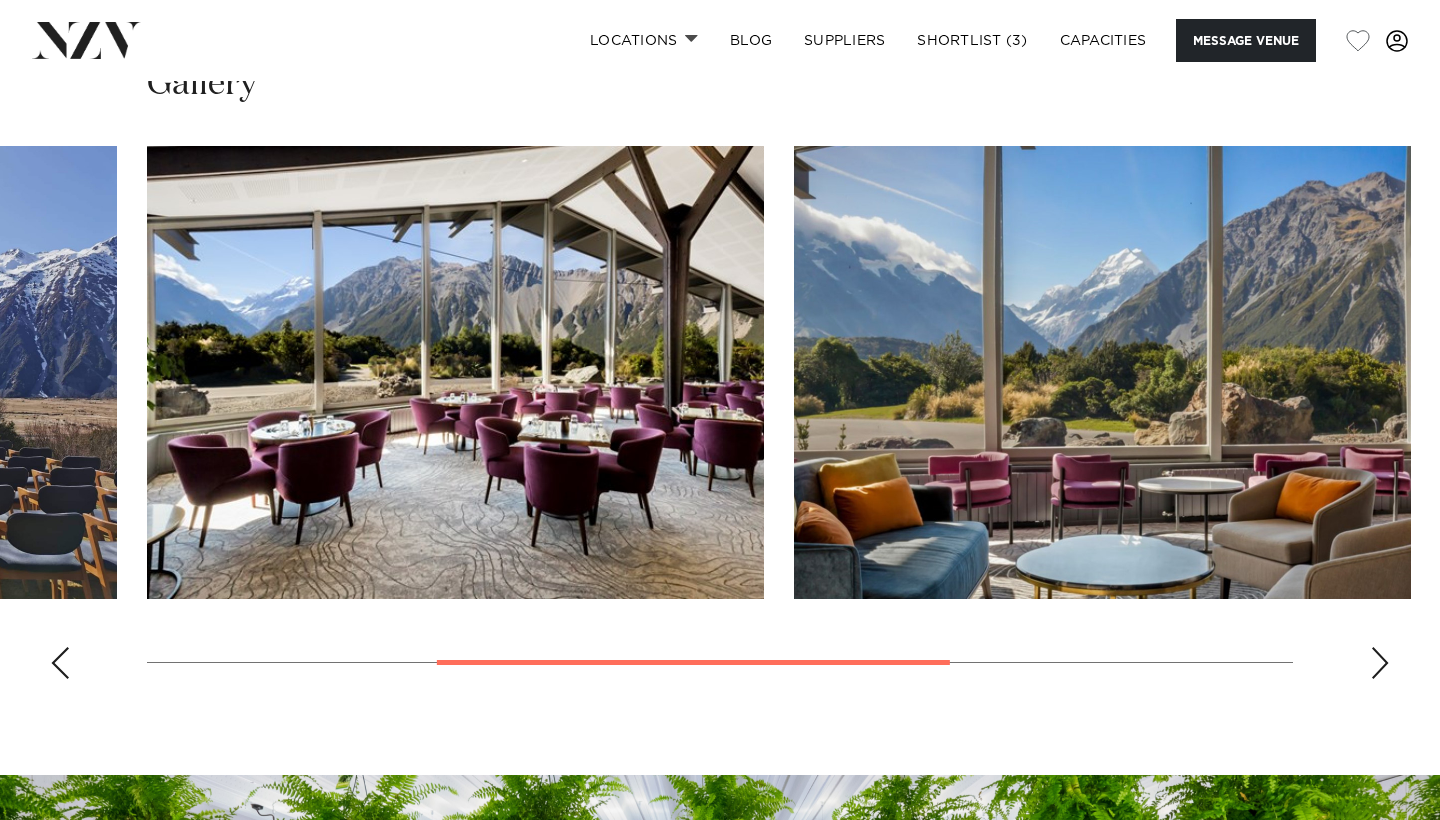 click at bounding box center (1380, 663) 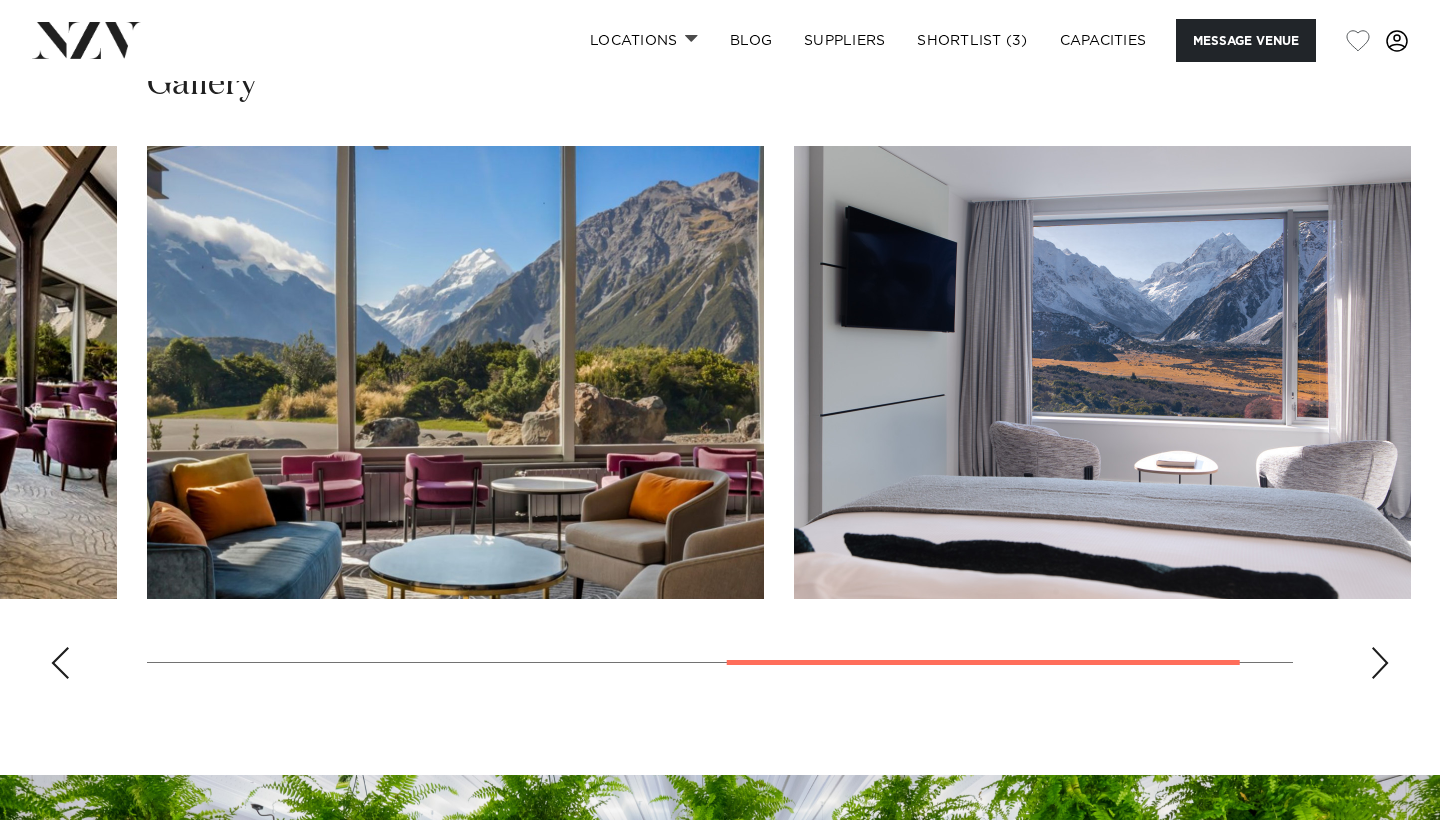 click at bounding box center (1380, 663) 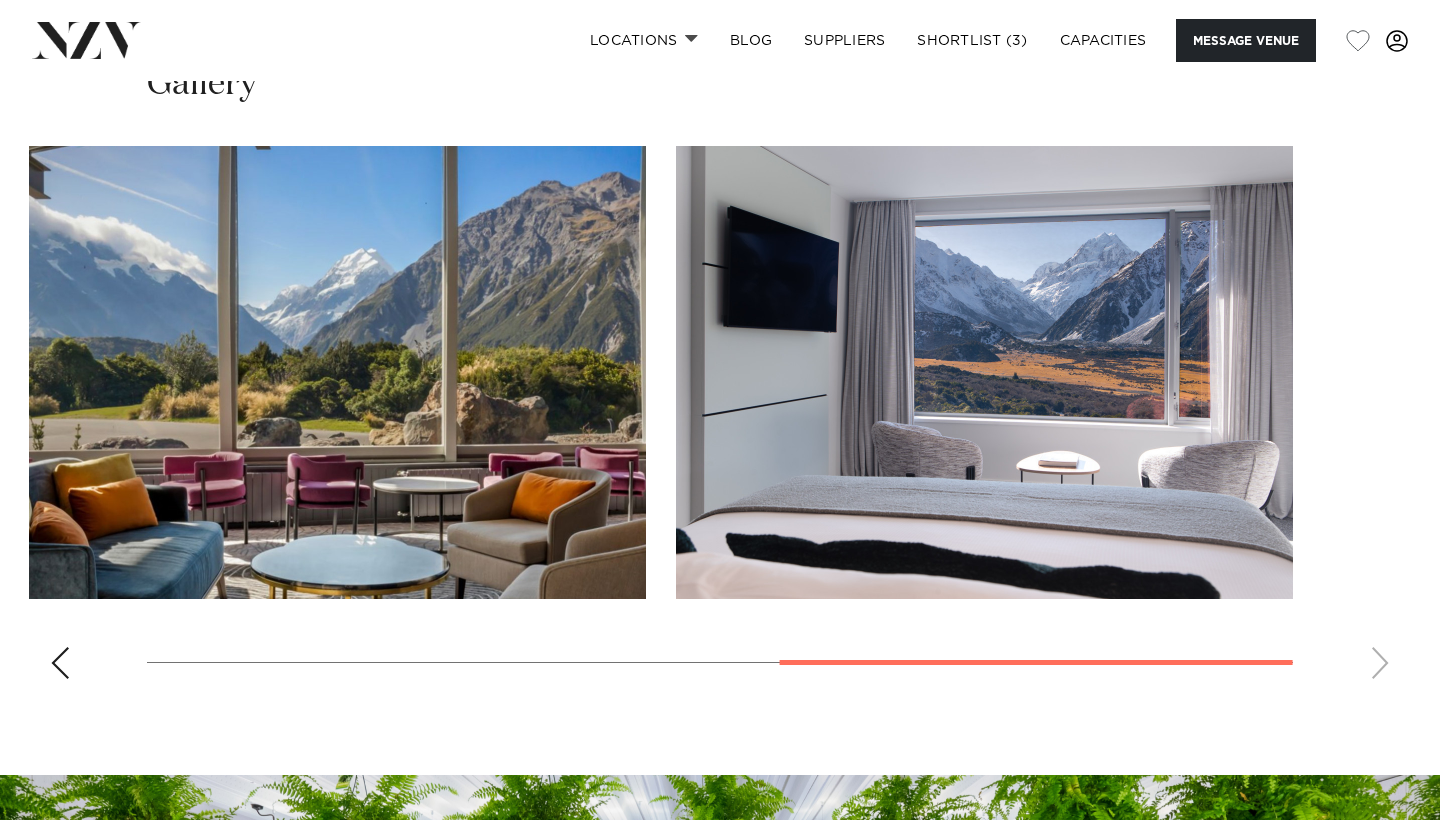 click at bounding box center (720, 420) 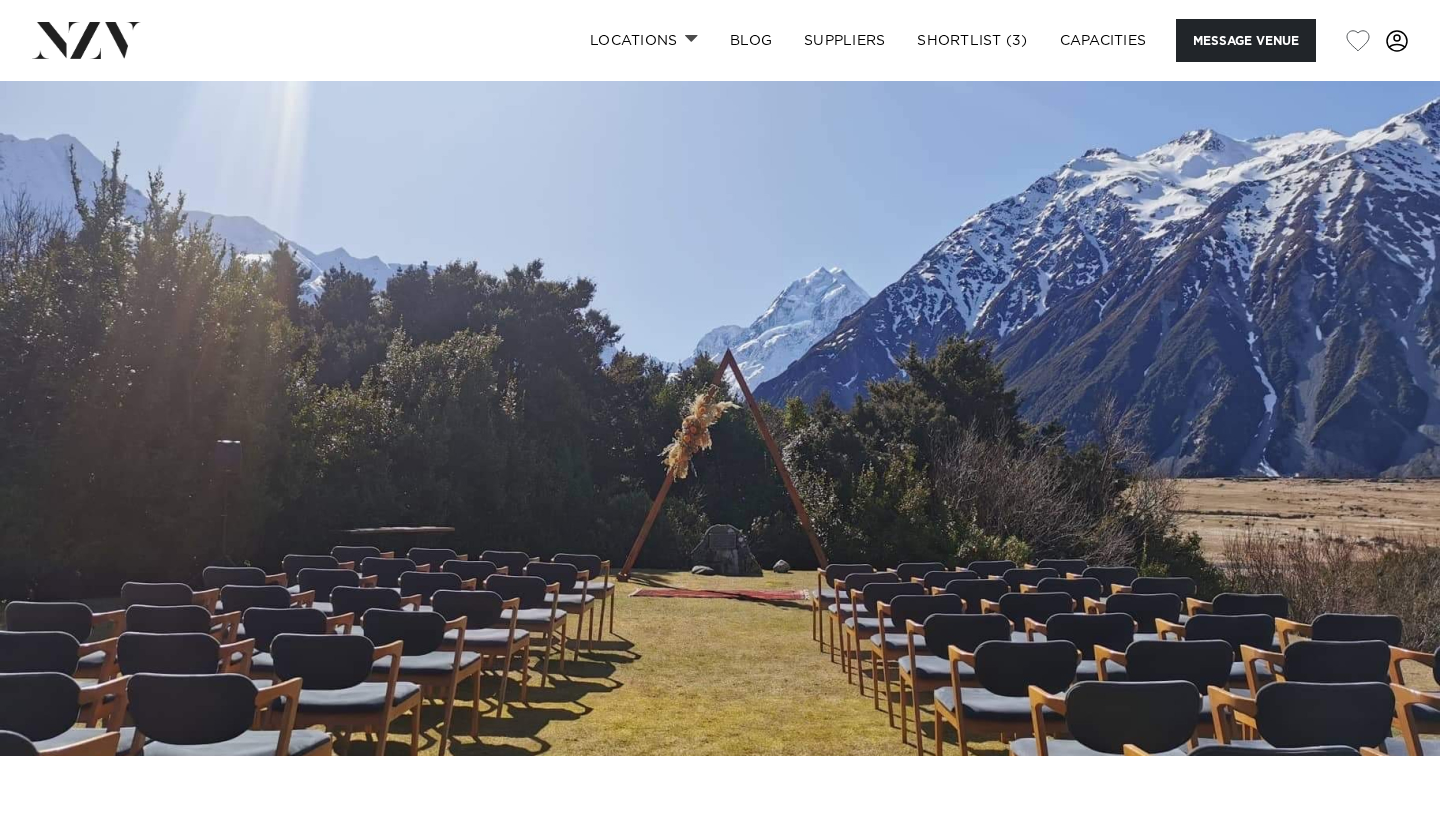 scroll, scrollTop: 0, scrollLeft: 0, axis: both 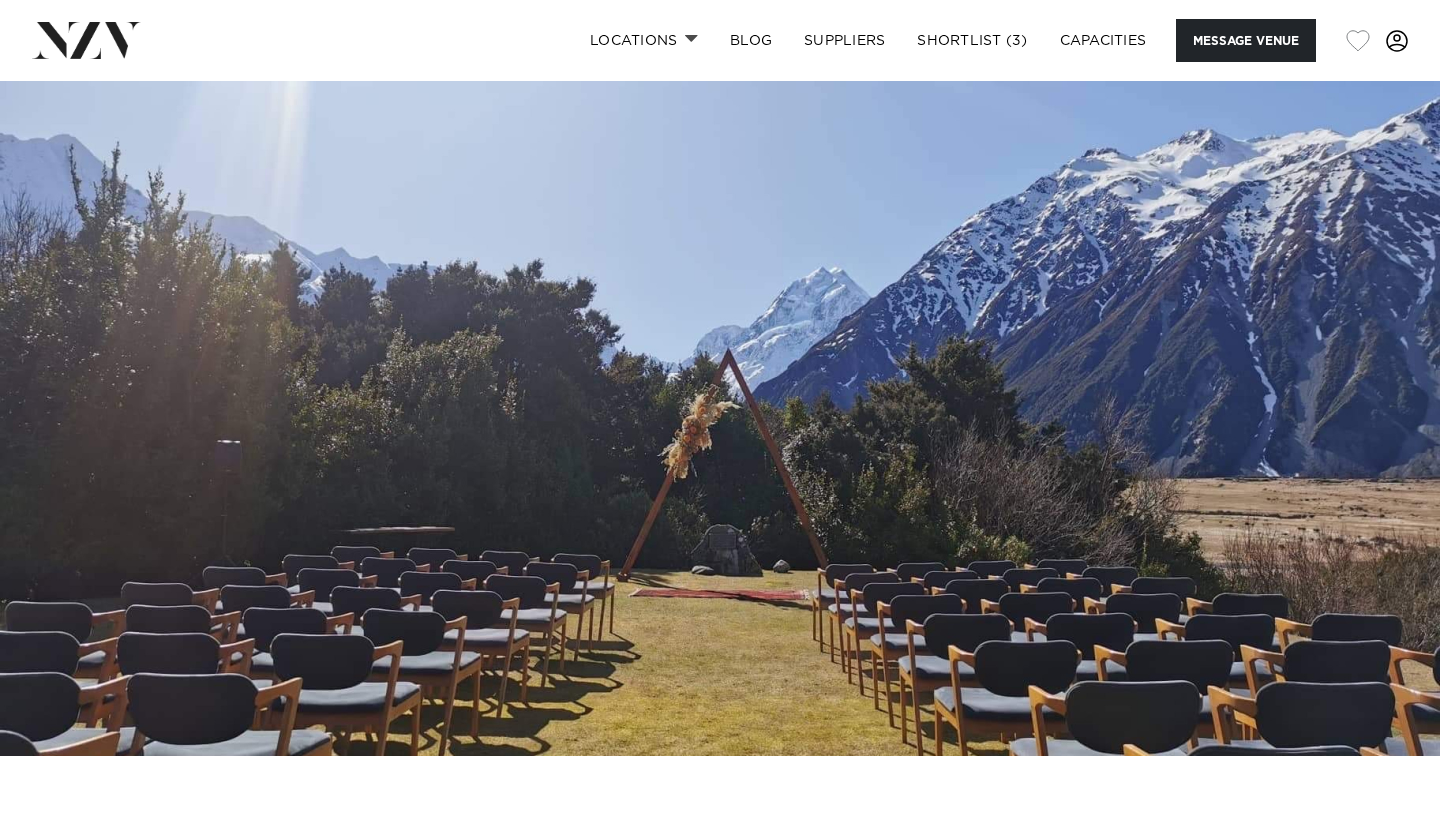 click at bounding box center [1358, 41] 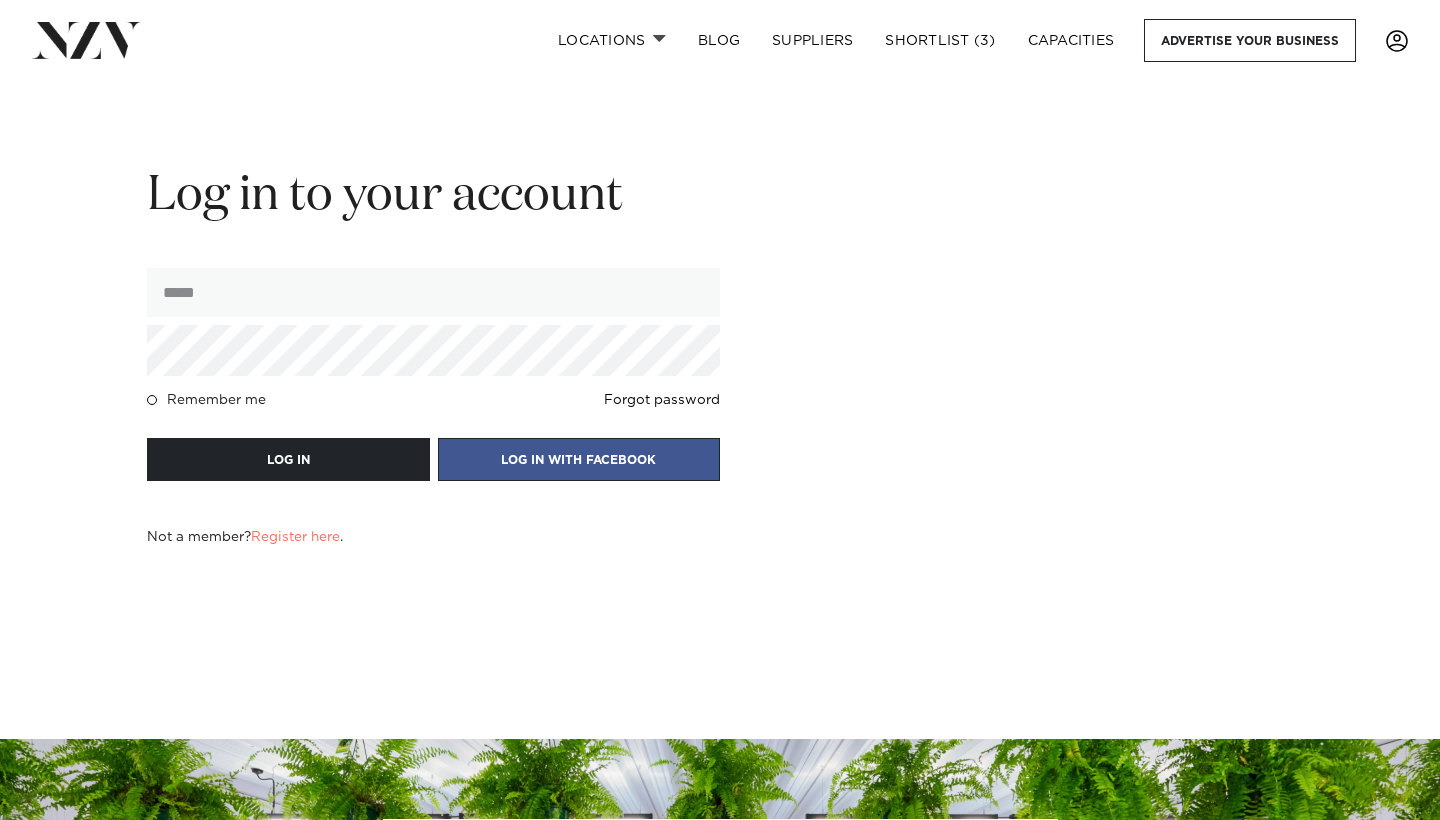 scroll, scrollTop: 0, scrollLeft: 0, axis: both 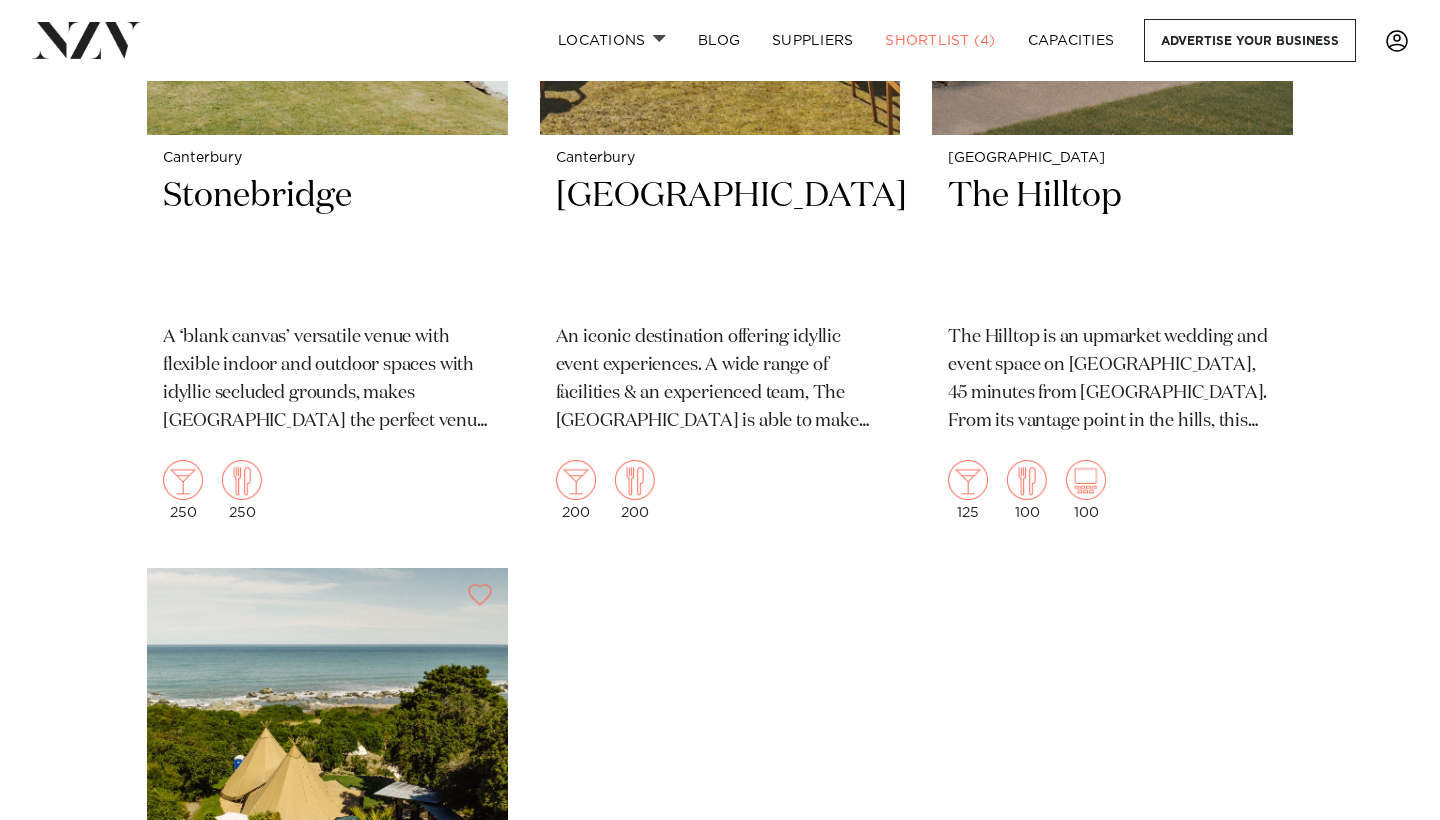click at bounding box center (480, 595) 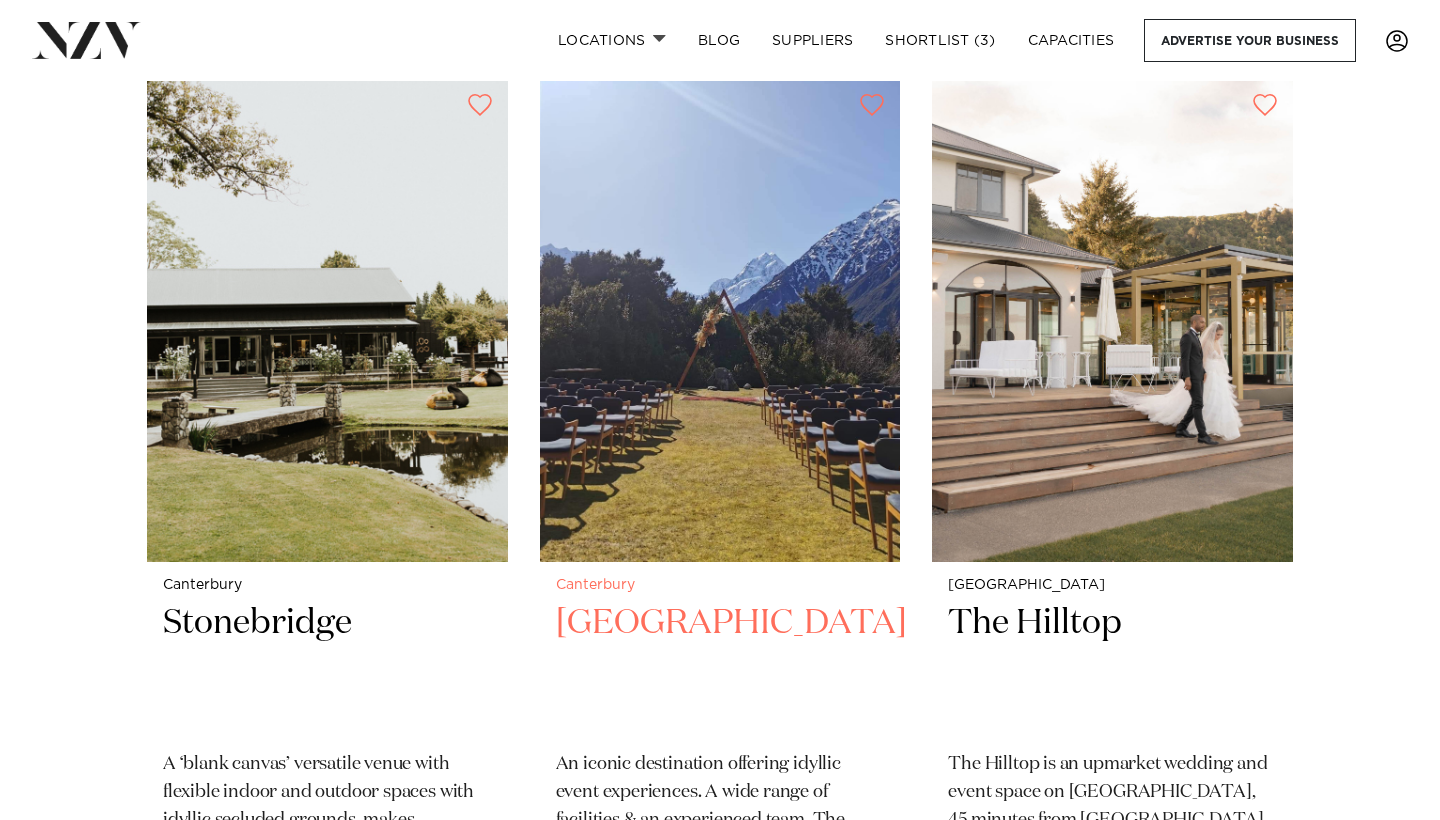 scroll, scrollTop: 278, scrollLeft: 0, axis: vertical 